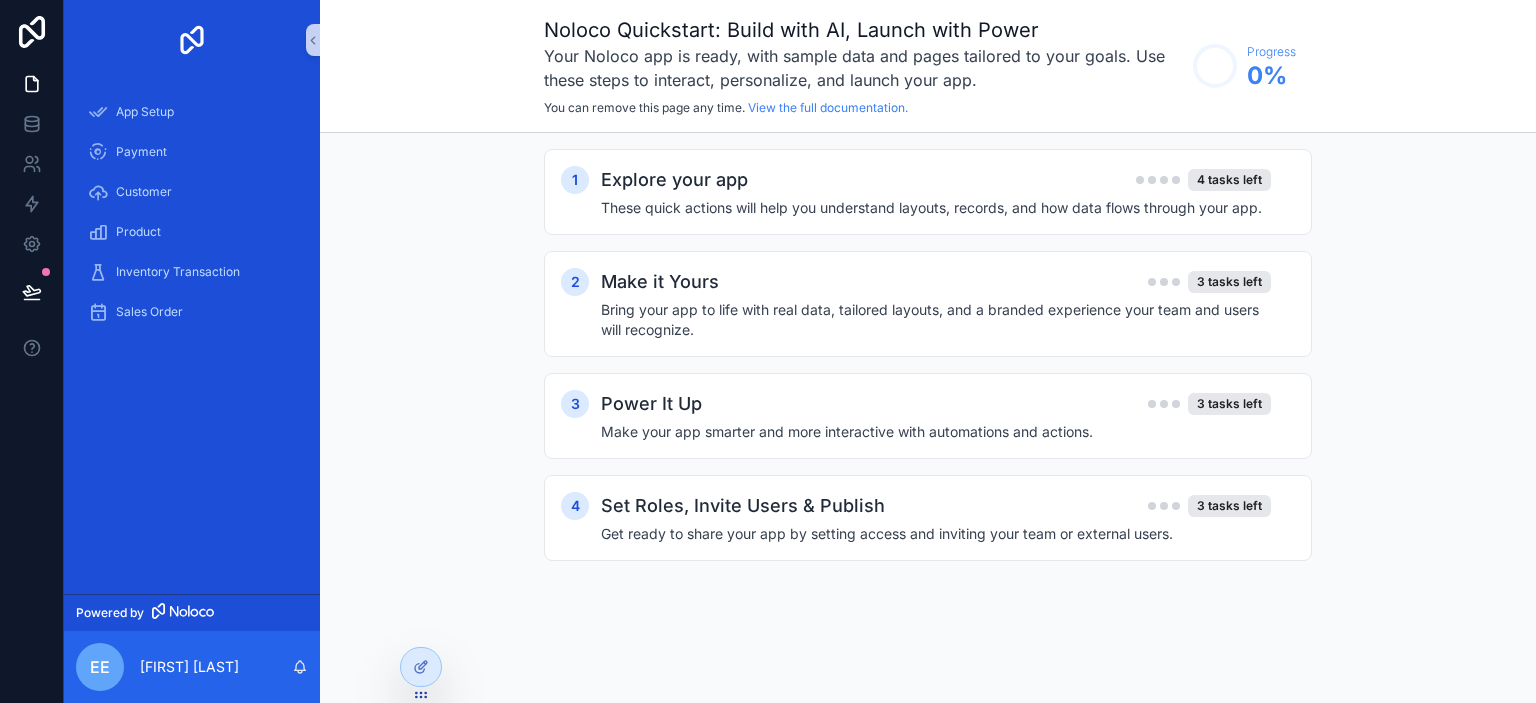 scroll, scrollTop: 0, scrollLeft: 0, axis: both 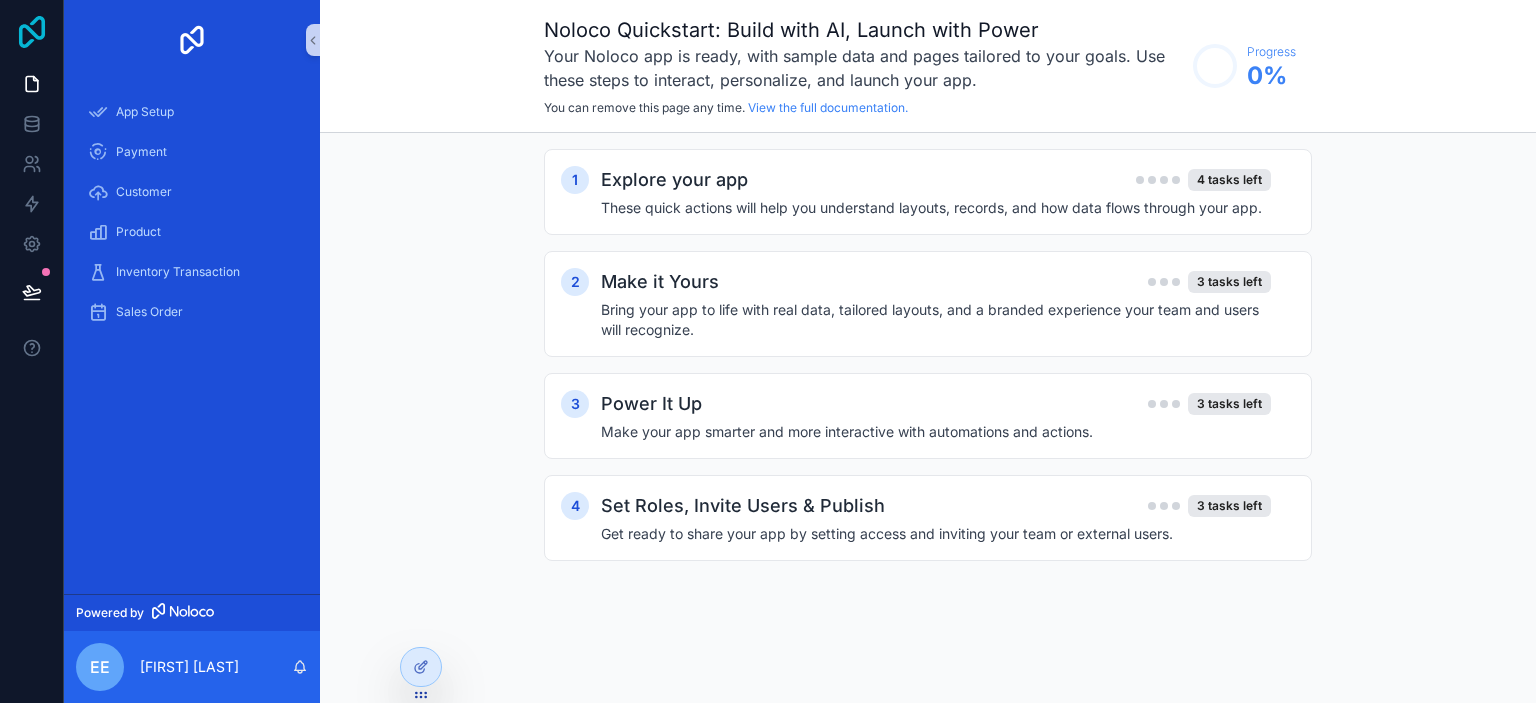 click 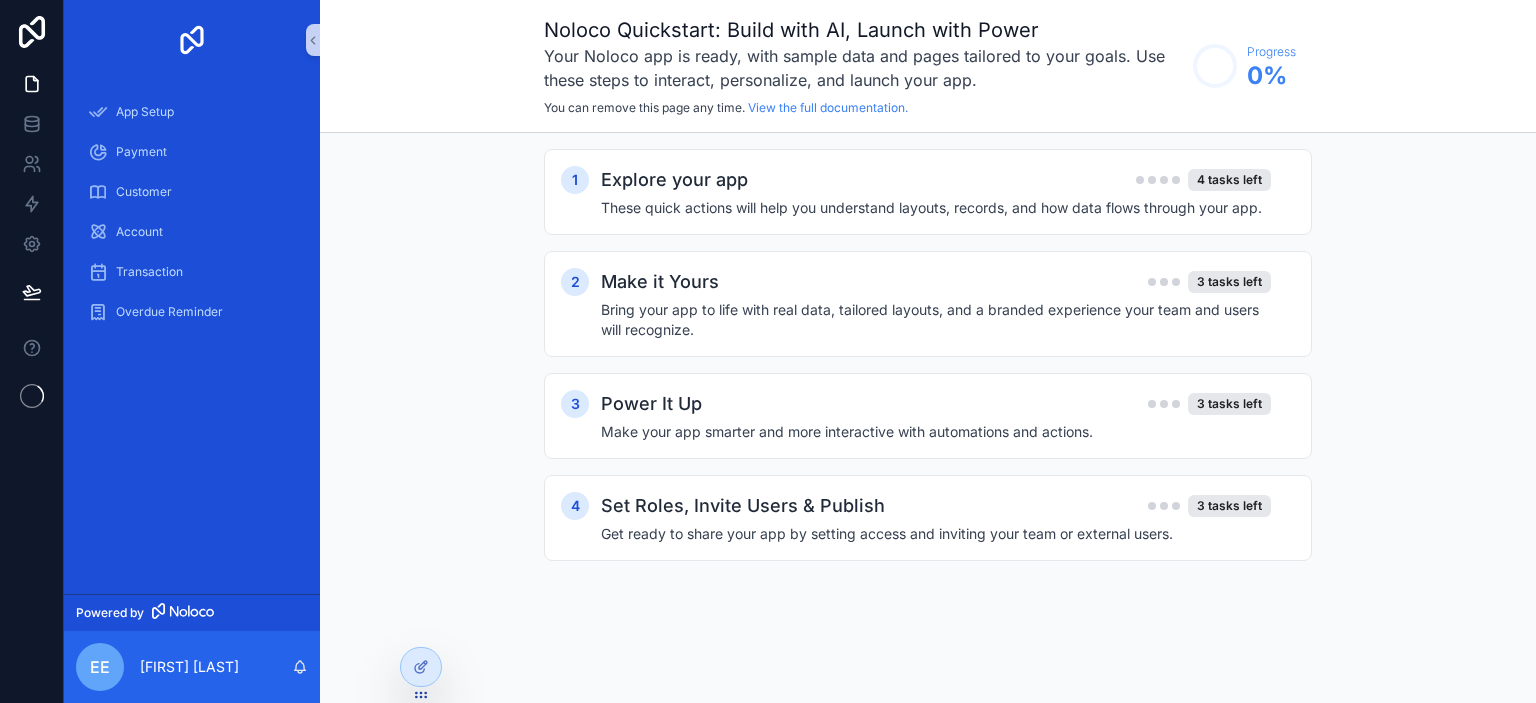 scroll, scrollTop: 0, scrollLeft: 0, axis: both 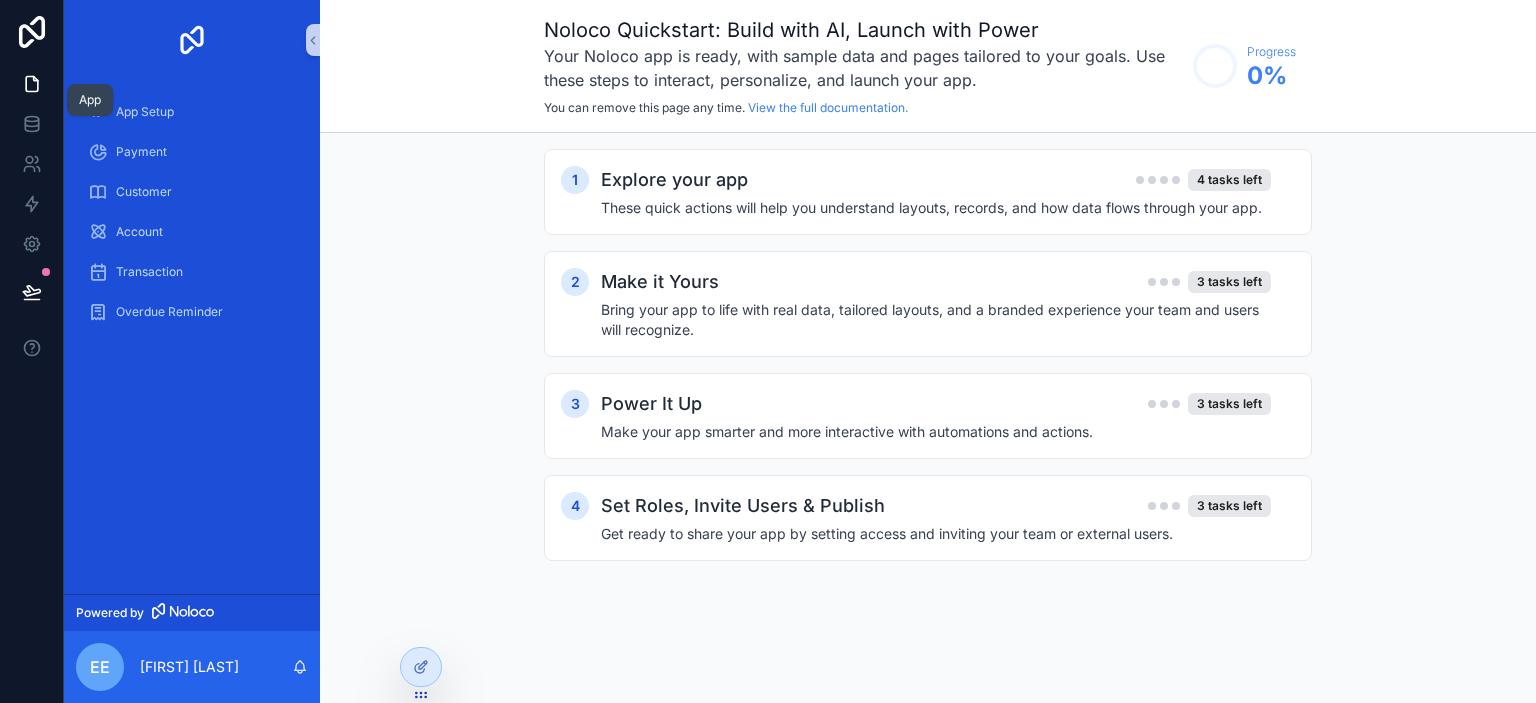 click 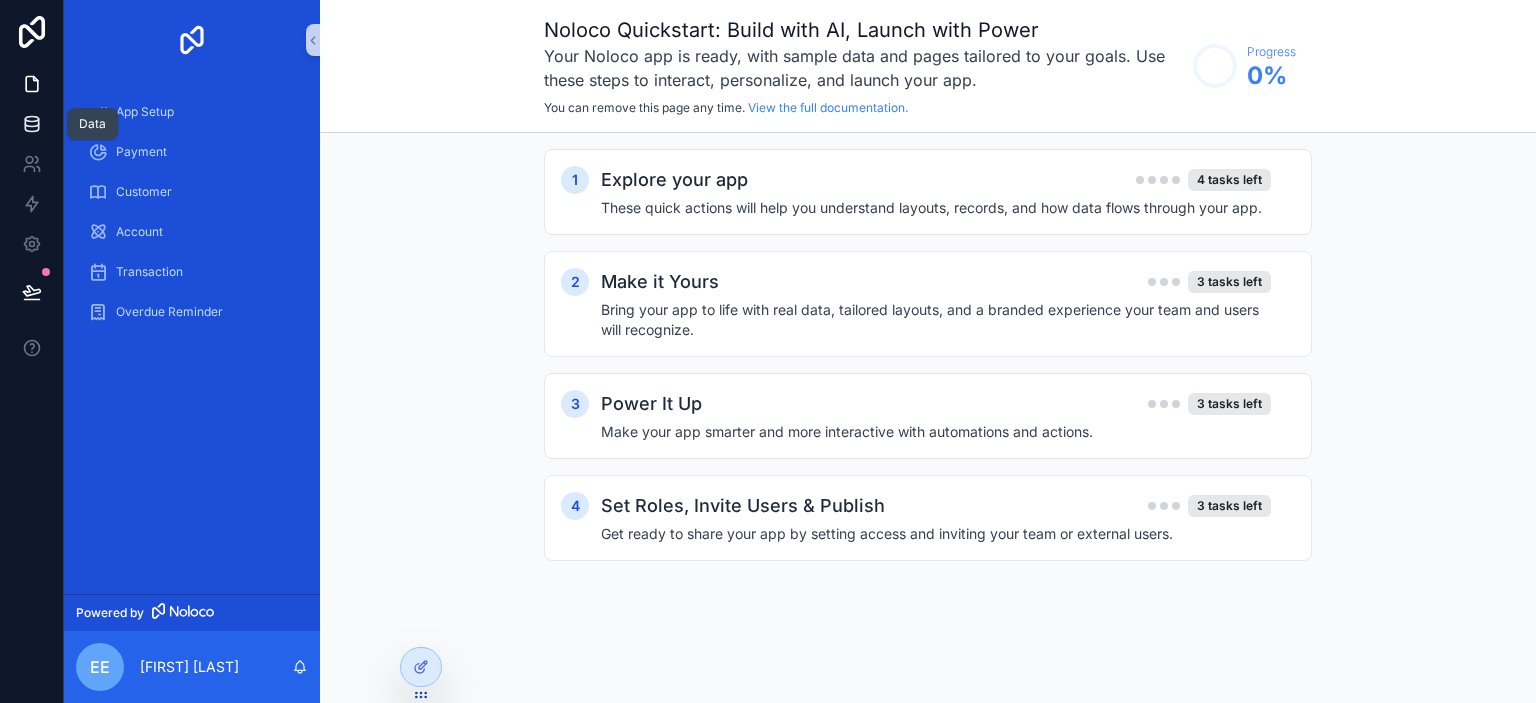 click at bounding box center [31, 124] 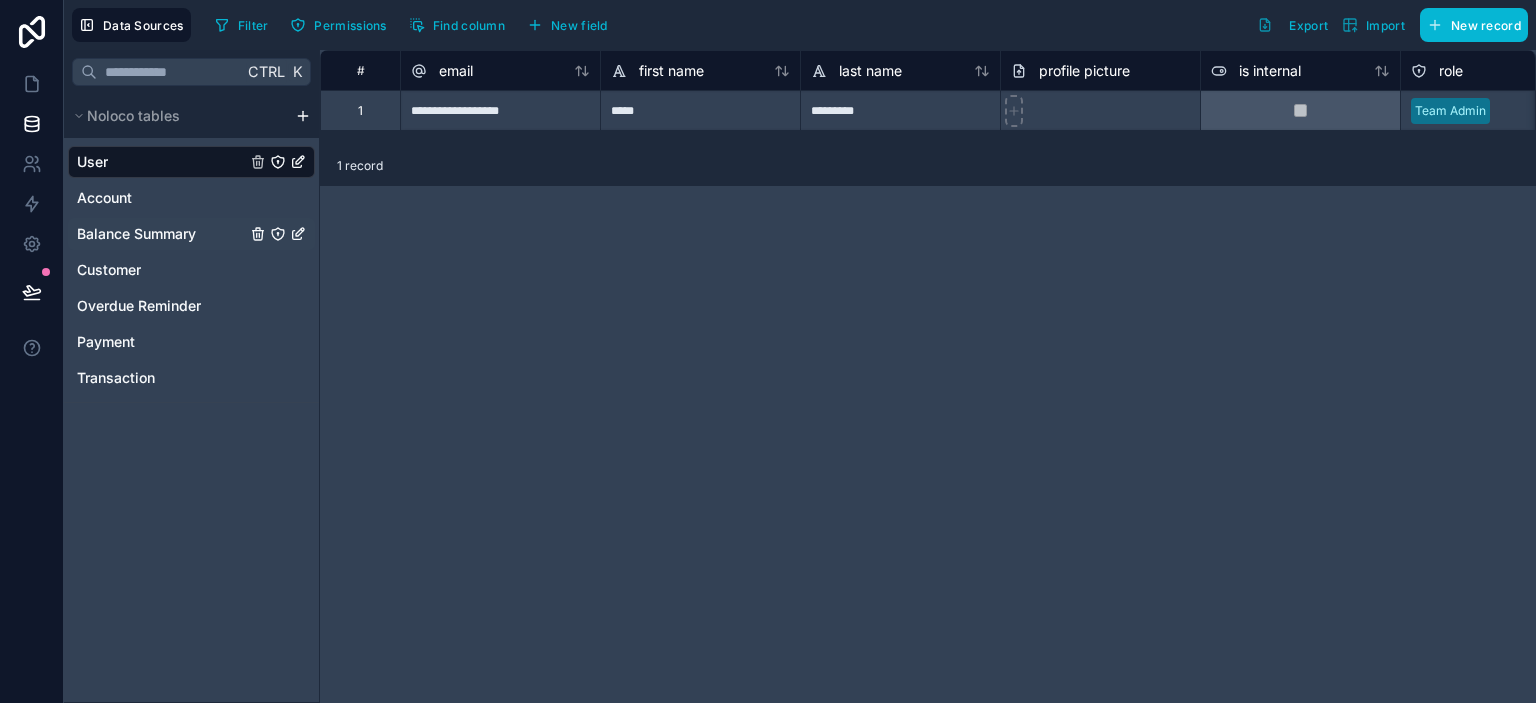 click on "Balance Summary" at bounding box center [136, 234] 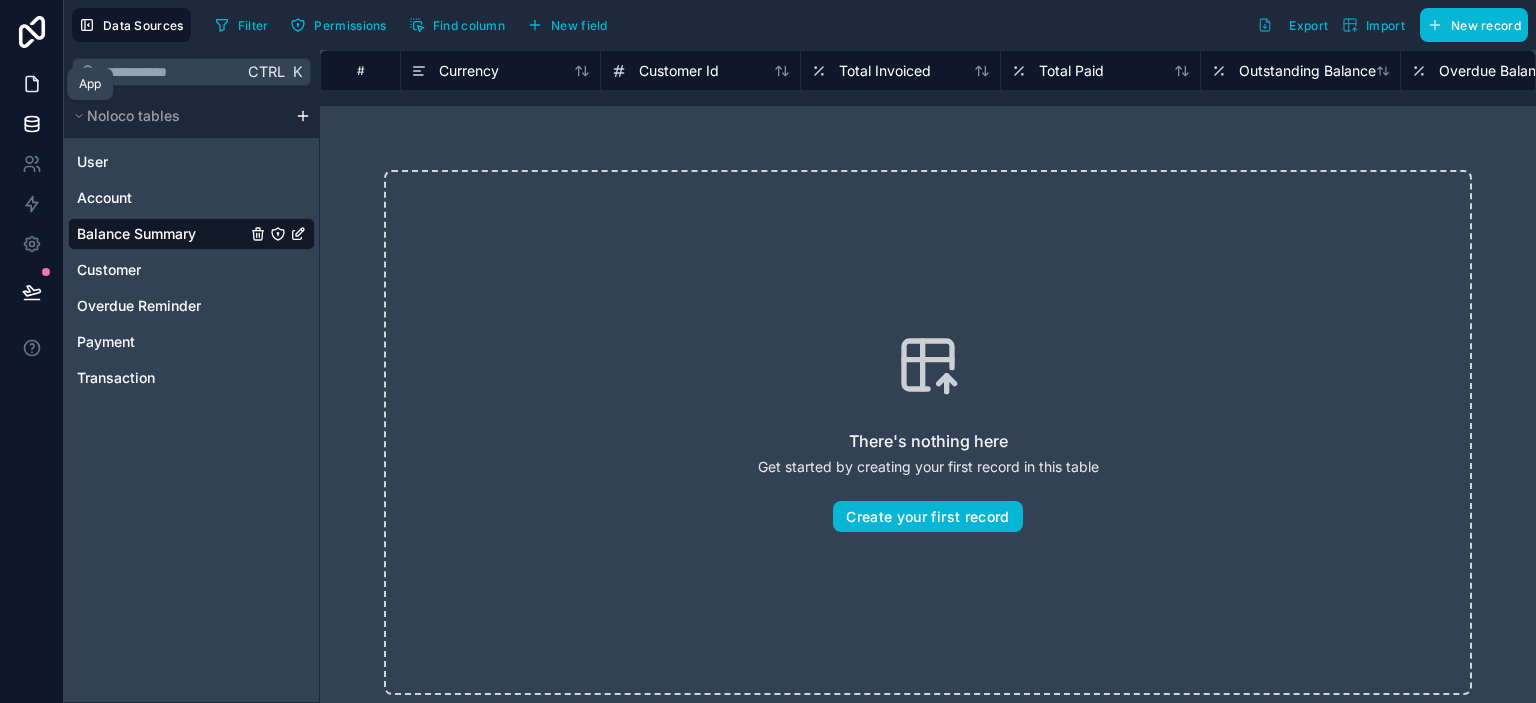 click at bounding box center (31, 84) 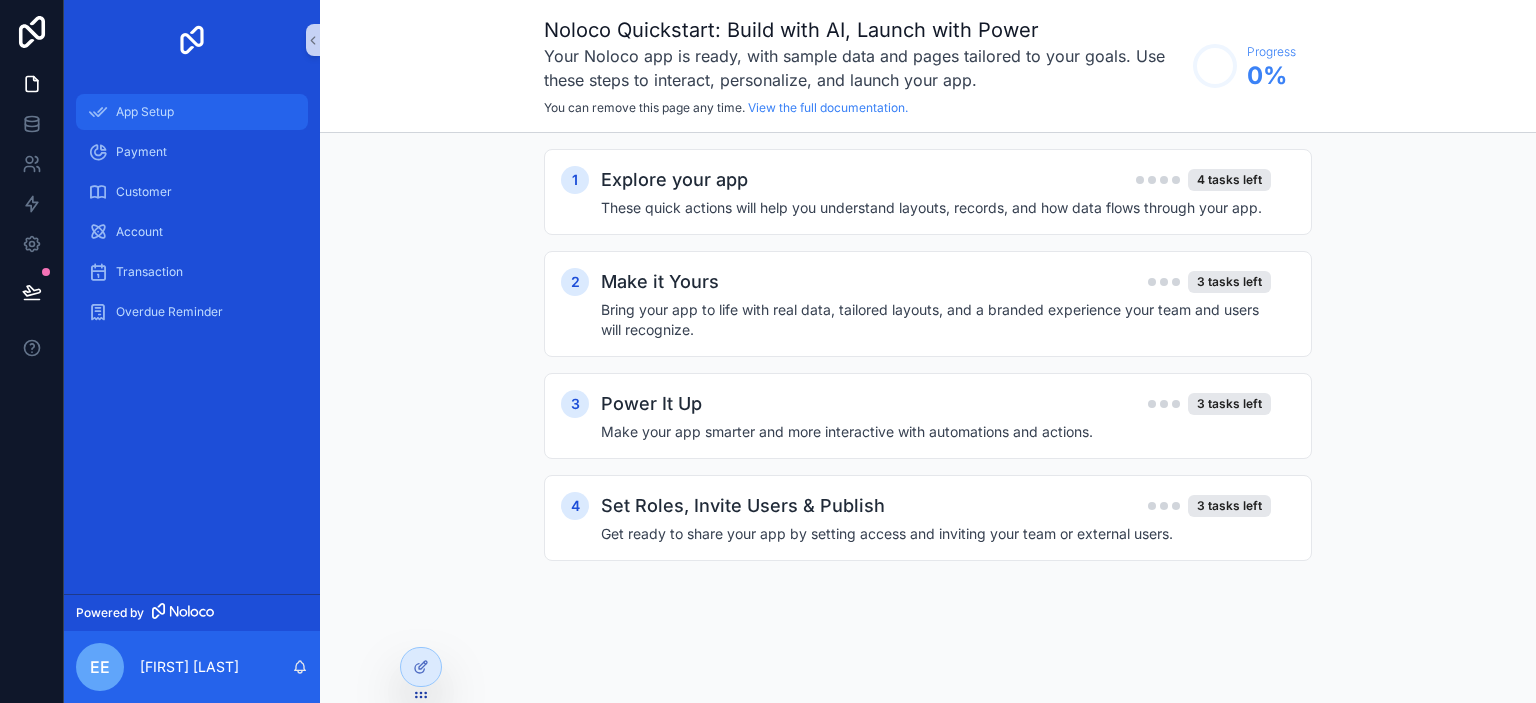 click on "App Setup" at bounding box center (192, 112) 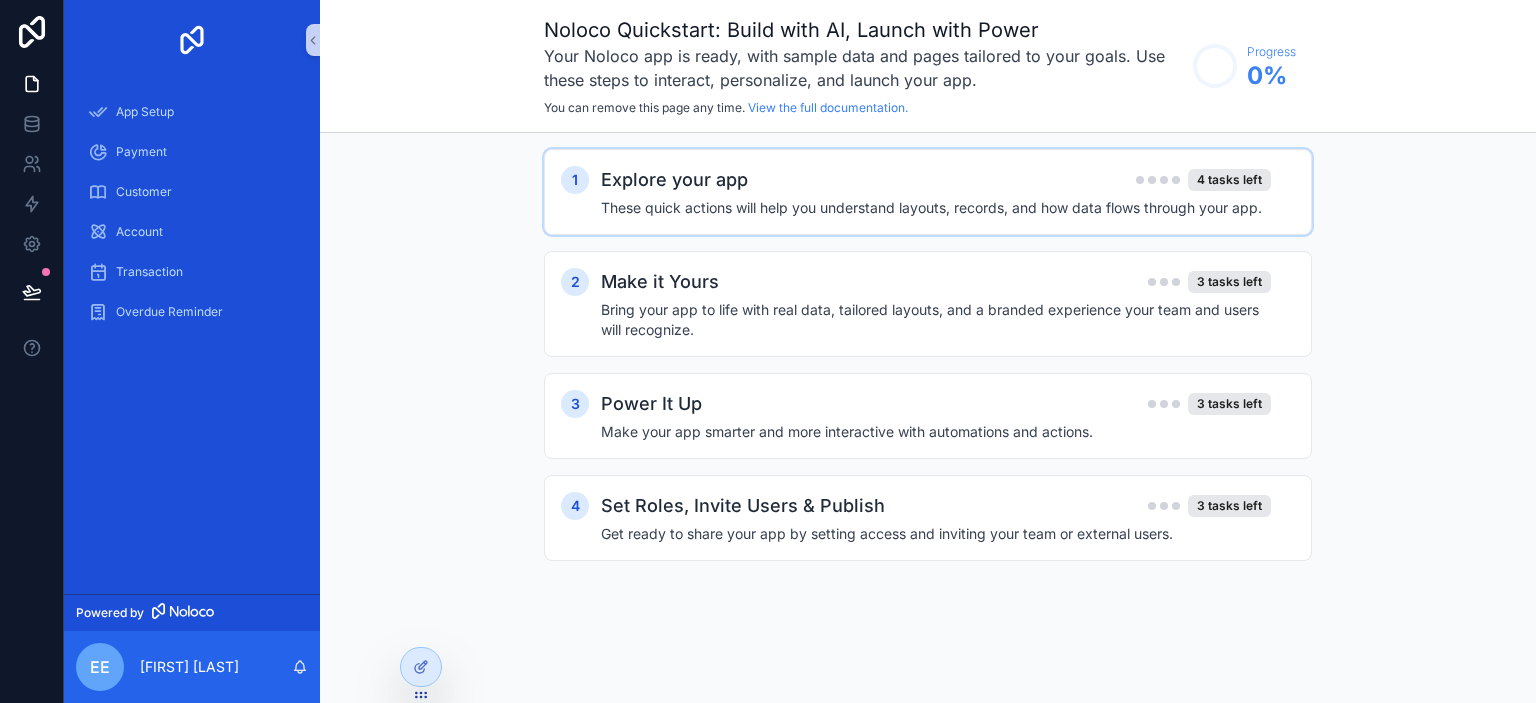 click on "Explore your app 4 tasks left" at bounding box center [936, 180] 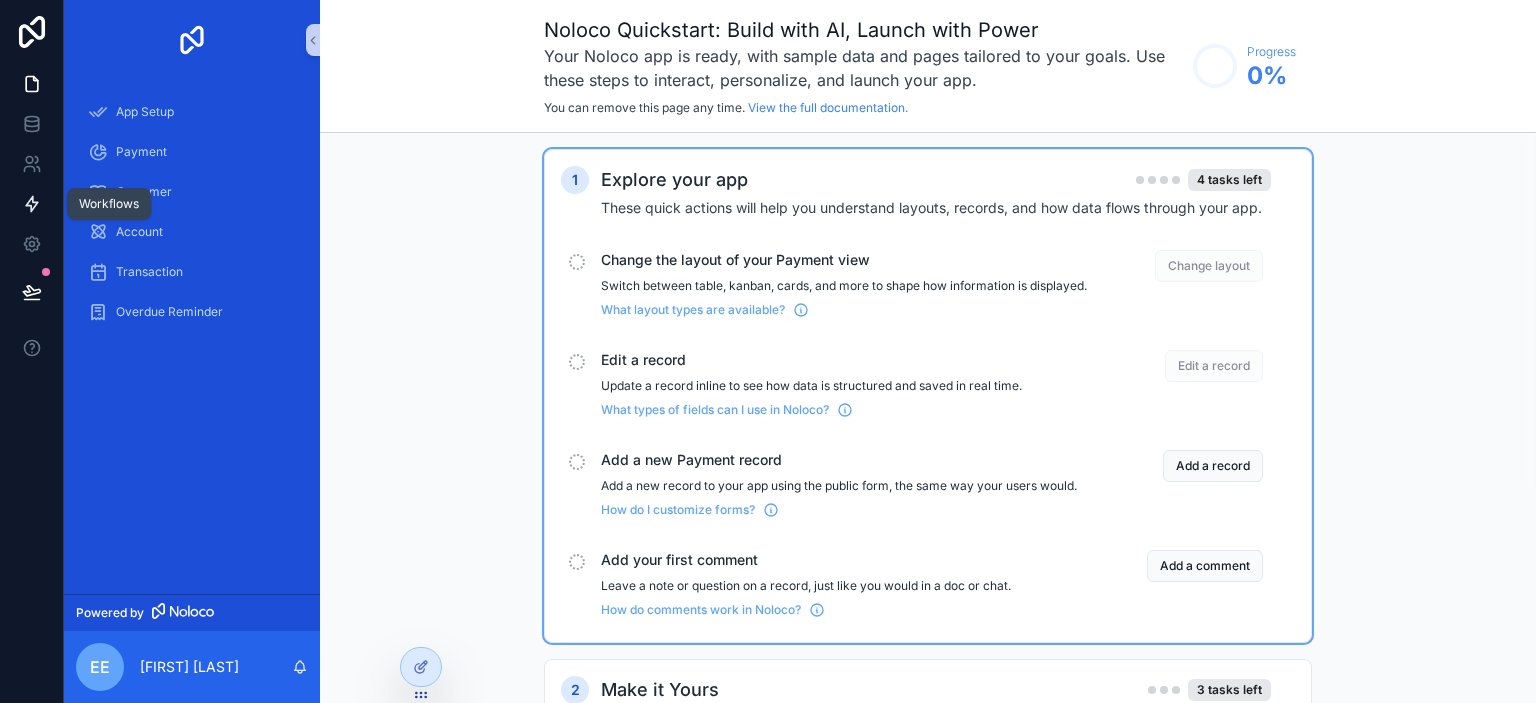 click 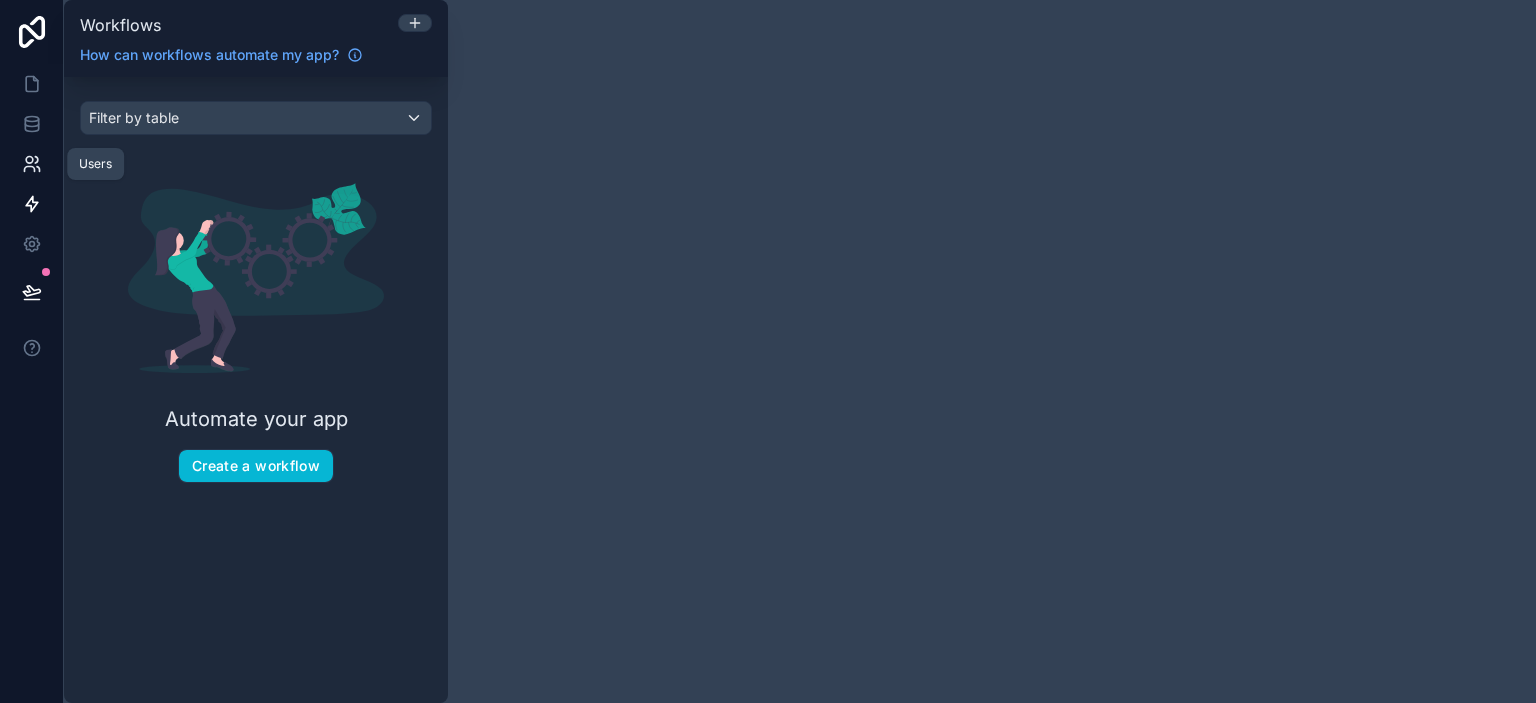 click 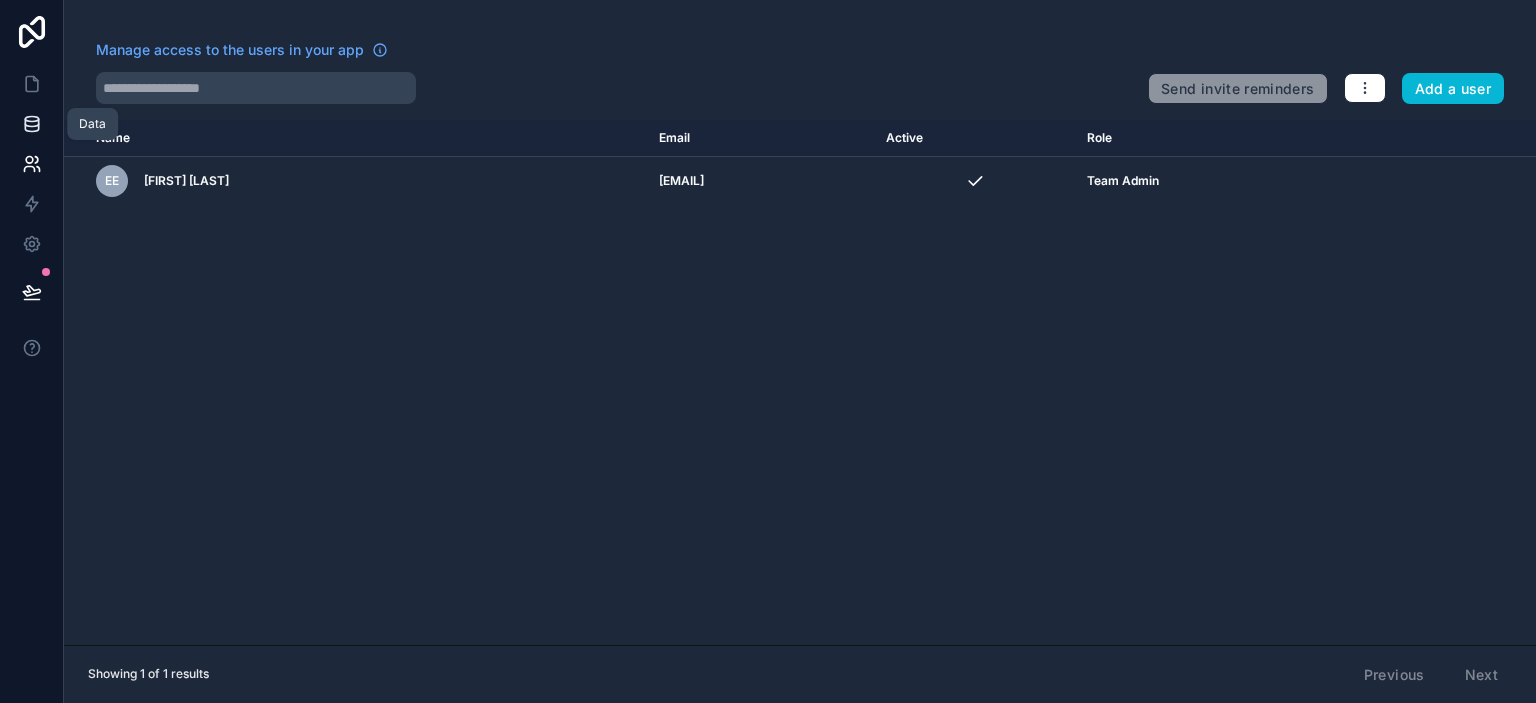 click 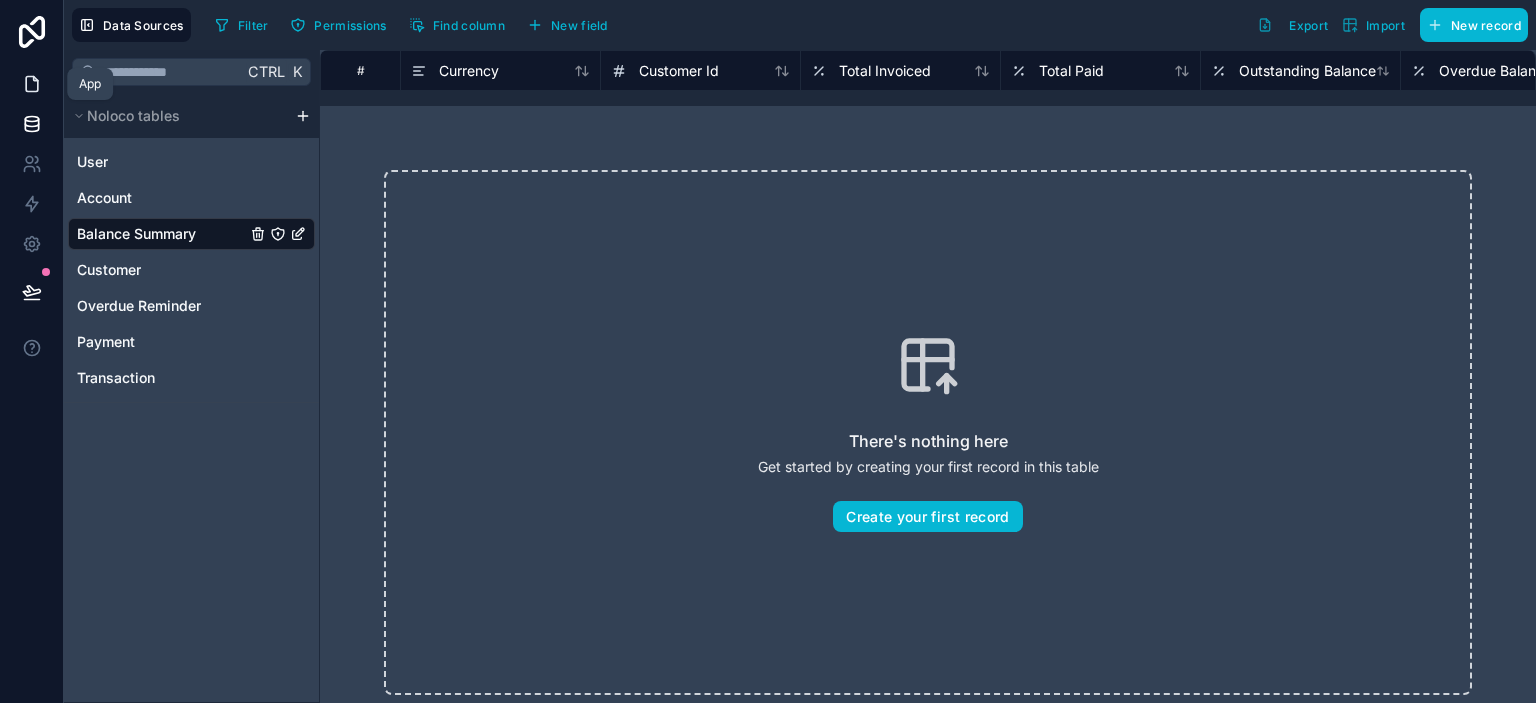 click 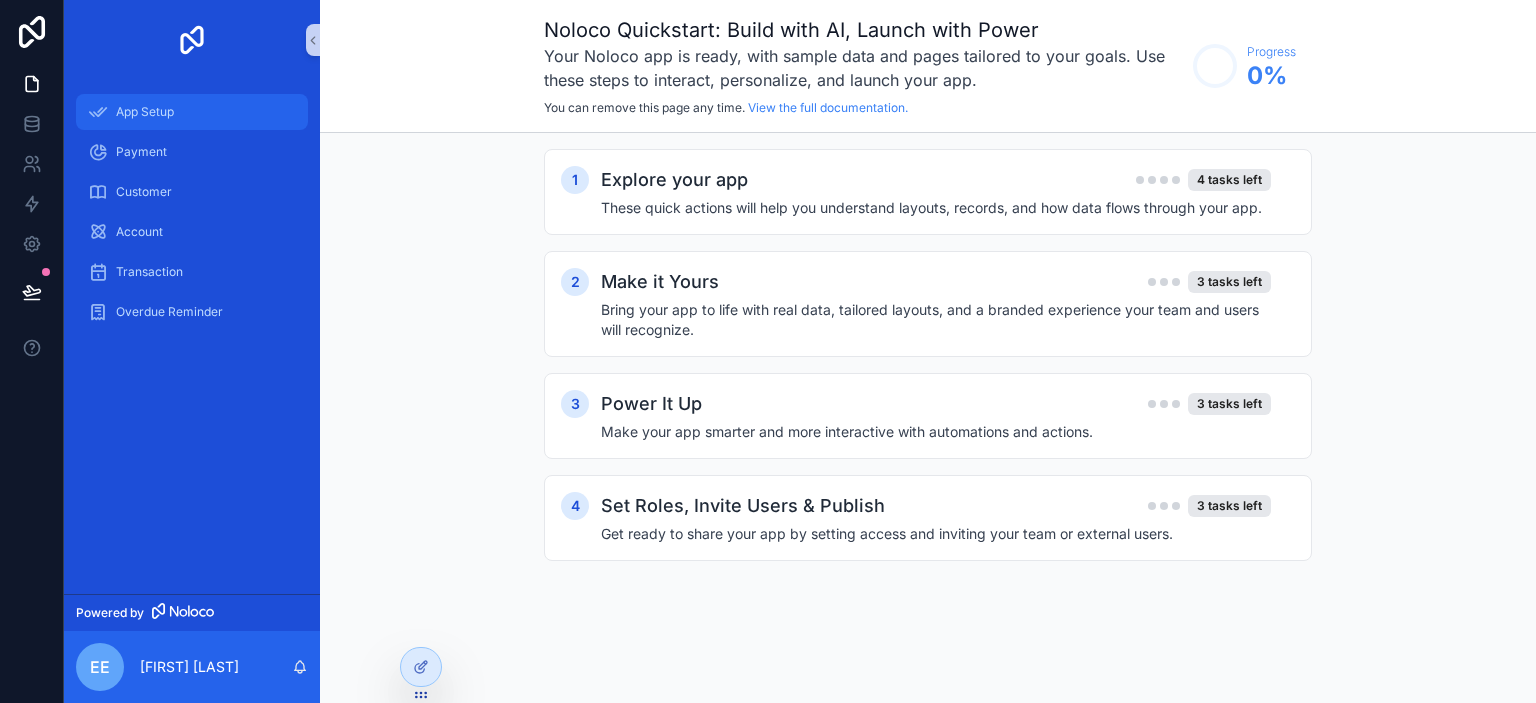 click on "App Setup" at bounding box center (192, 112) 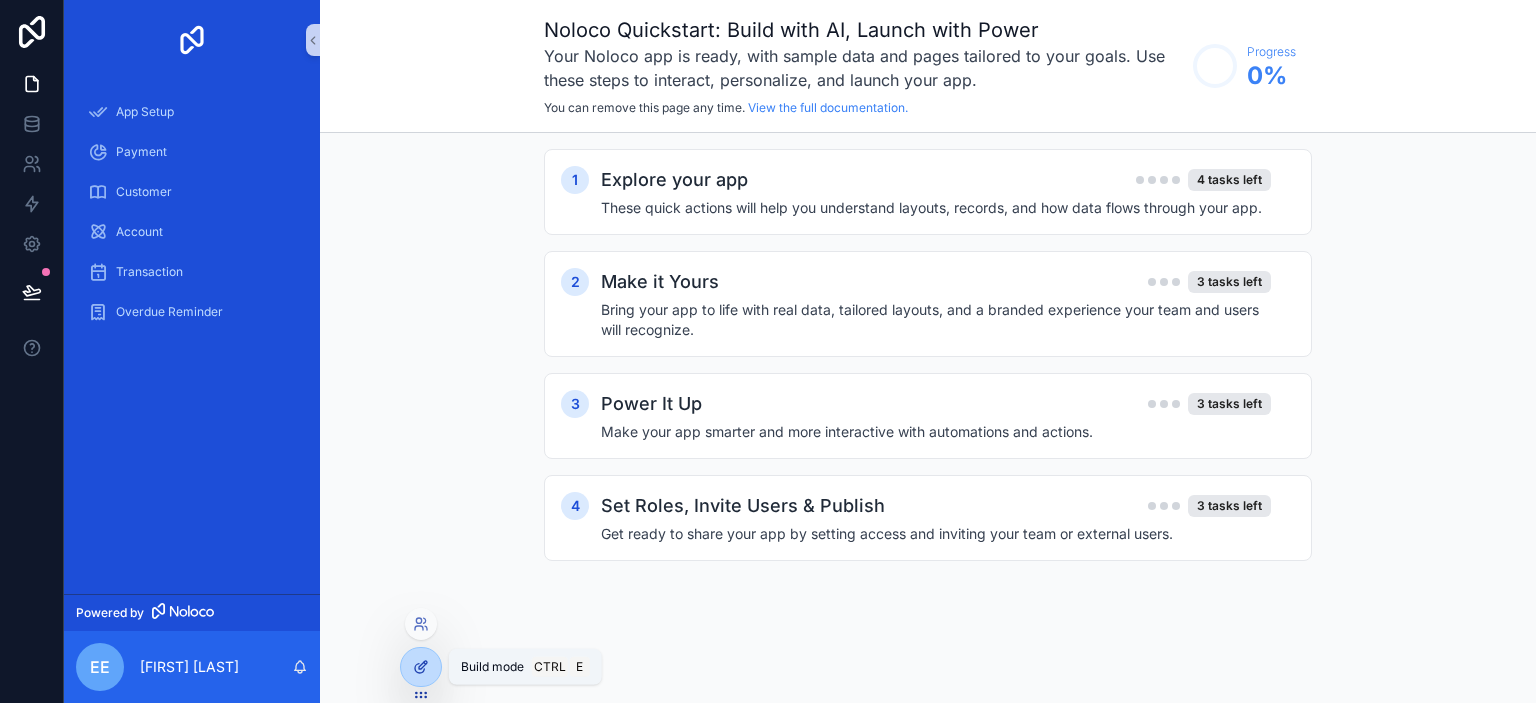 click at bounding box center (421, 667) 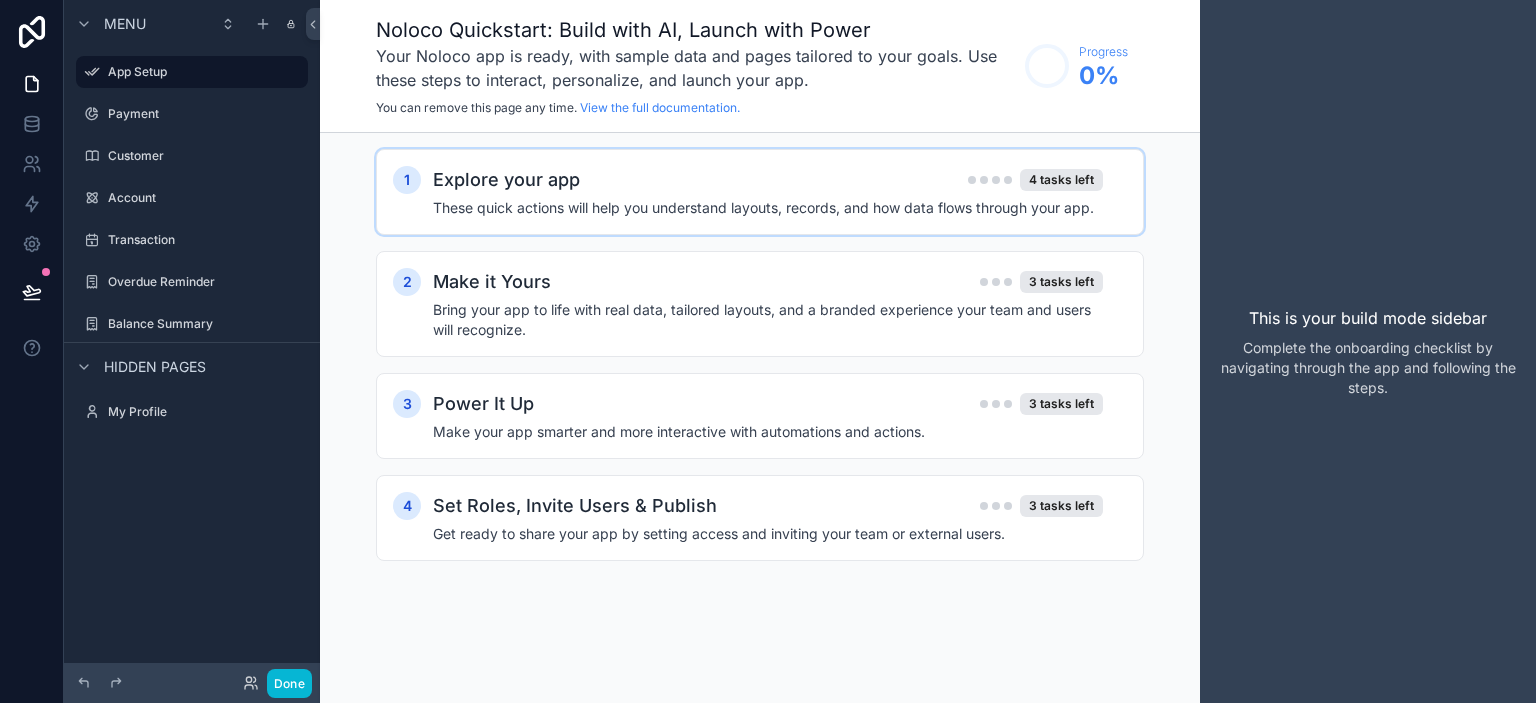 click on "These quick actions will help you understand layouts, records, and how data flows through your app." at bounding box center (768, 208) 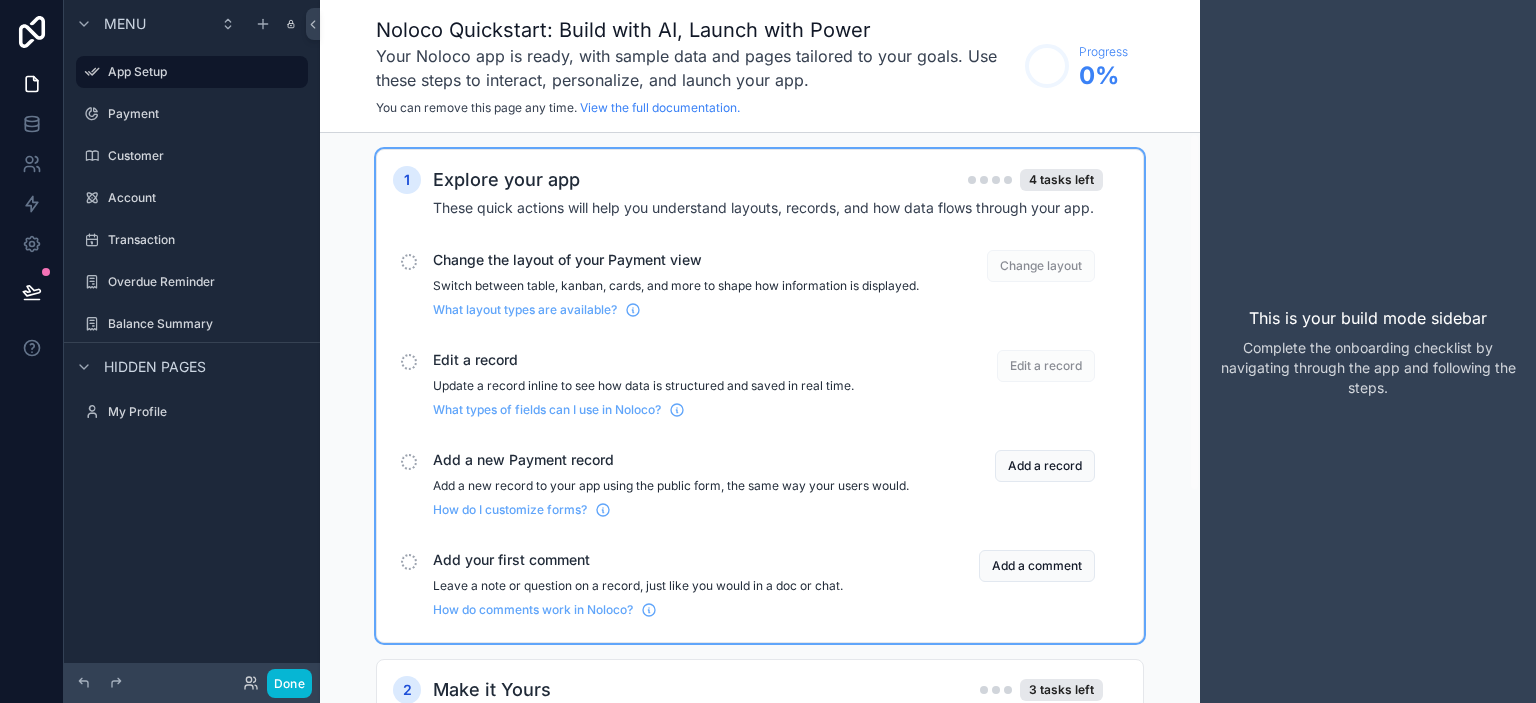 click on "These quick actions will help you understand layouts, records, and how data flows through your app." at bounding box center (768, 208) 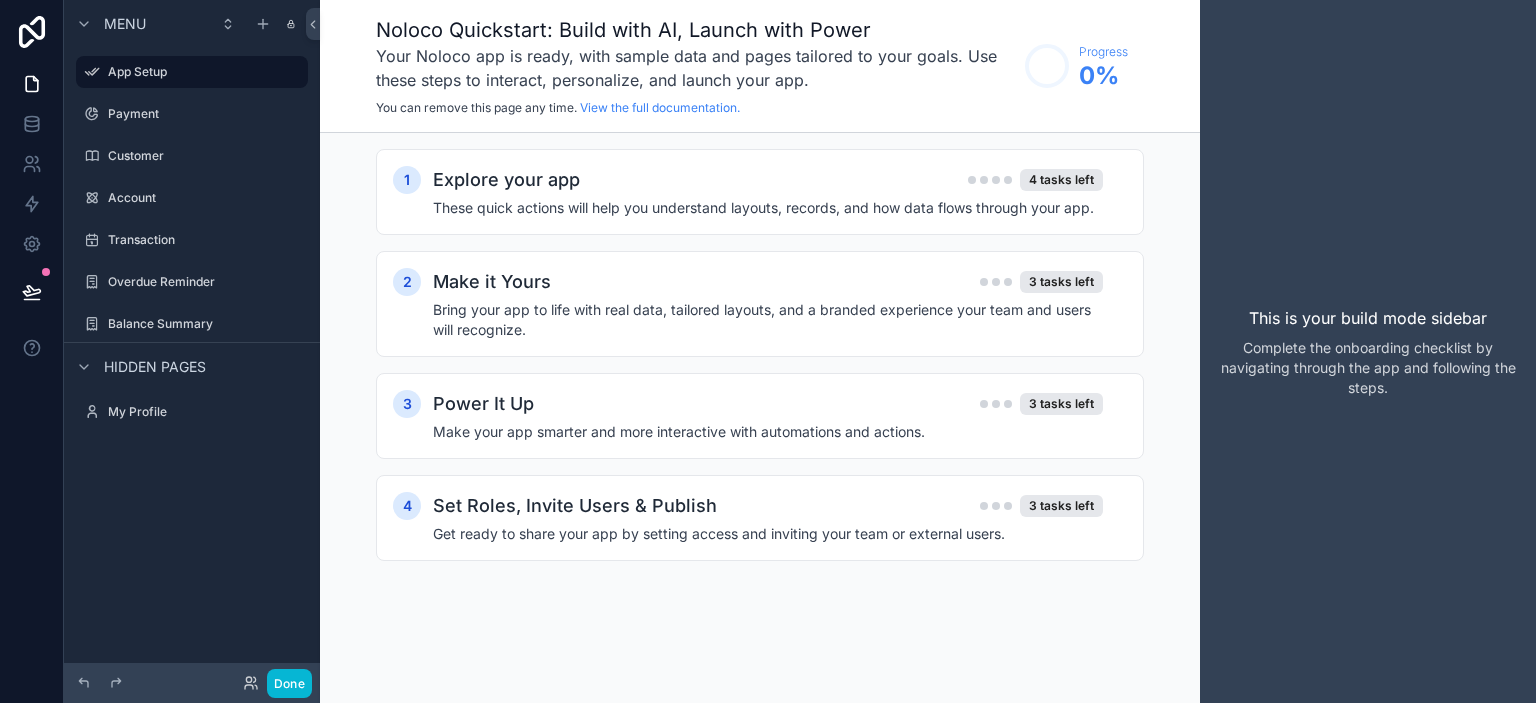 click on "Customer" at bounding box center [192, 156] 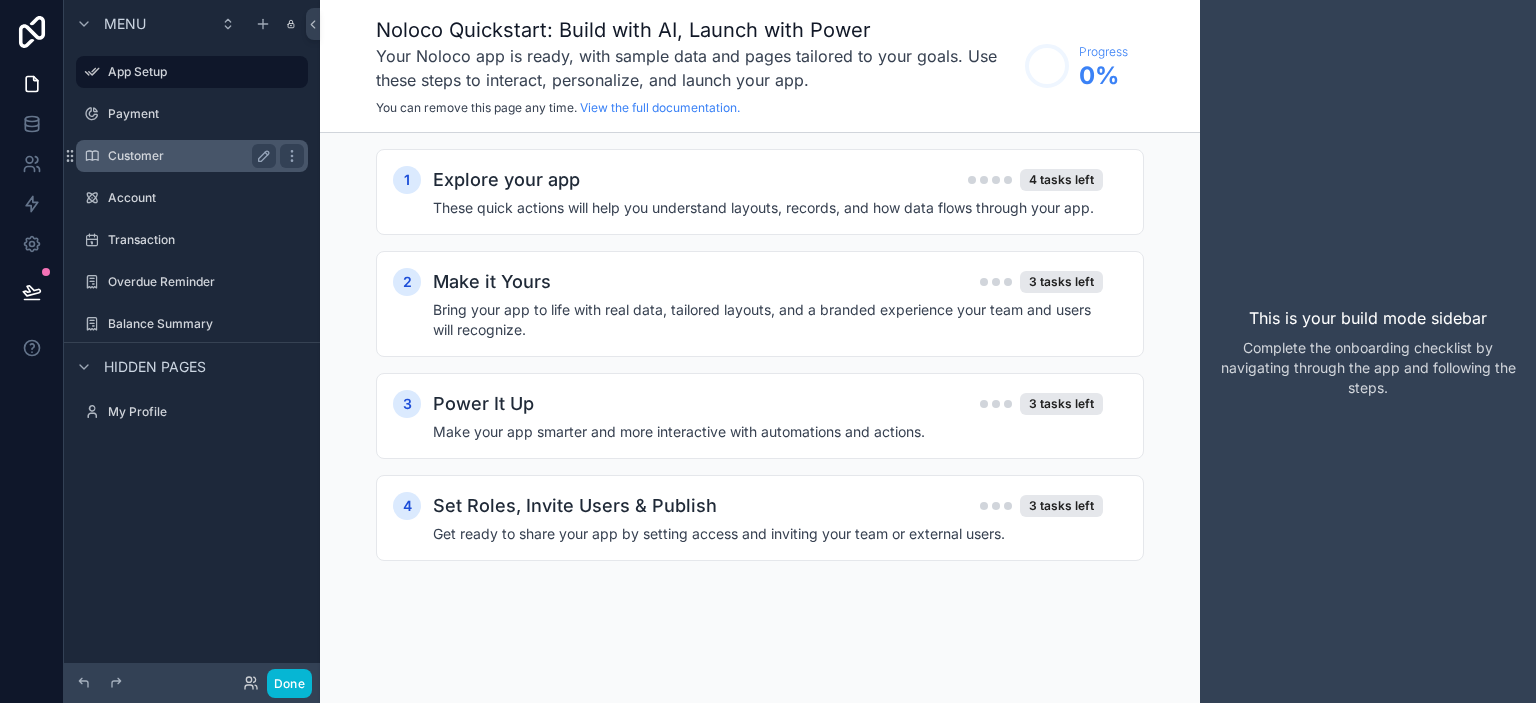 click on "Customer" at bounding box center [188, 156] 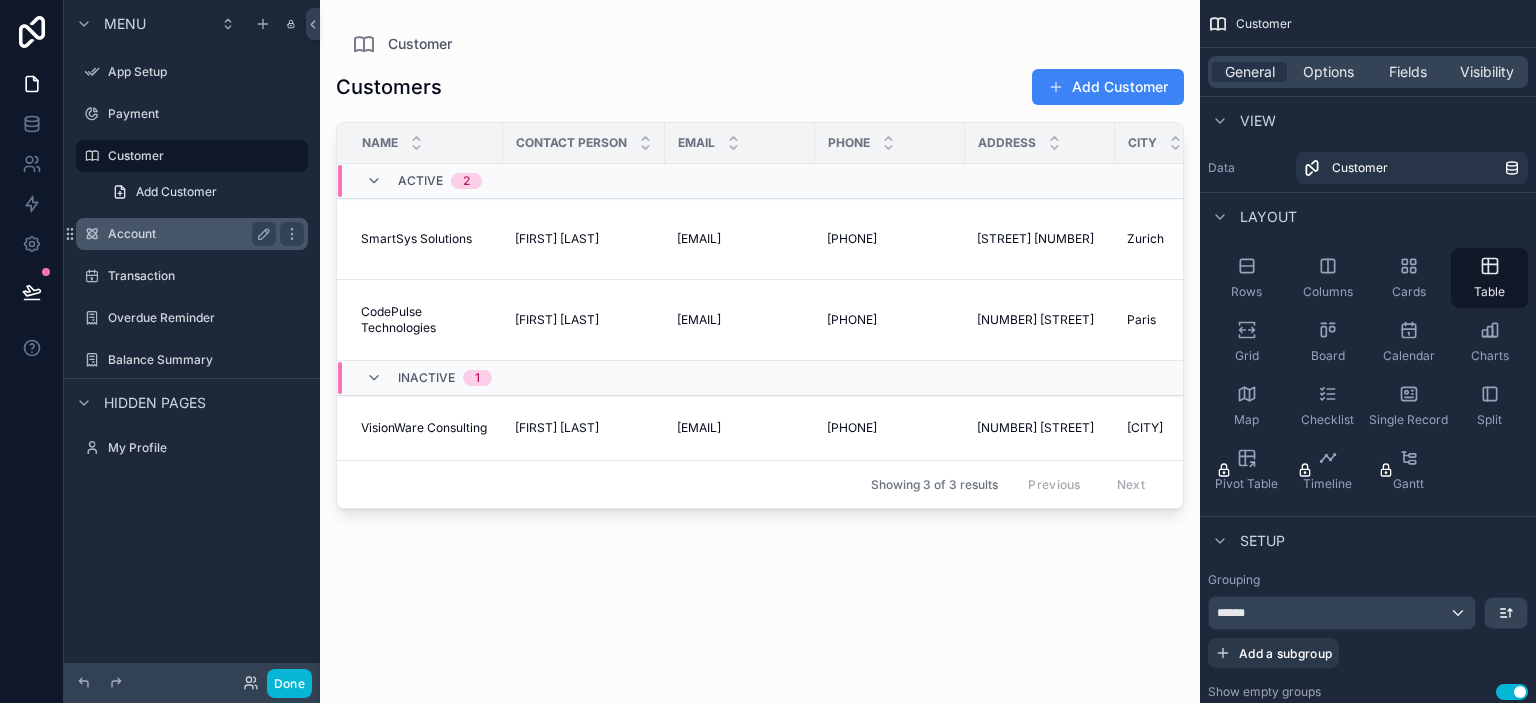click on "Account" at bounding box center [188, 234] 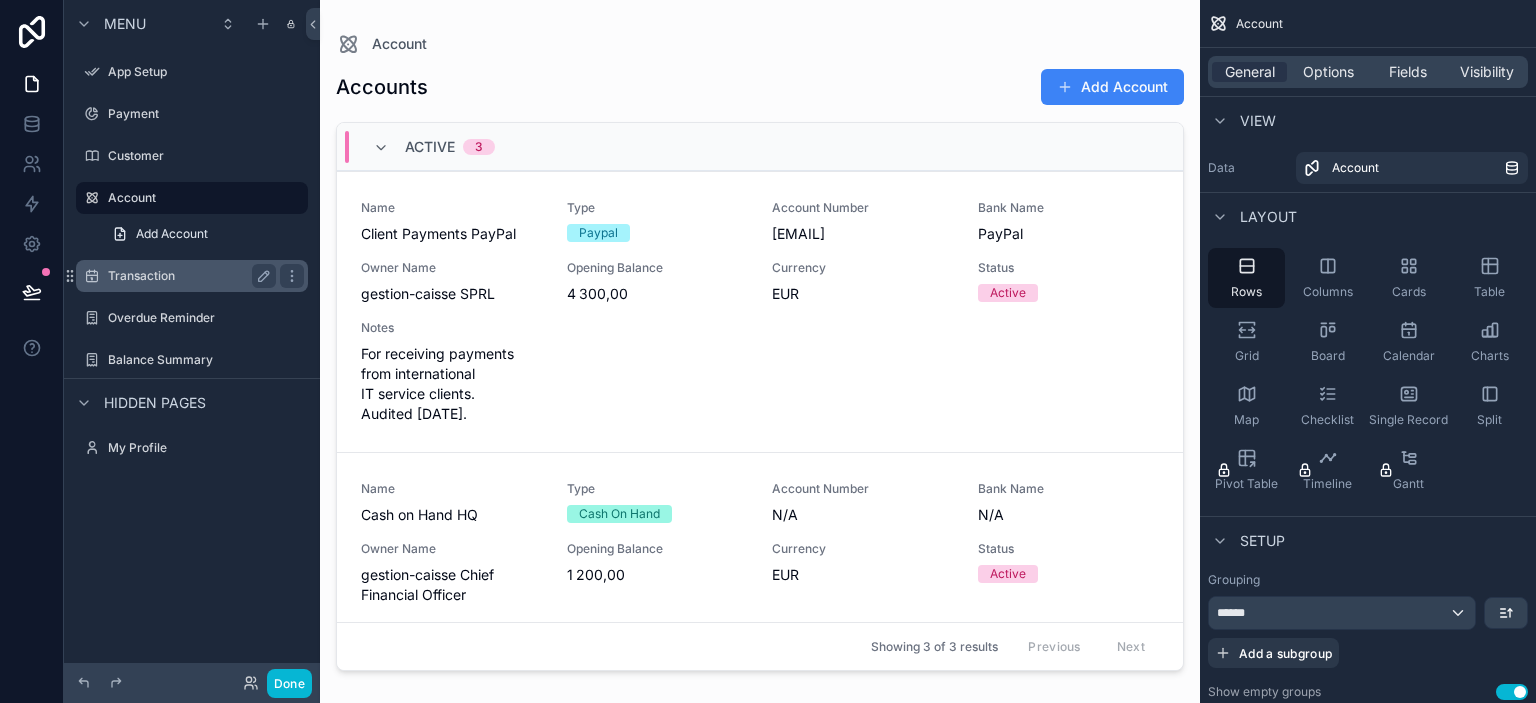 click on "Transaction" at bounding box center [192, 276] 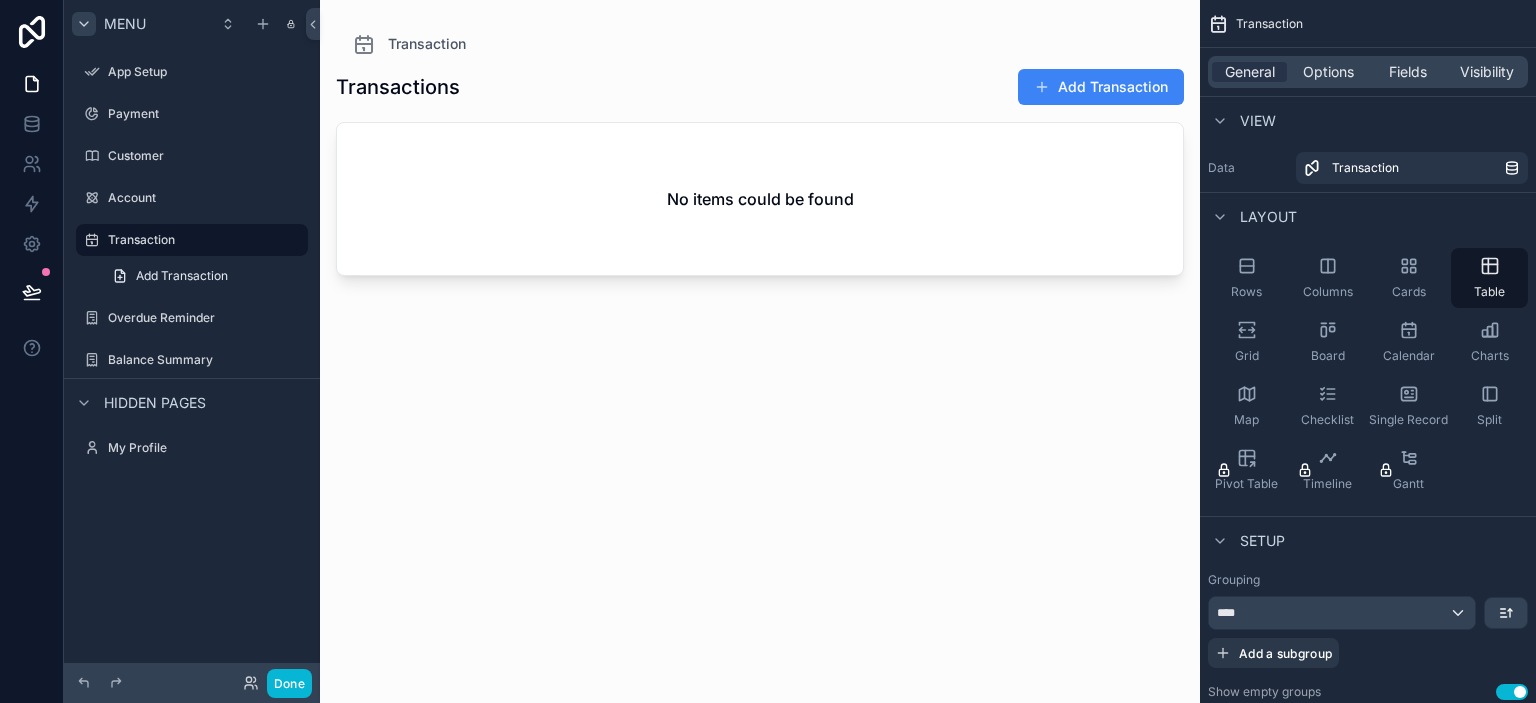 click 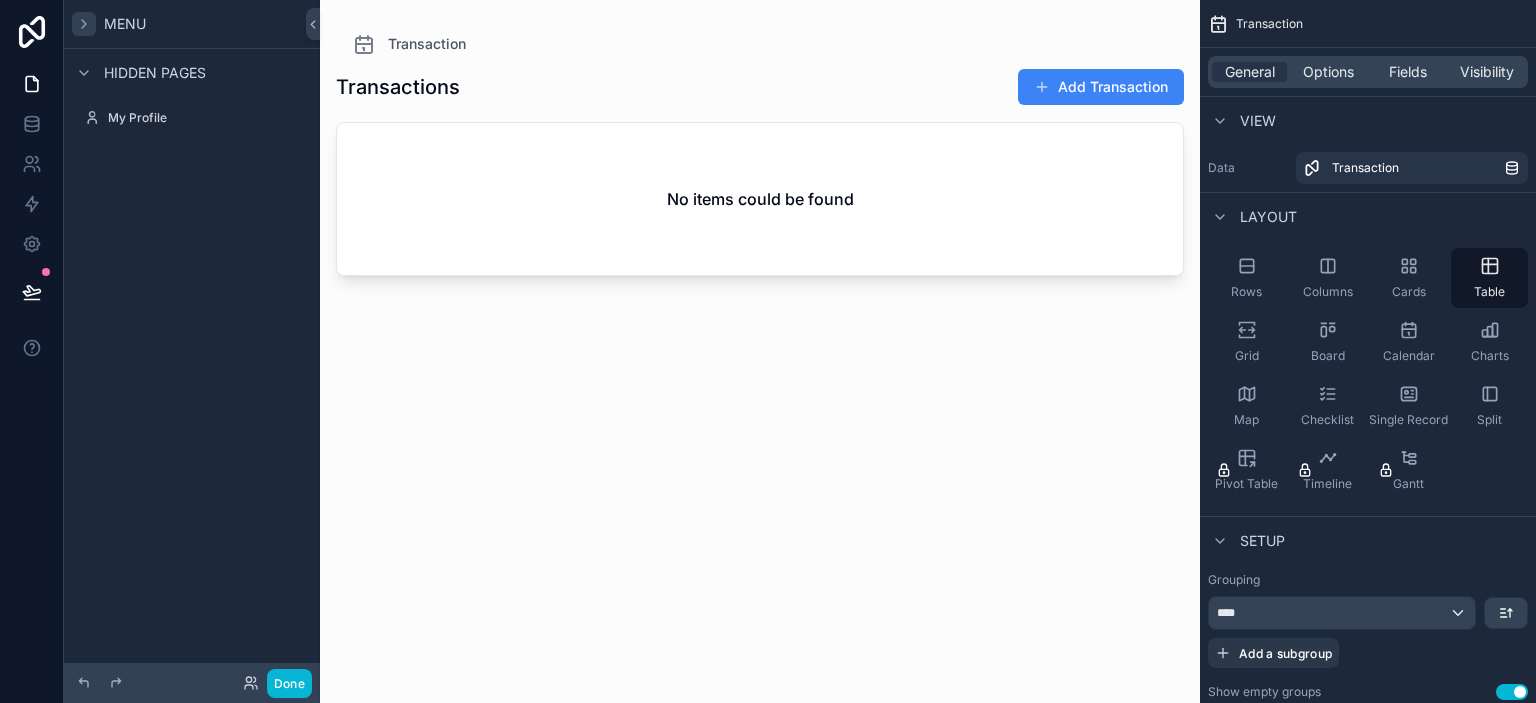 click on "Hidden pages" at bounding box center (155, 73) 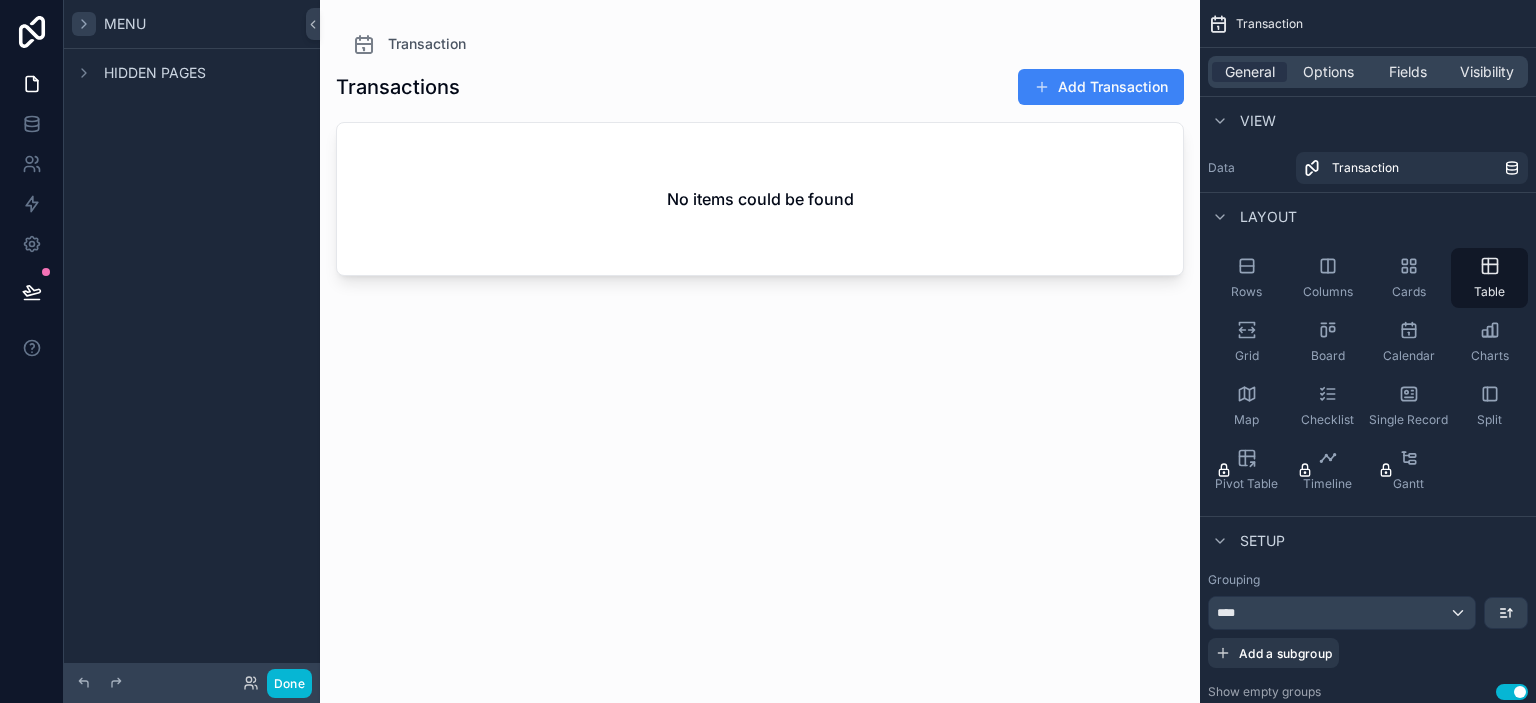 click 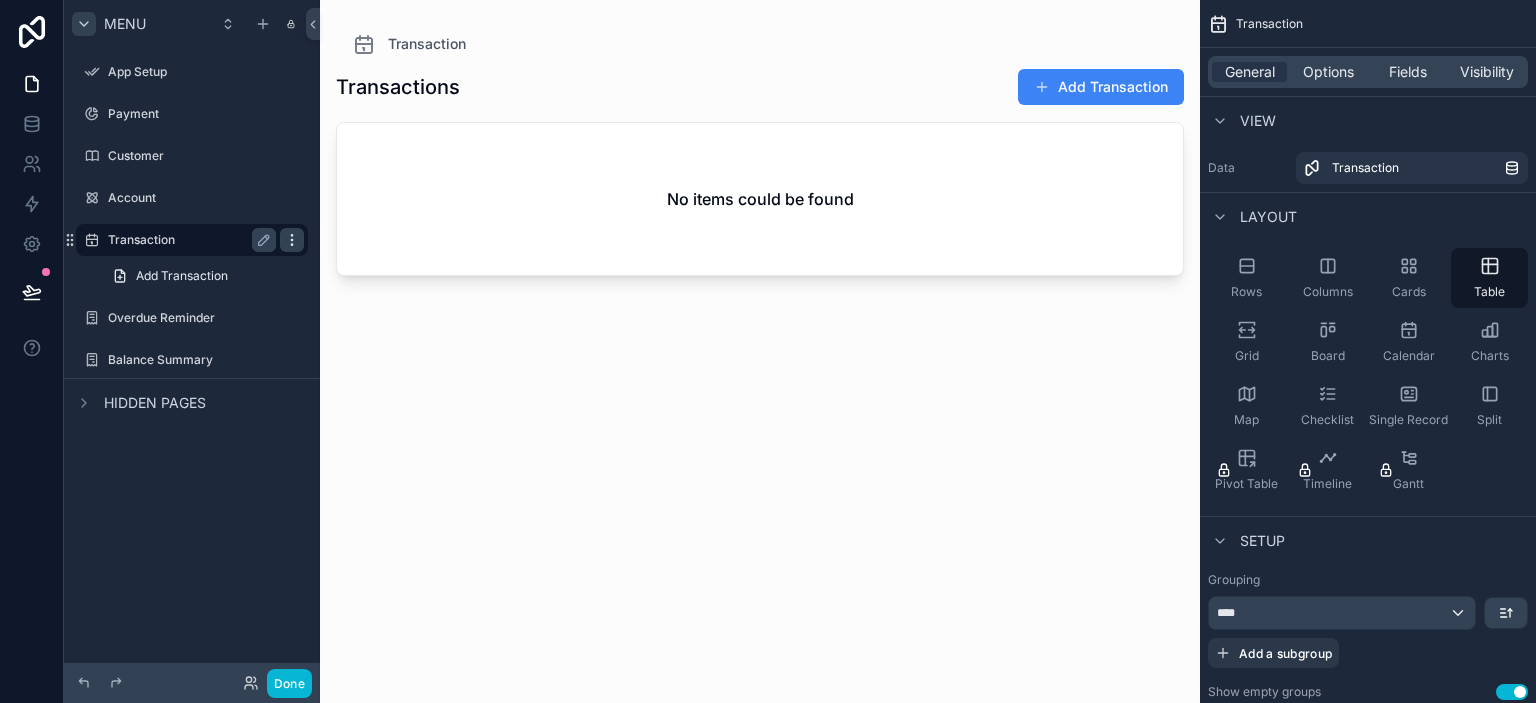 click 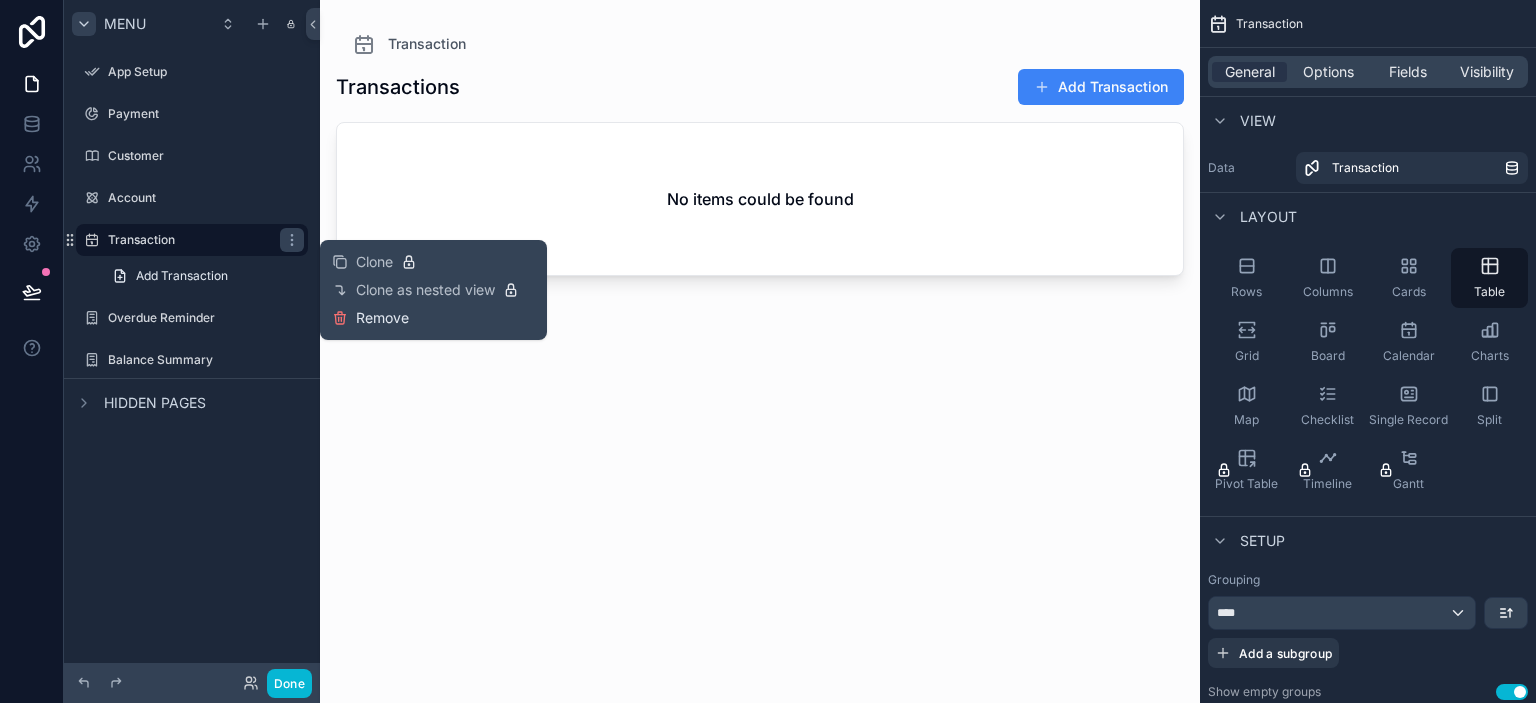 click on "Remove" at bounding box center (382, 318) 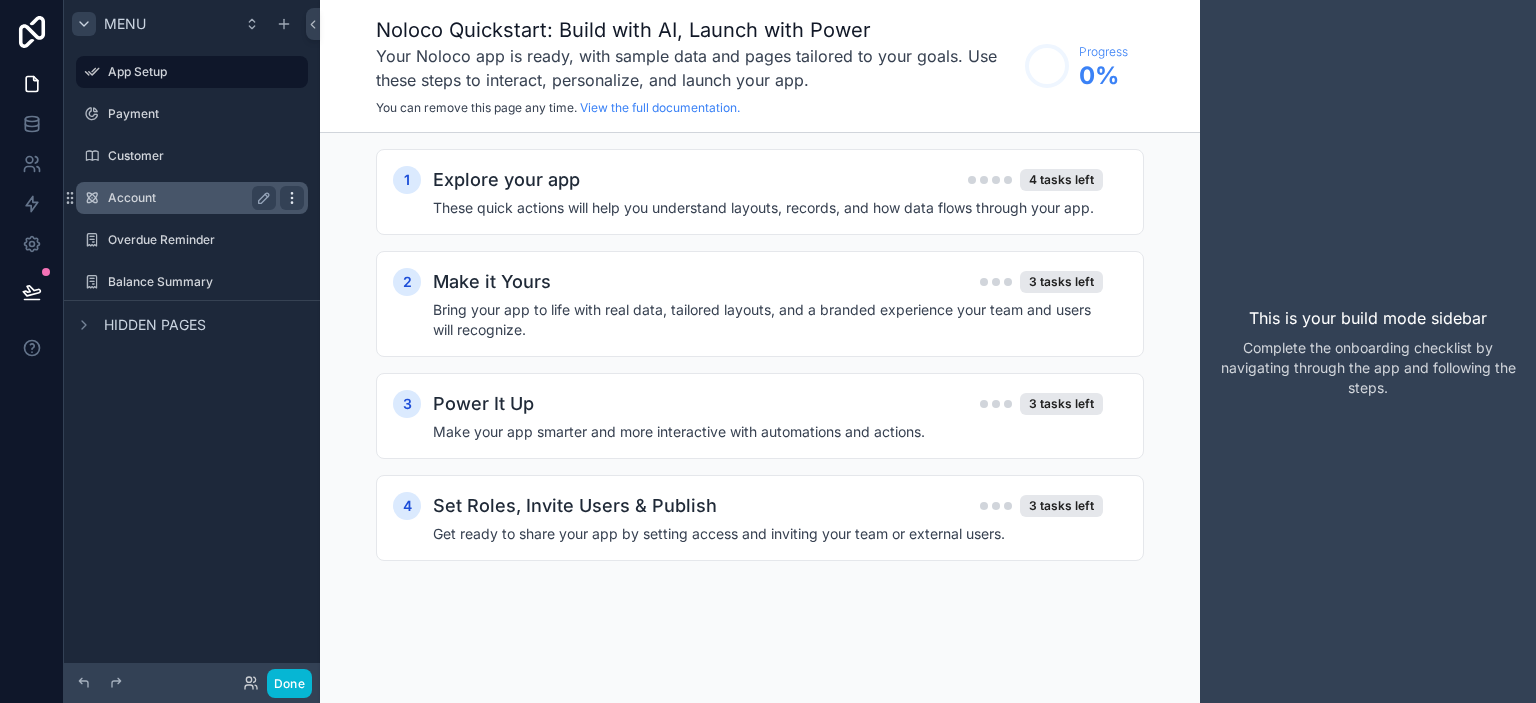 click 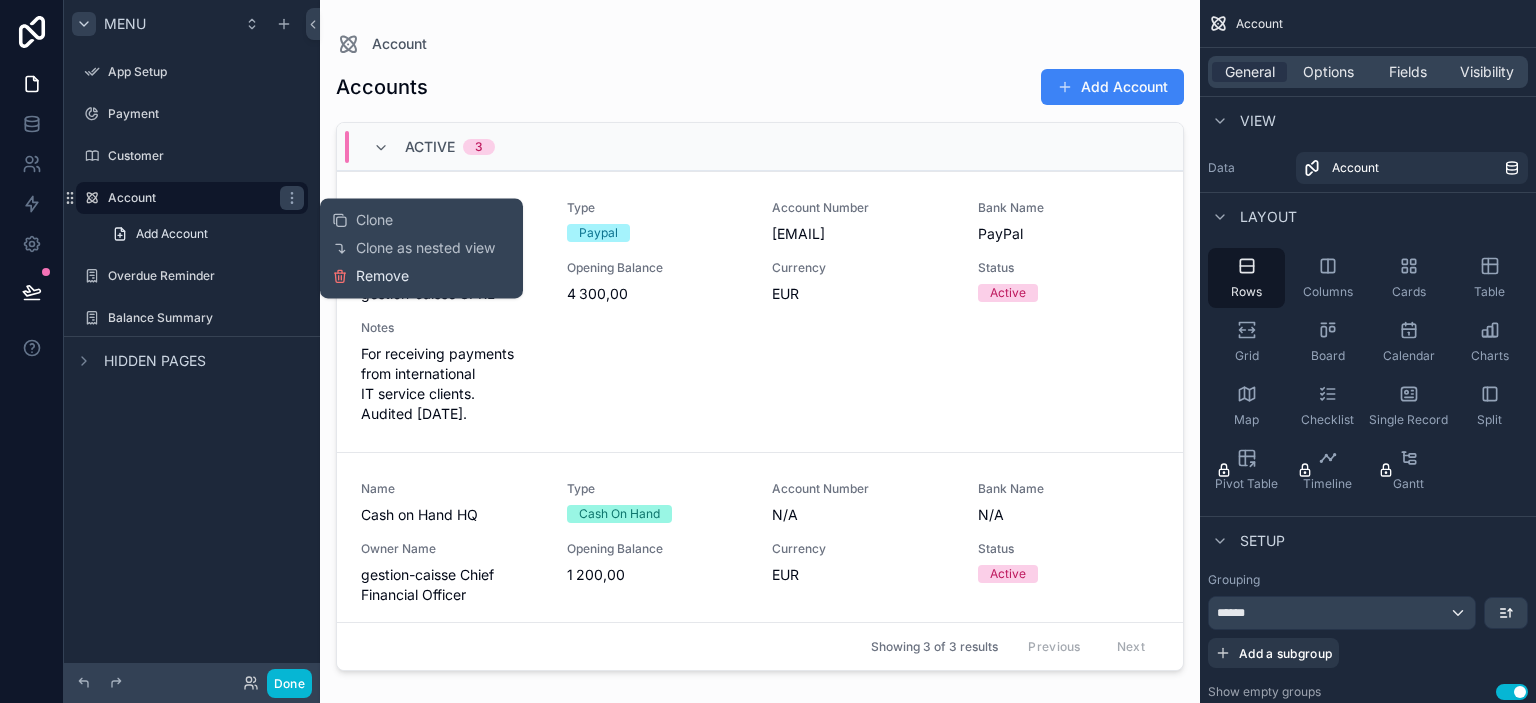 click on "Remove" at bounding box center [382, 276] 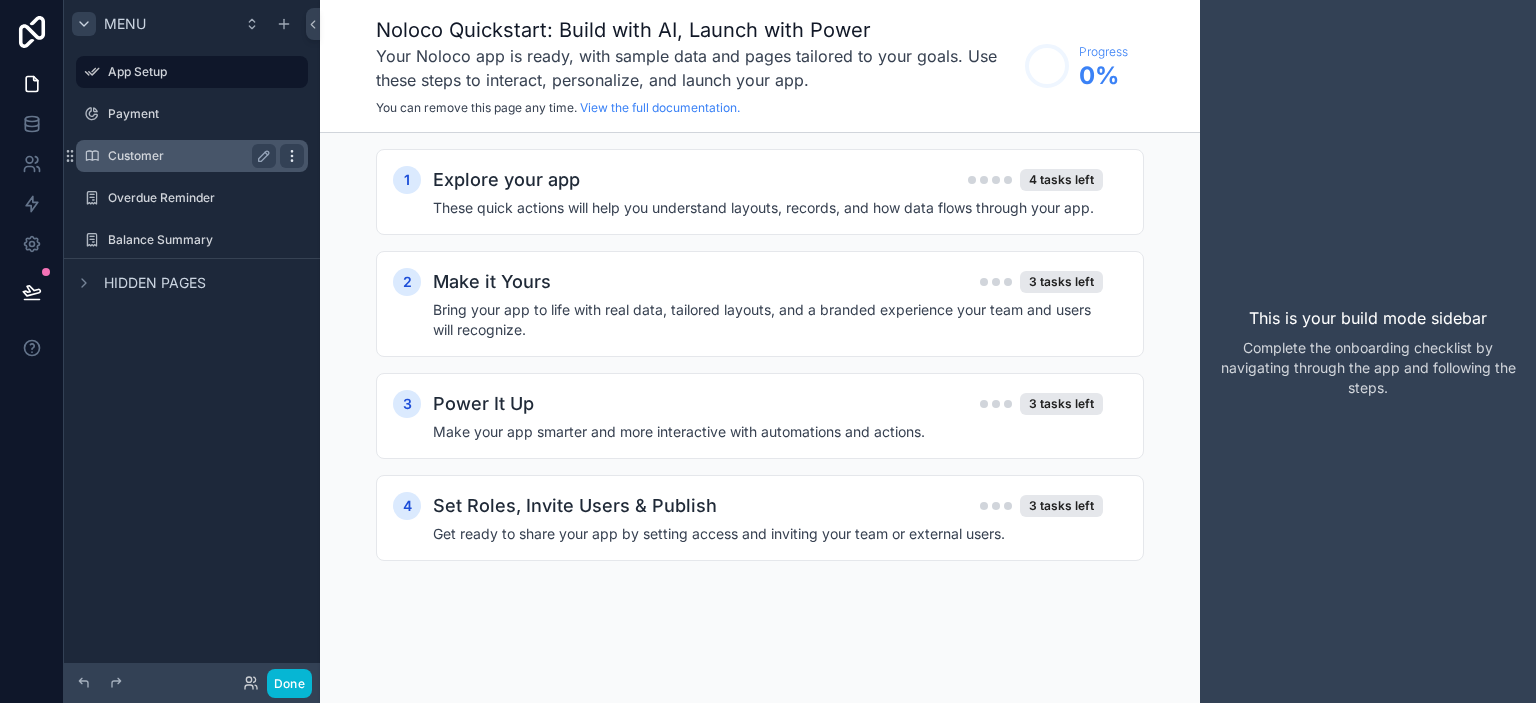 click 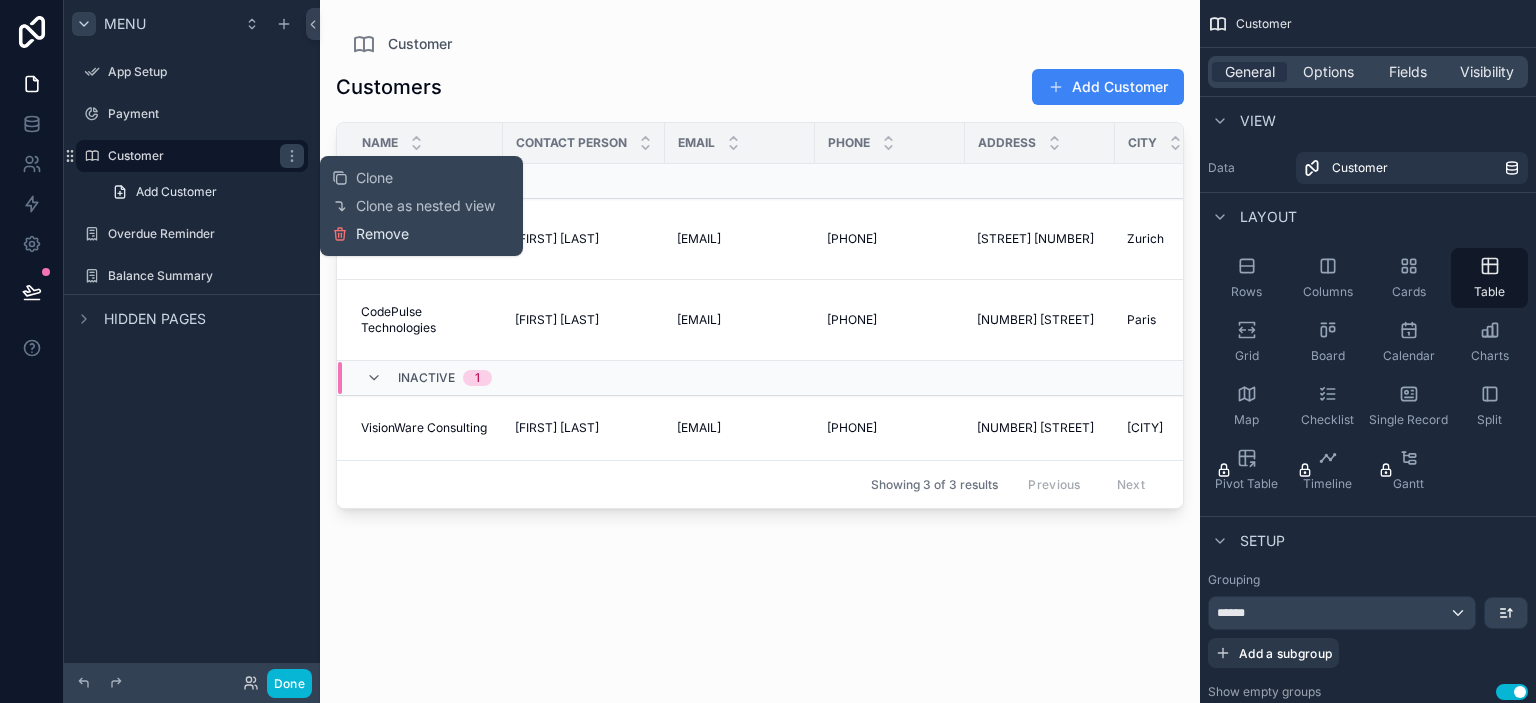 click on "Remove" at bounding box center [382, 234] 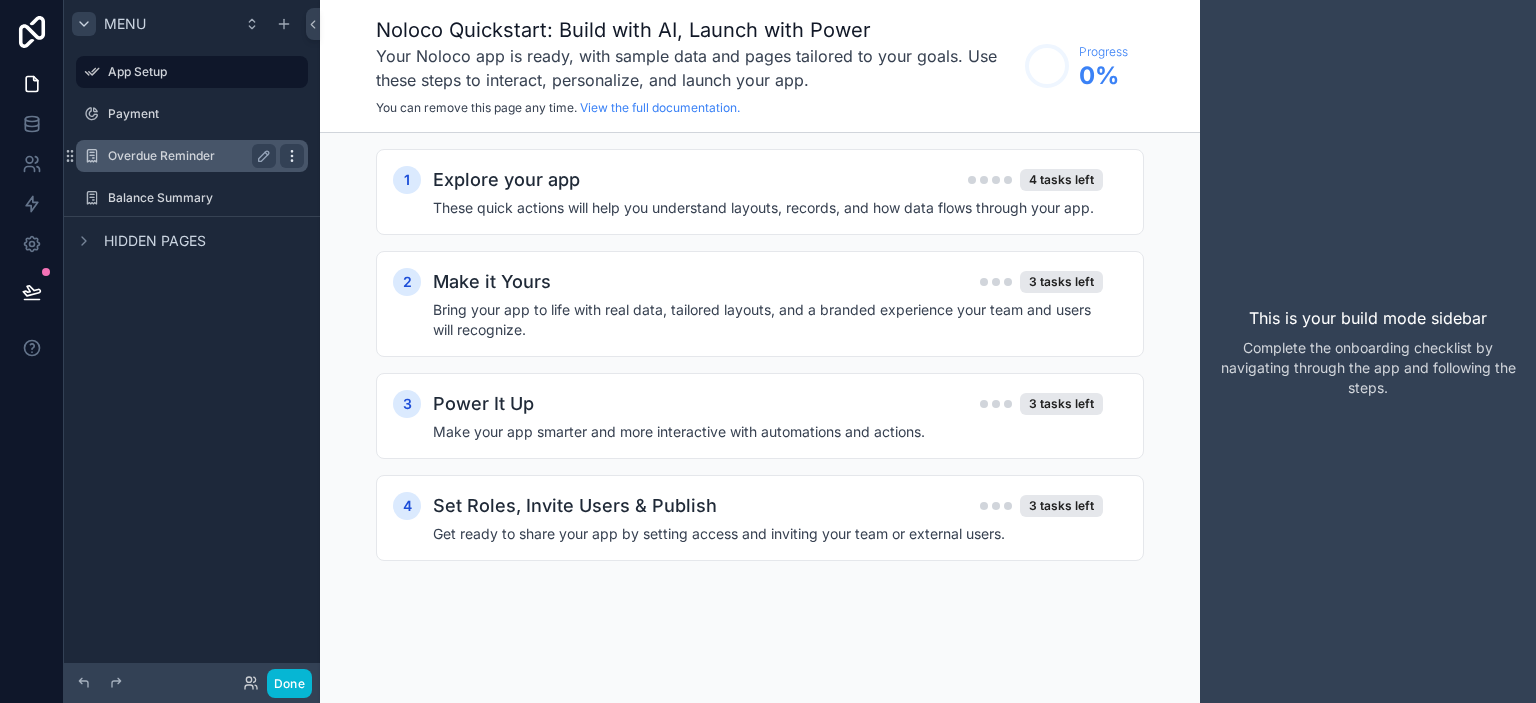 click 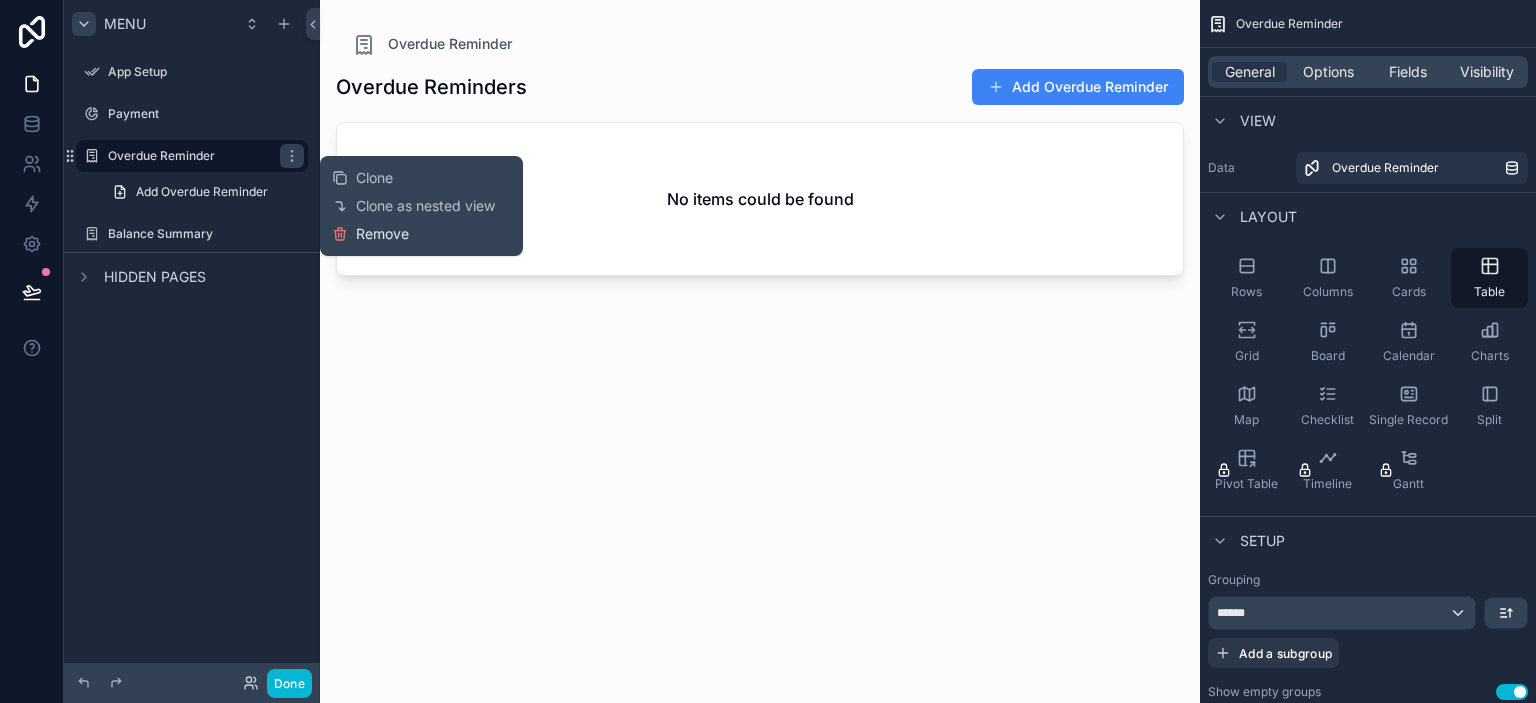 click on "Remove" at bounding box center [382, 234] 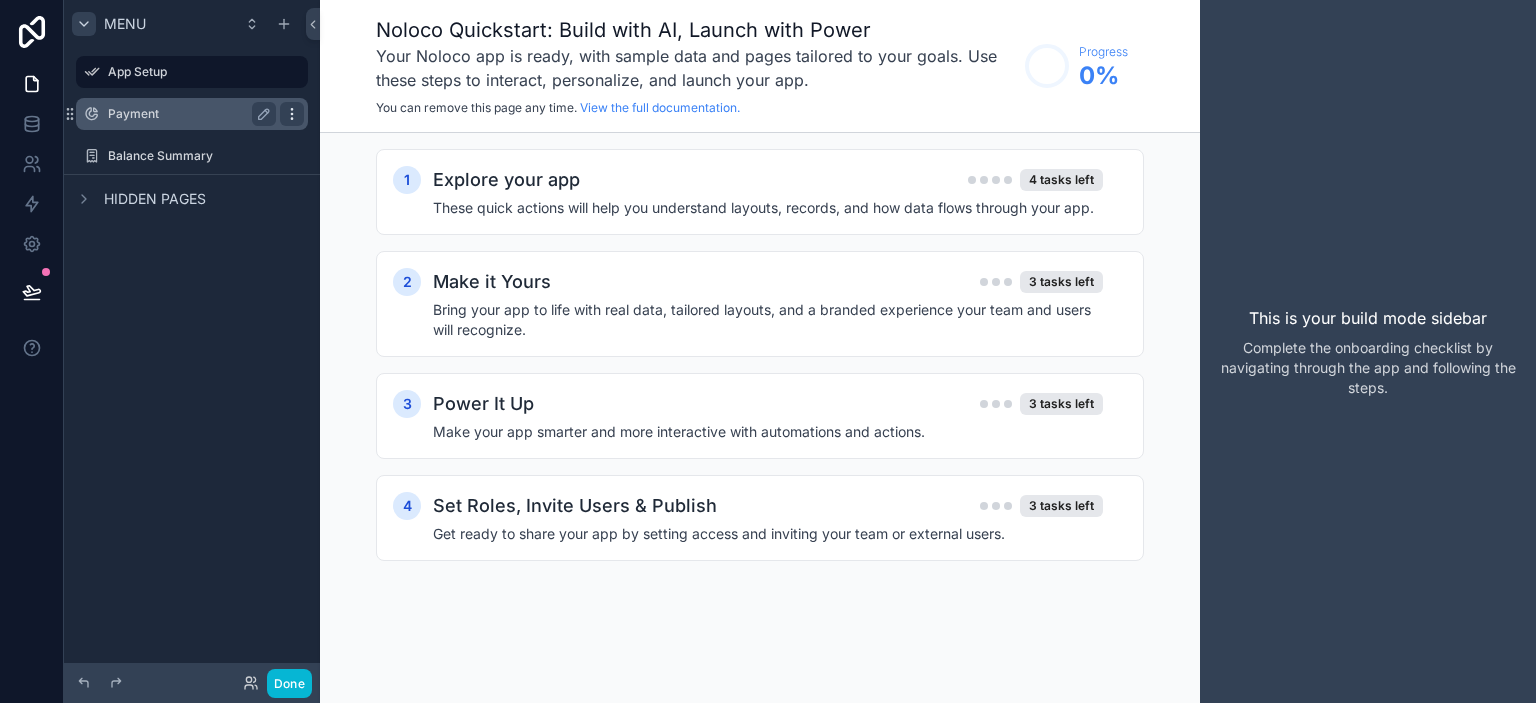 click 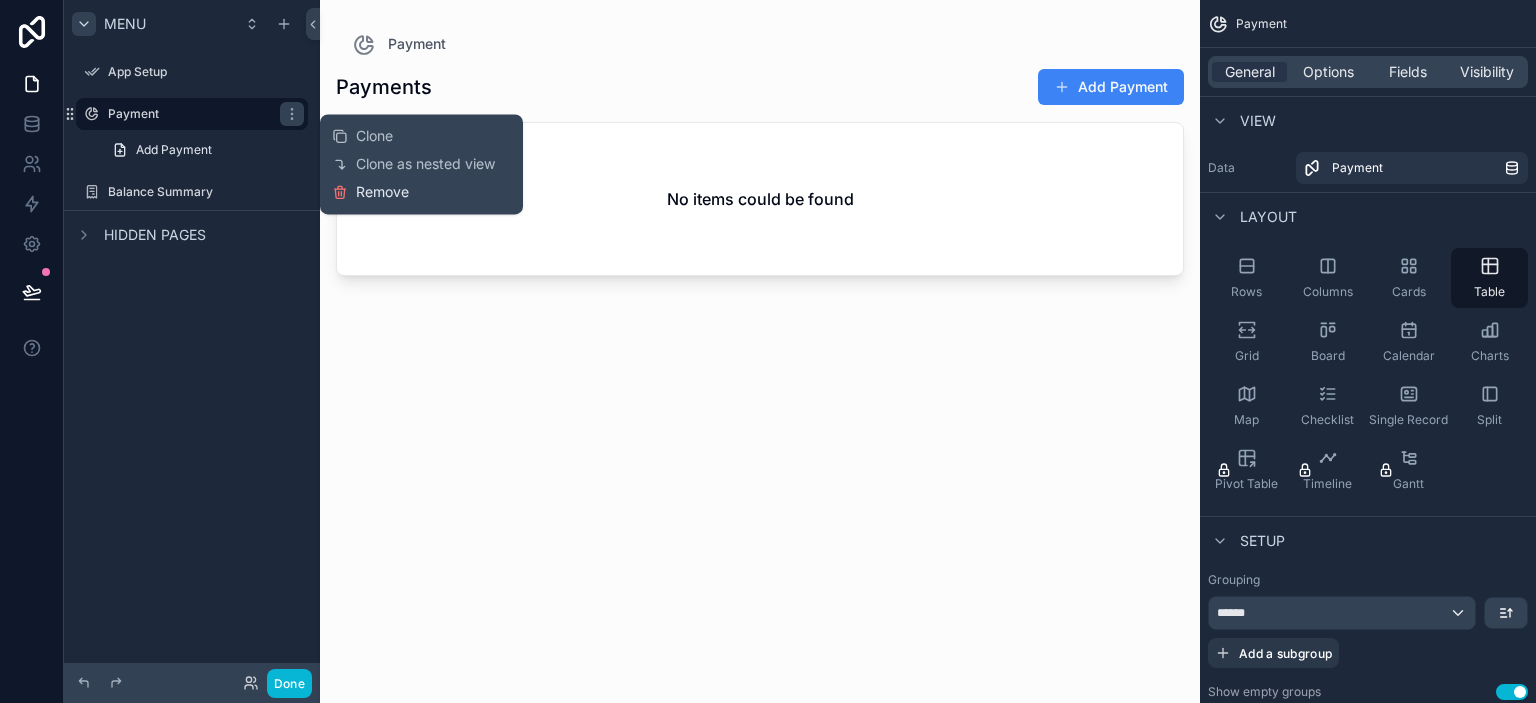 click on "Remove" at bounding box center [382, 192] 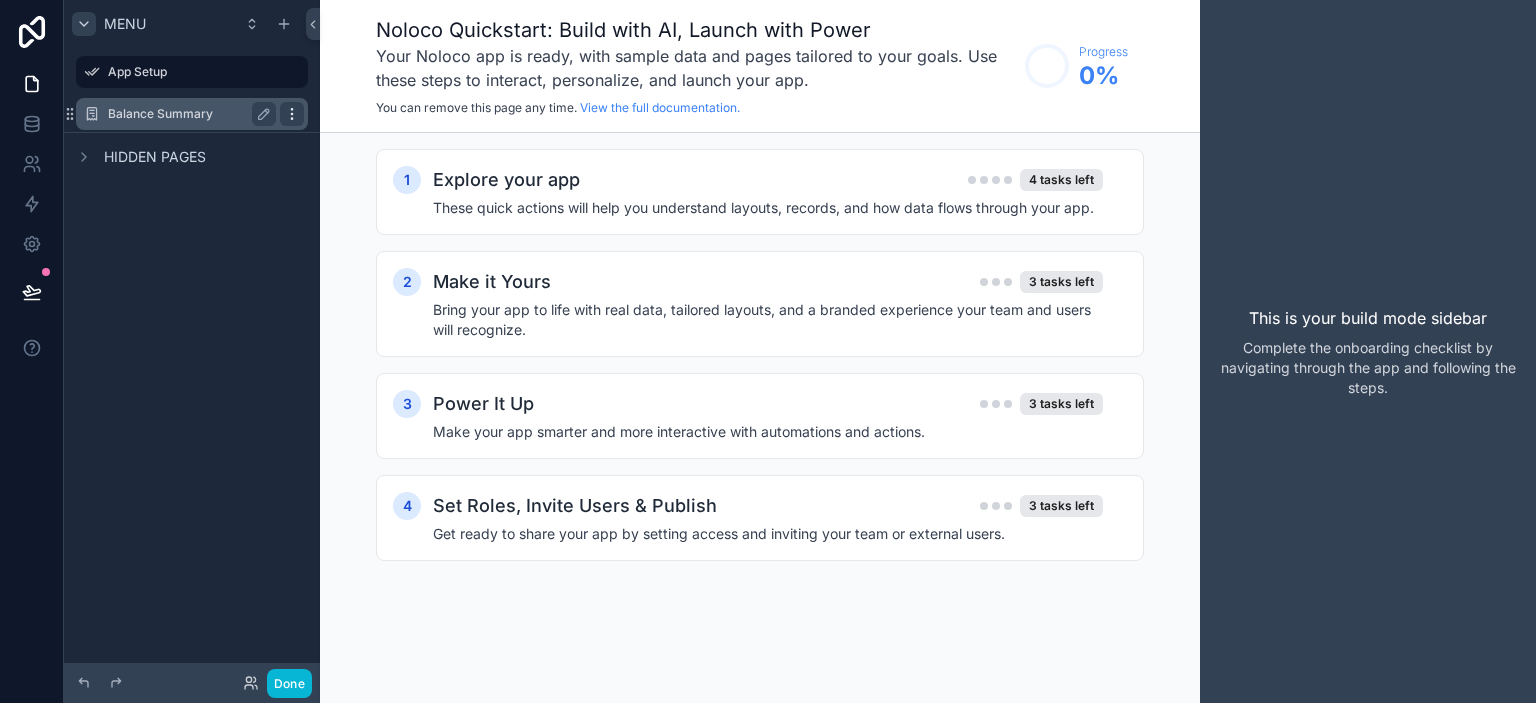 click 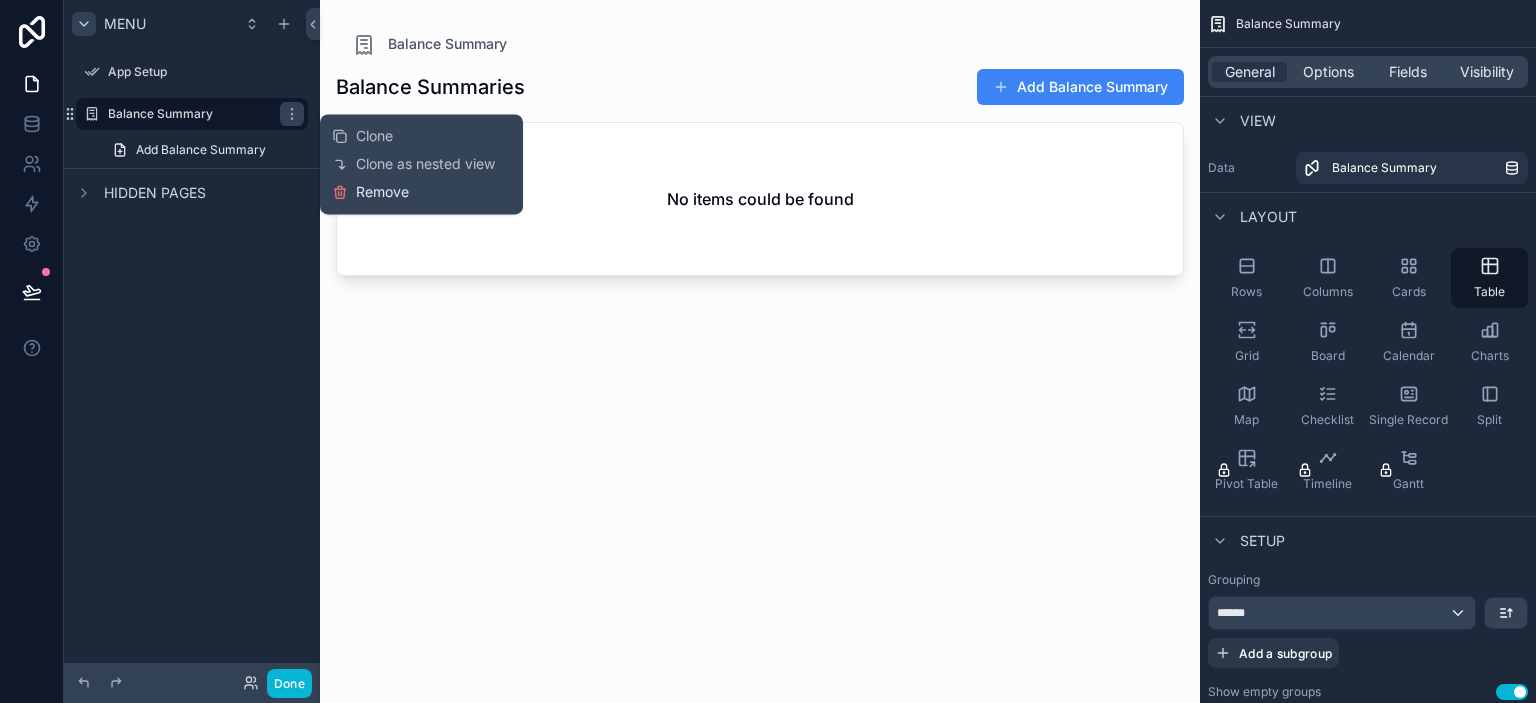 click on "Remove" at bounding box center [382, 192] 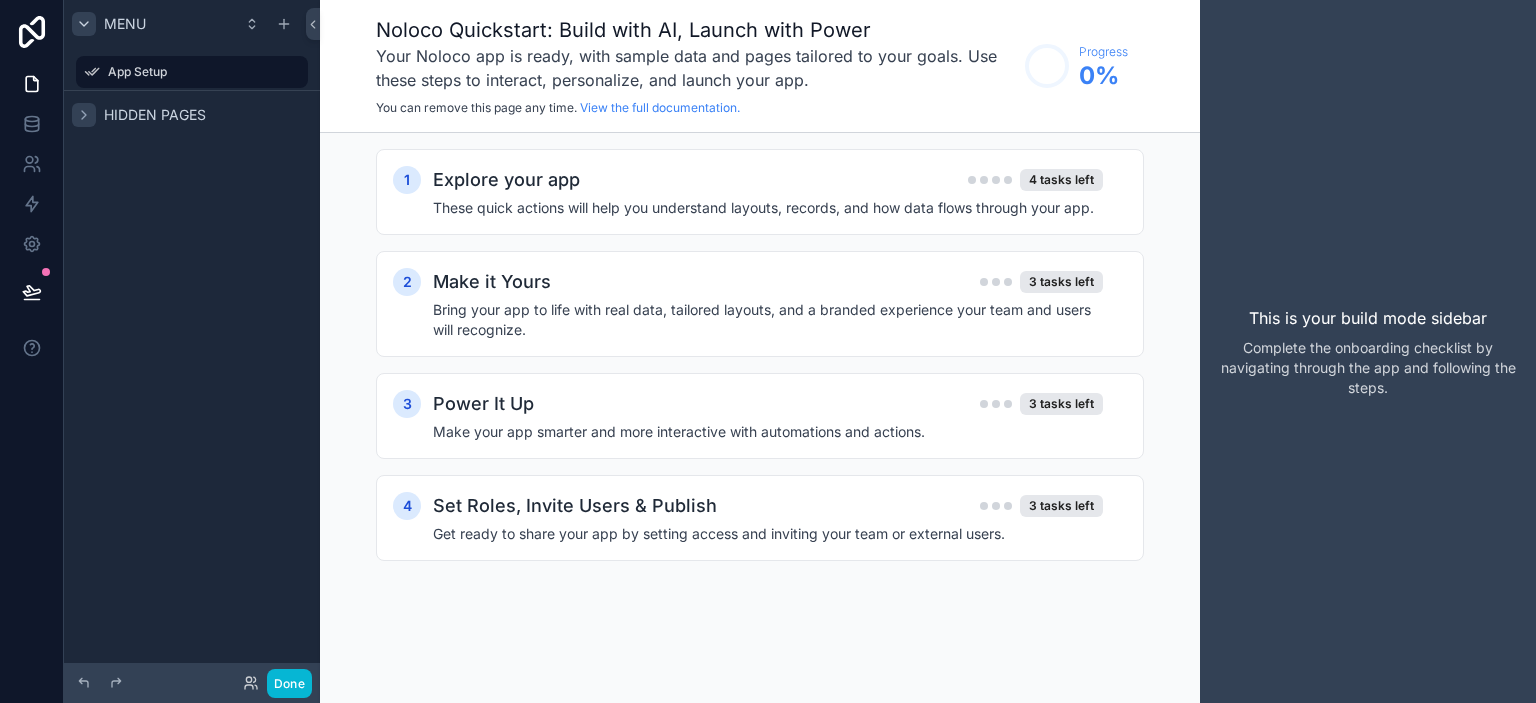 click at bounding box center (84, 115) 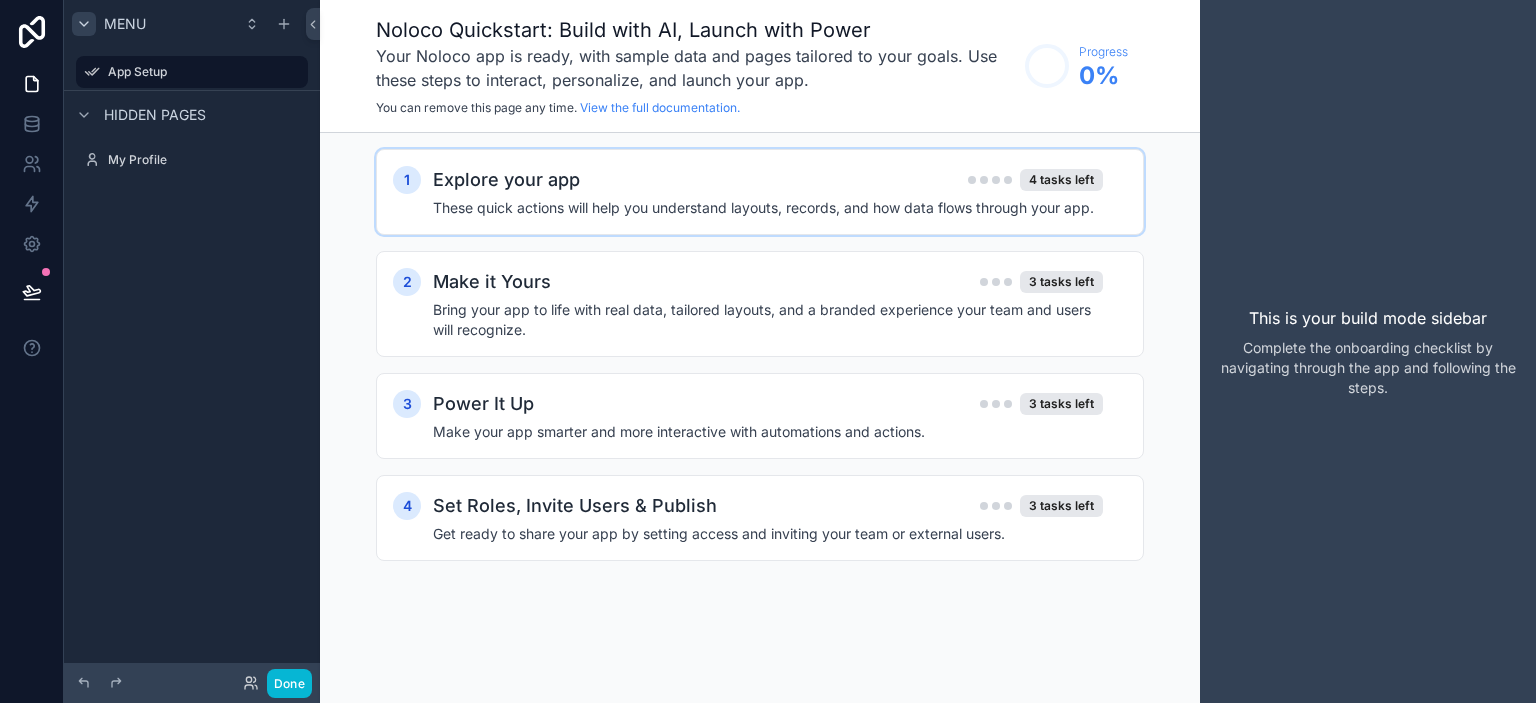 click on "These quick actions will help you understand layouts, records, and how data flows through your app." at bounding box center (768, 208) 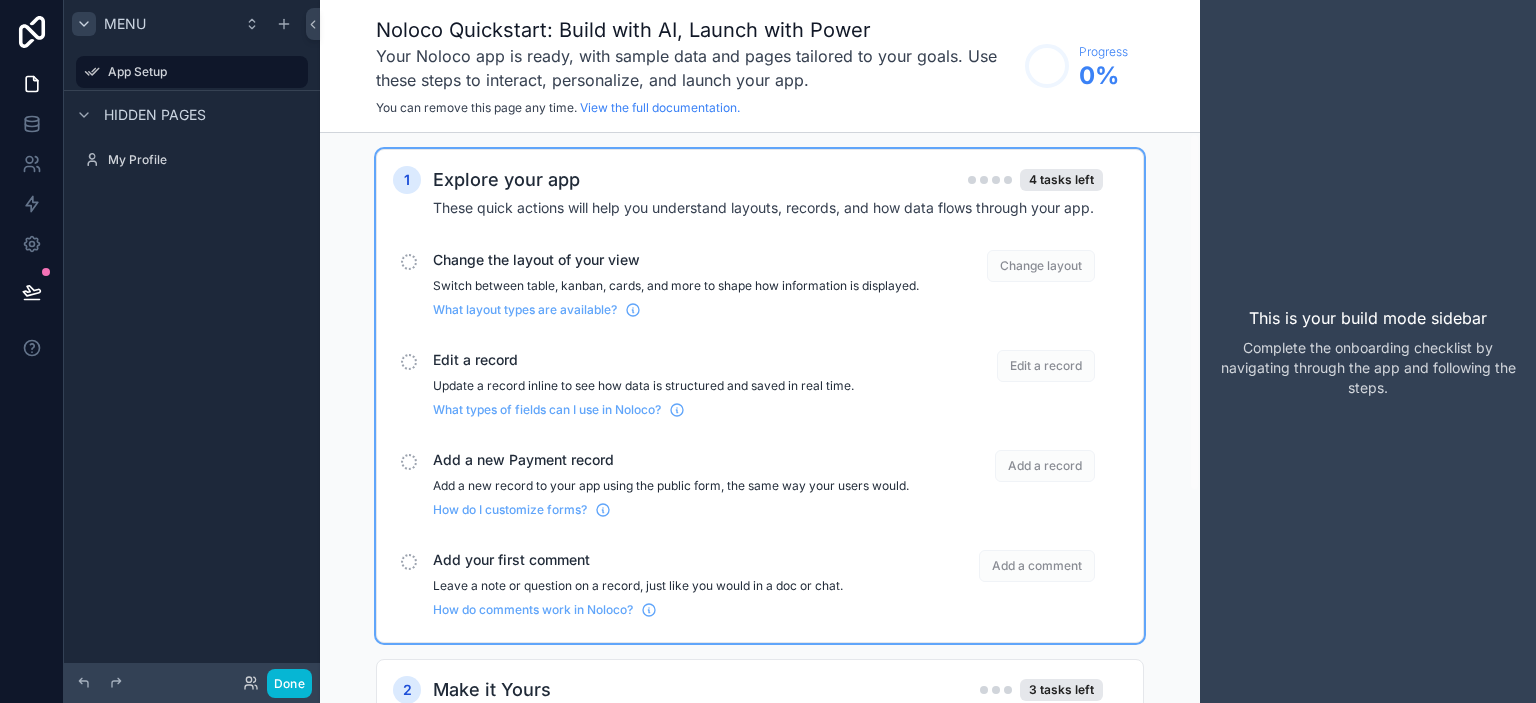 click on "These quick actions will help you understand layouts, records, and how data flows through your app." at bounding box center [768, 208] 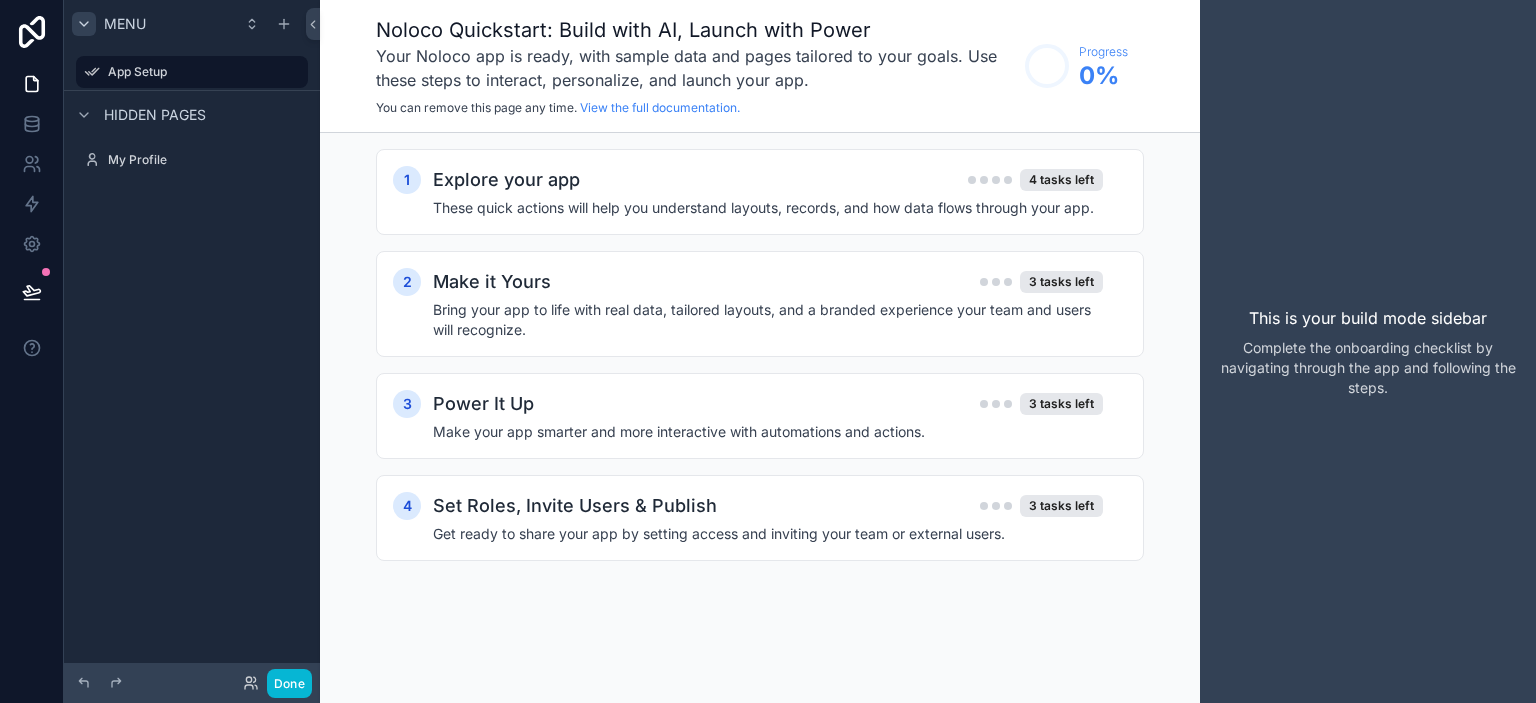 click on "Hidden pages" at bounding box center (155, 115) 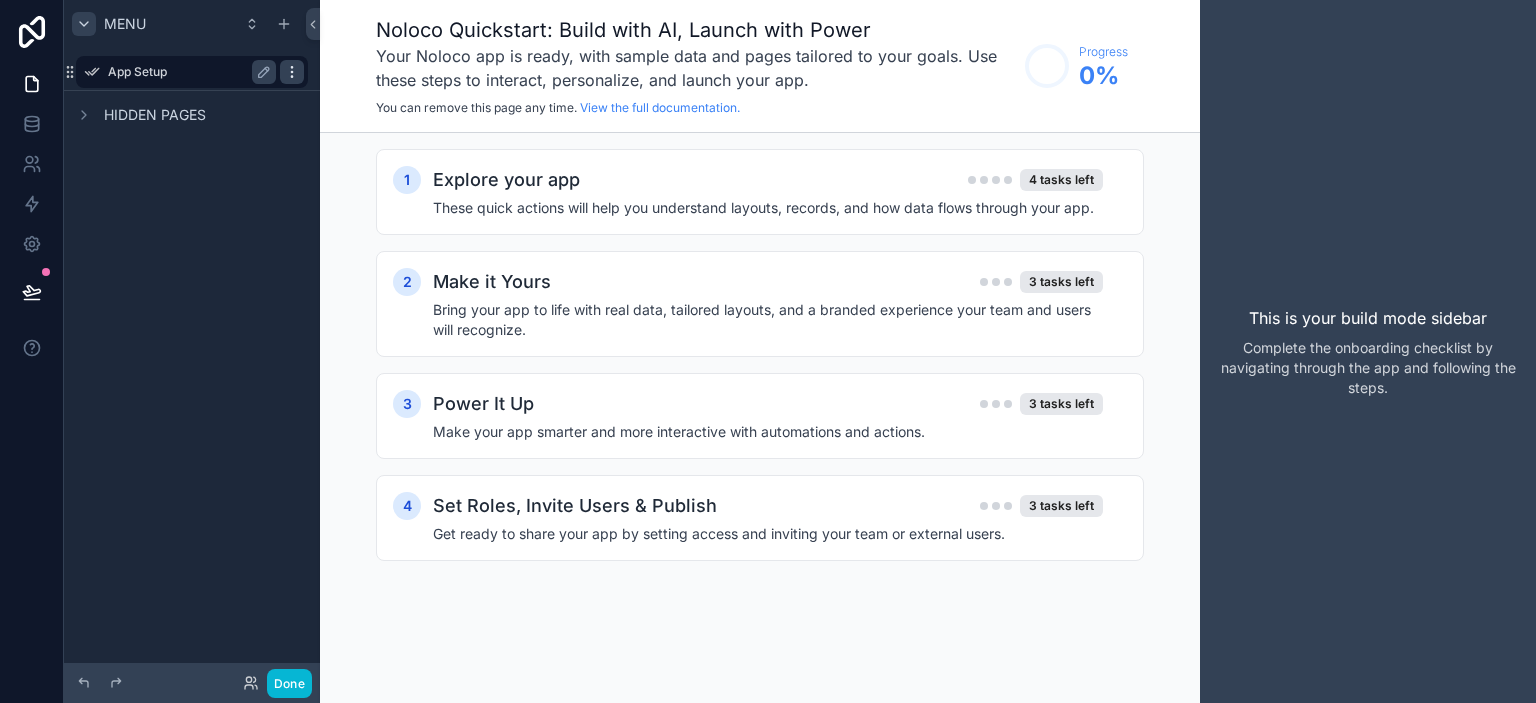 click 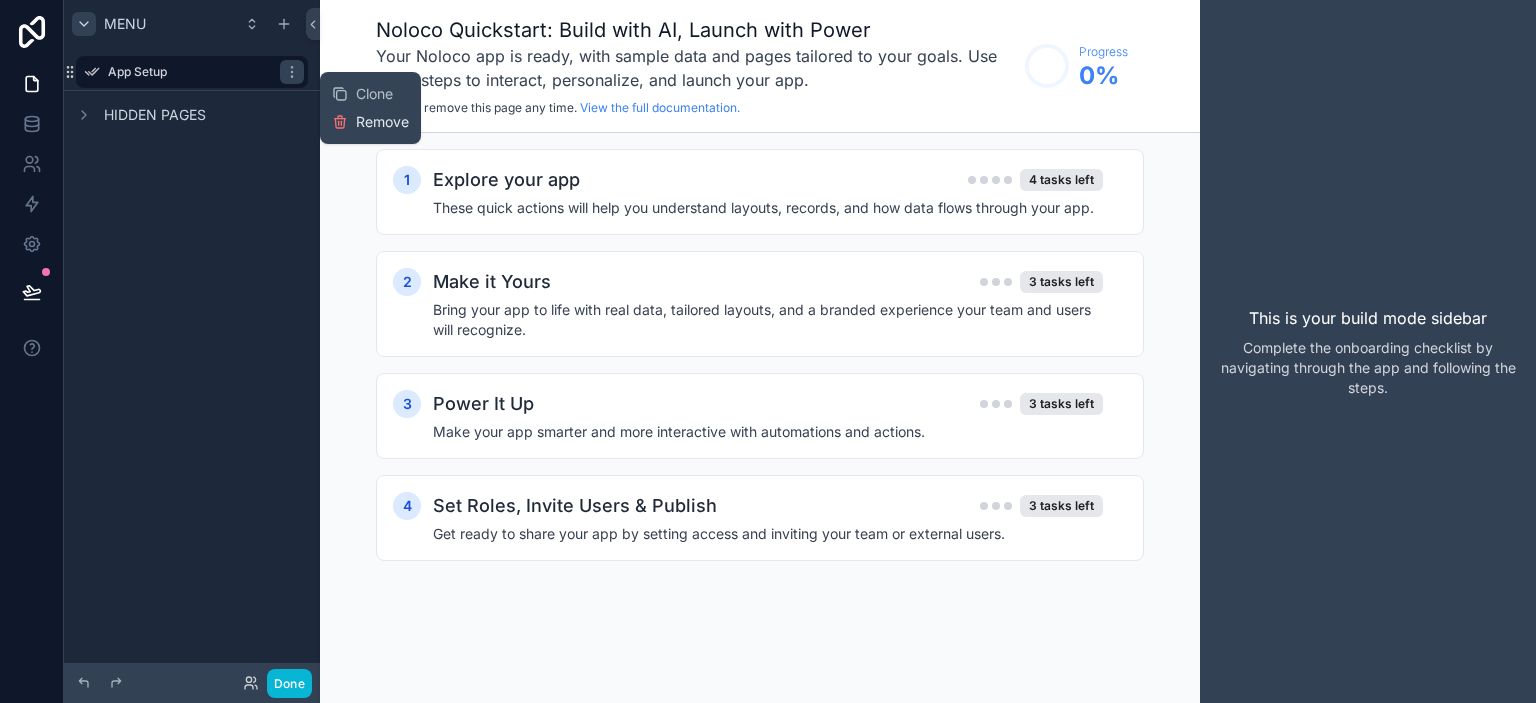 click on "Remove" at bounding box center [382, 122] 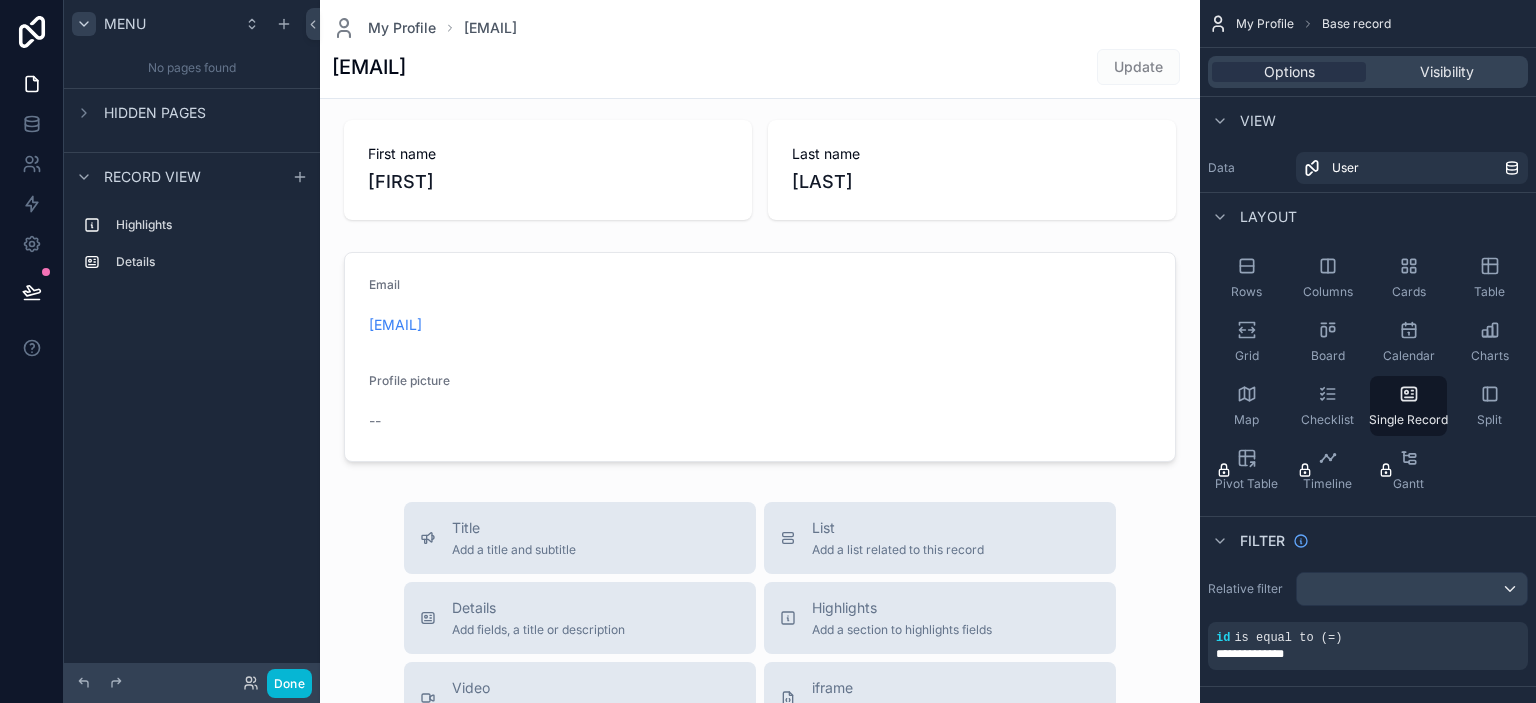 scroll, scrollTop: 0, scrollLeft: 0, axis: both 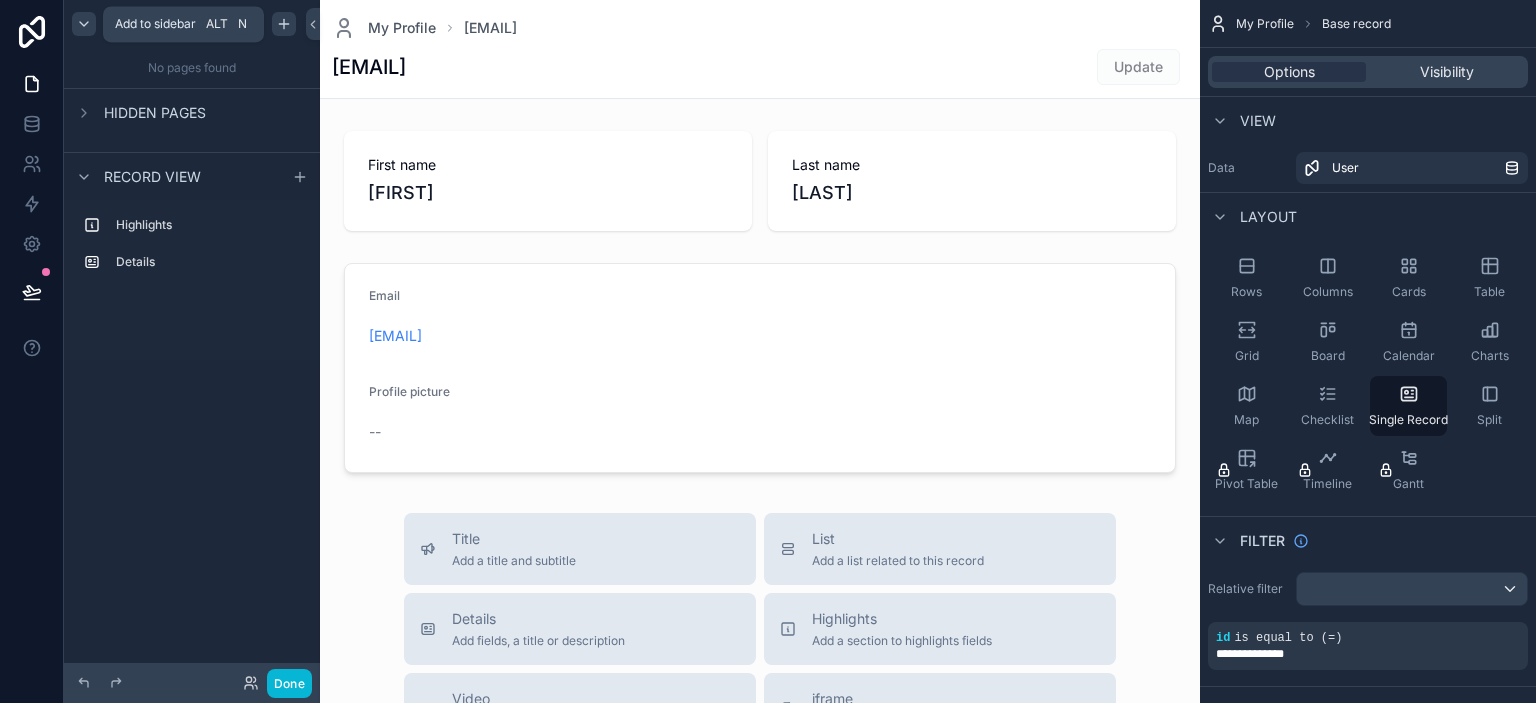 click 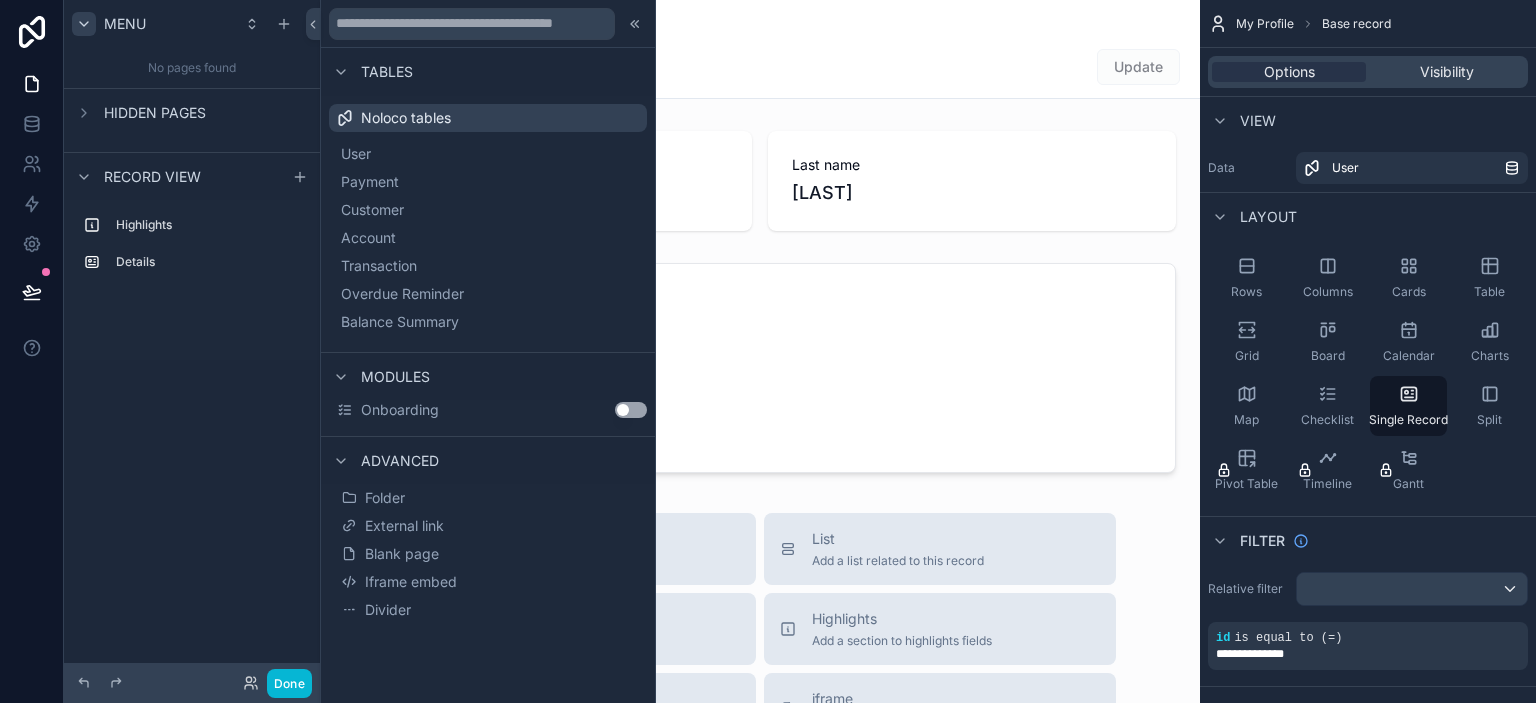 click on "Tables" at bounding box center [387, 72] 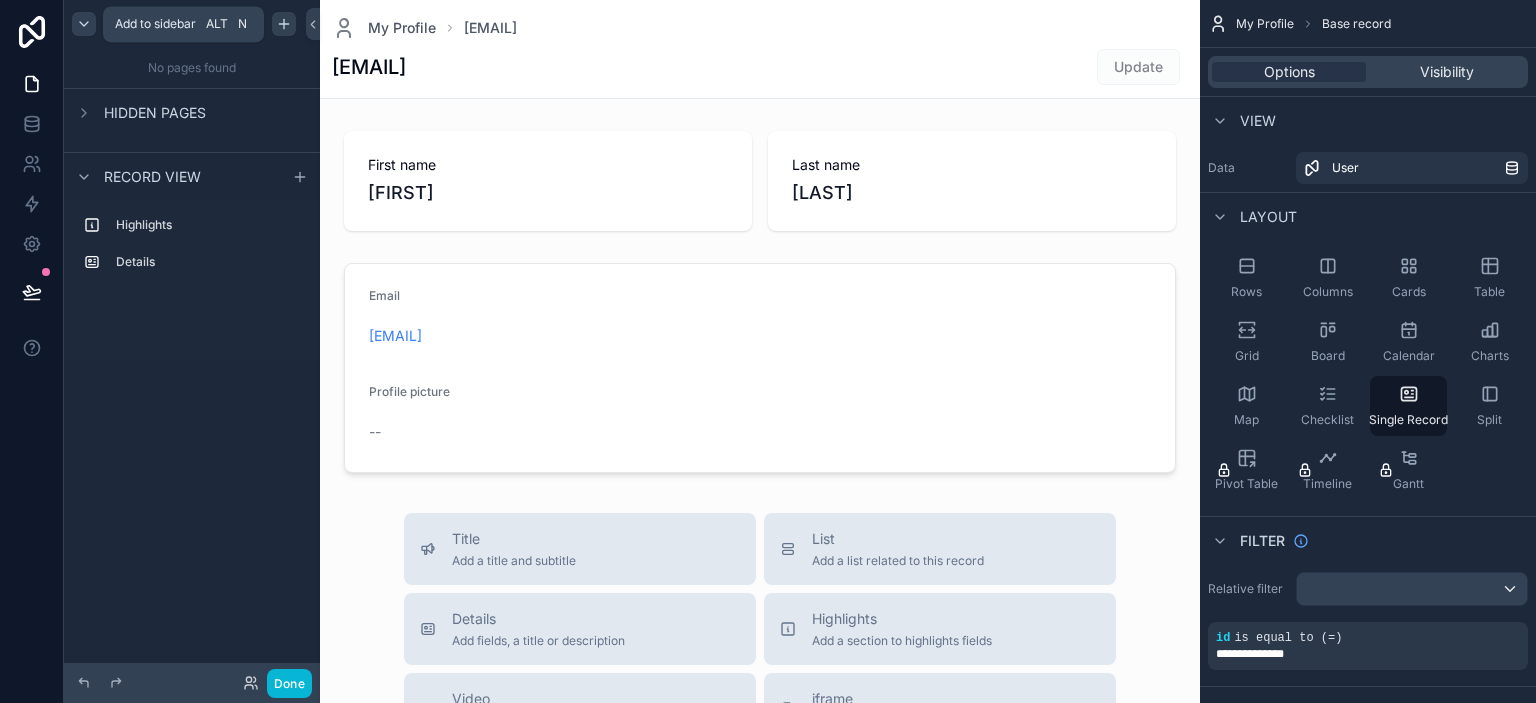 click 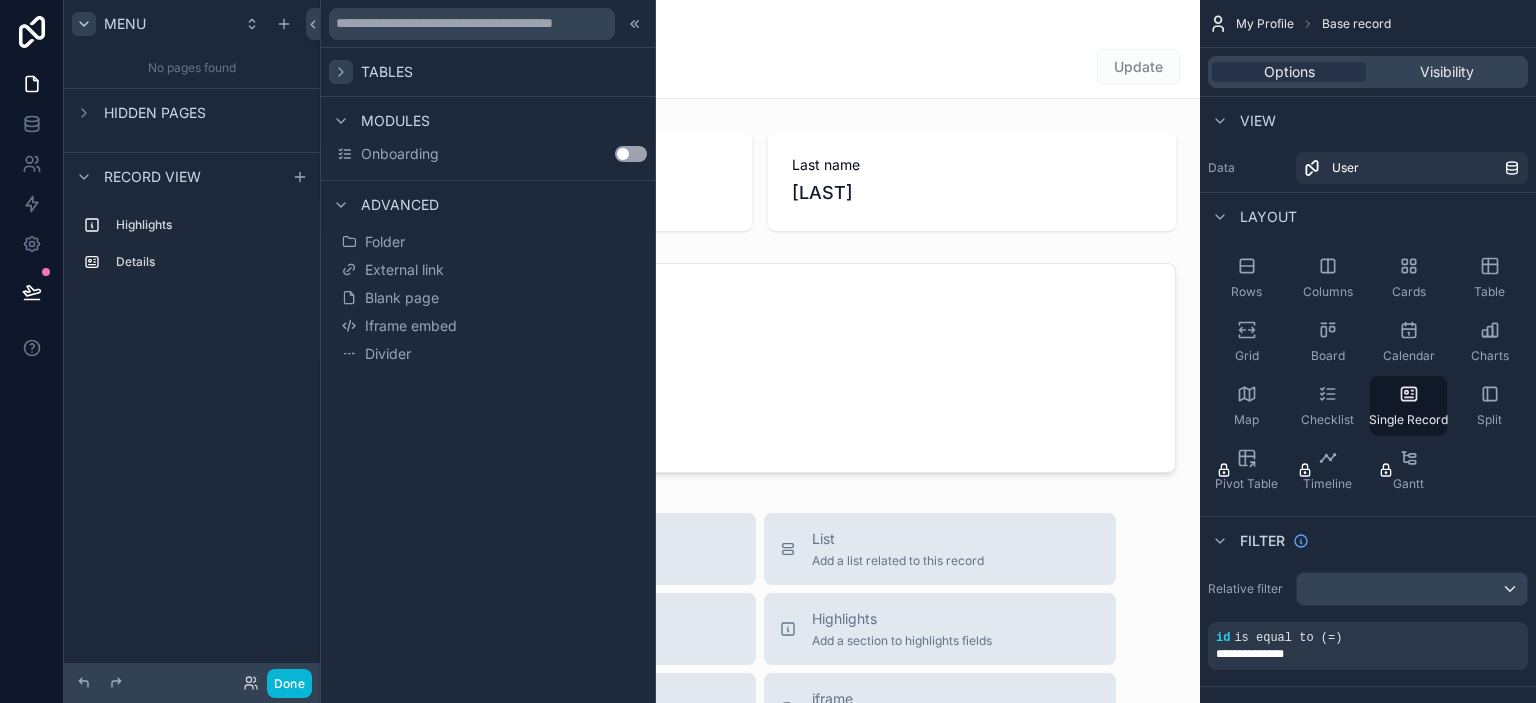 click 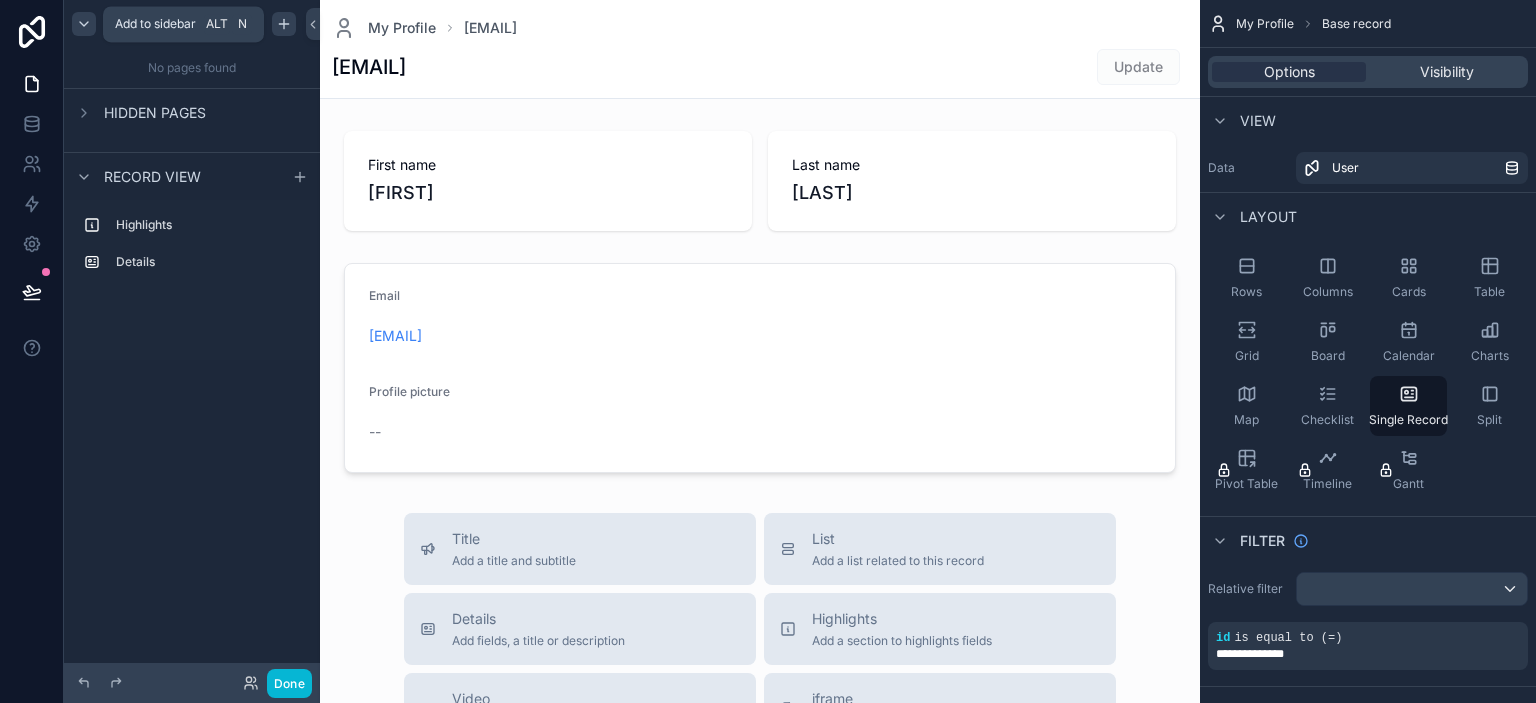 click 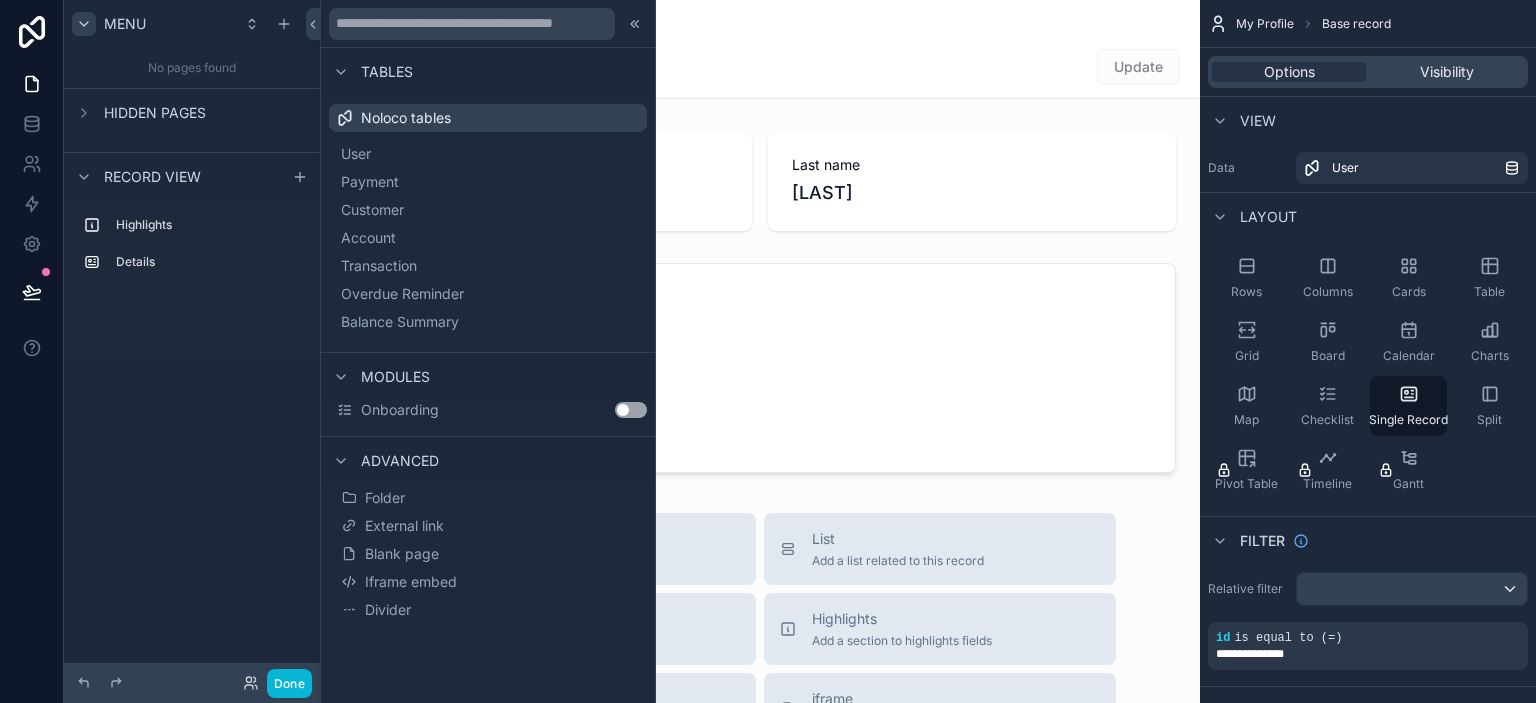 click on "Menu No pages found Hidden pages Record view Highlights Details" at bounding box center [192, 339] 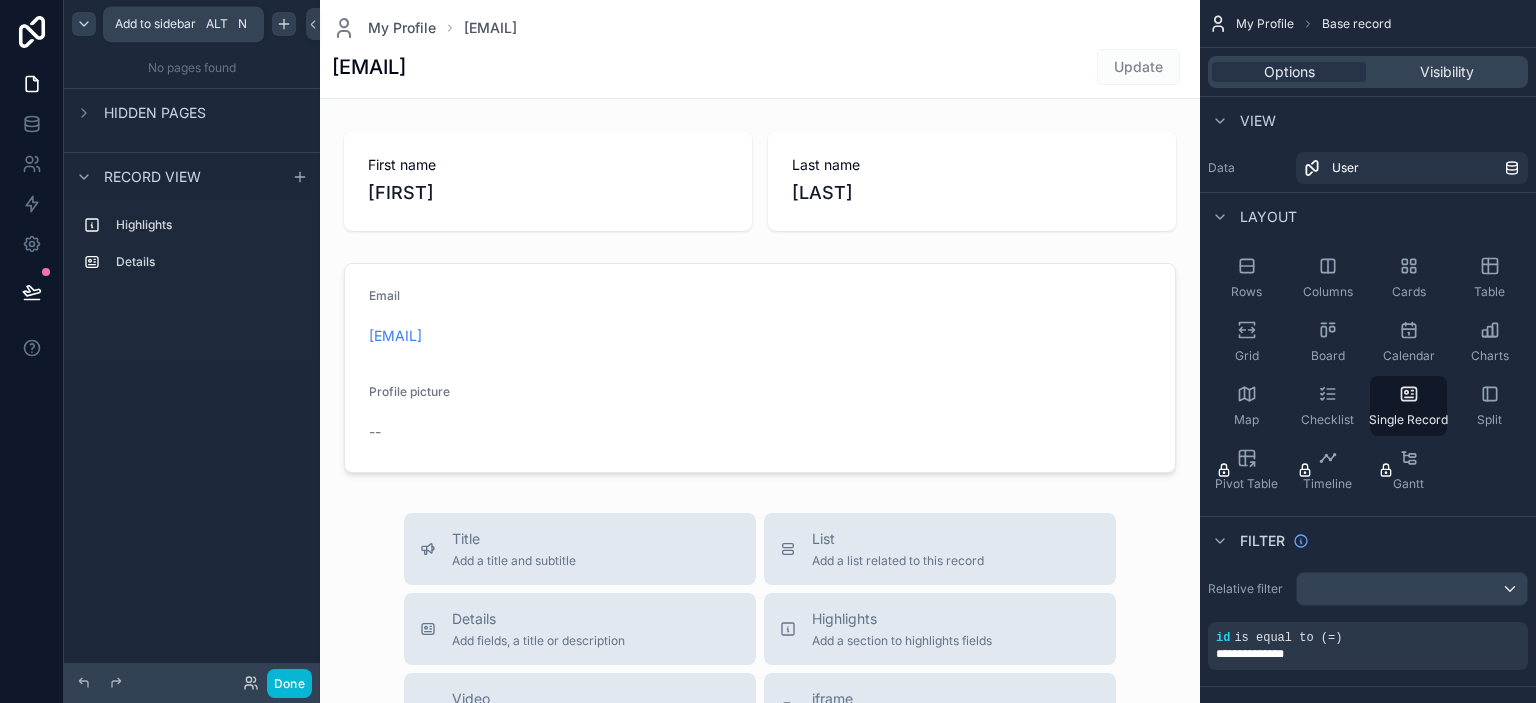click 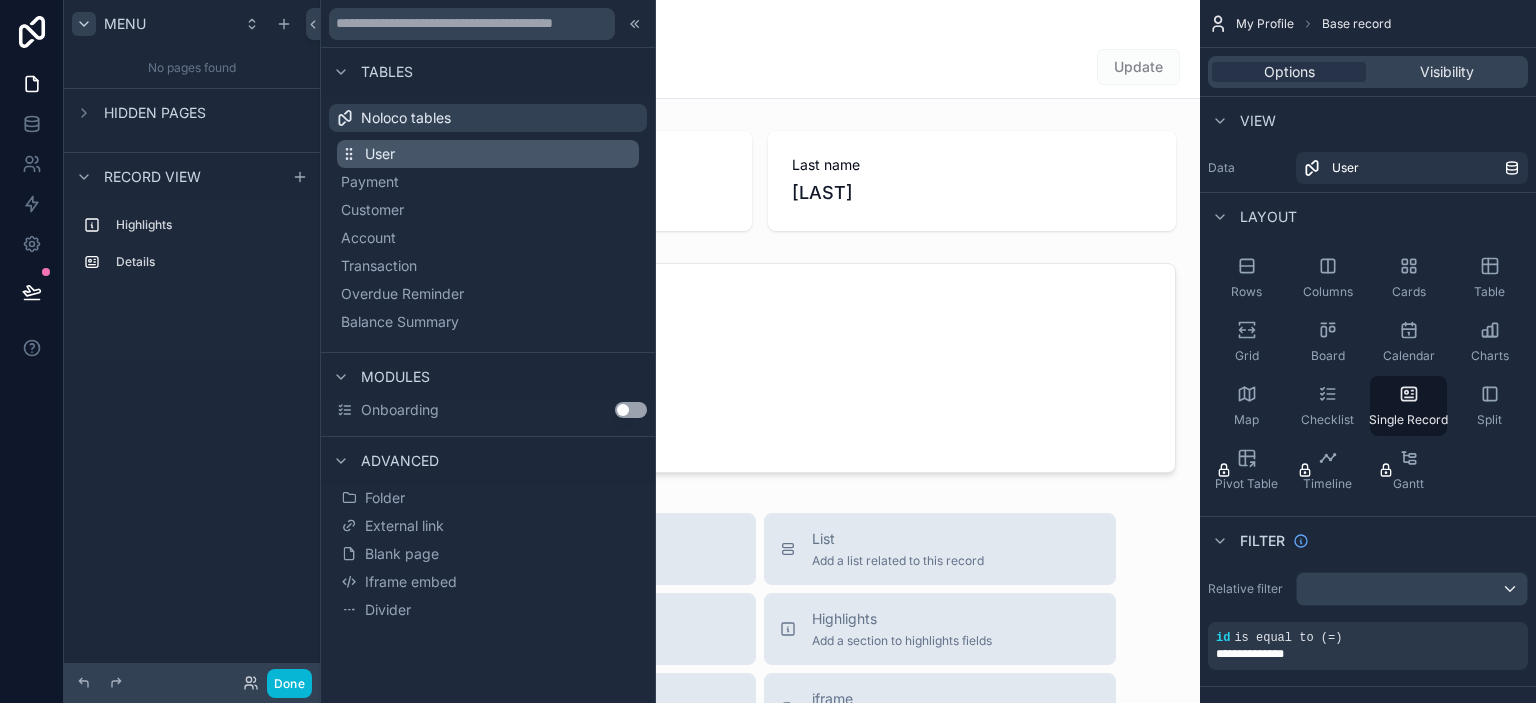 click on "User" at bounding box center [380, 154] 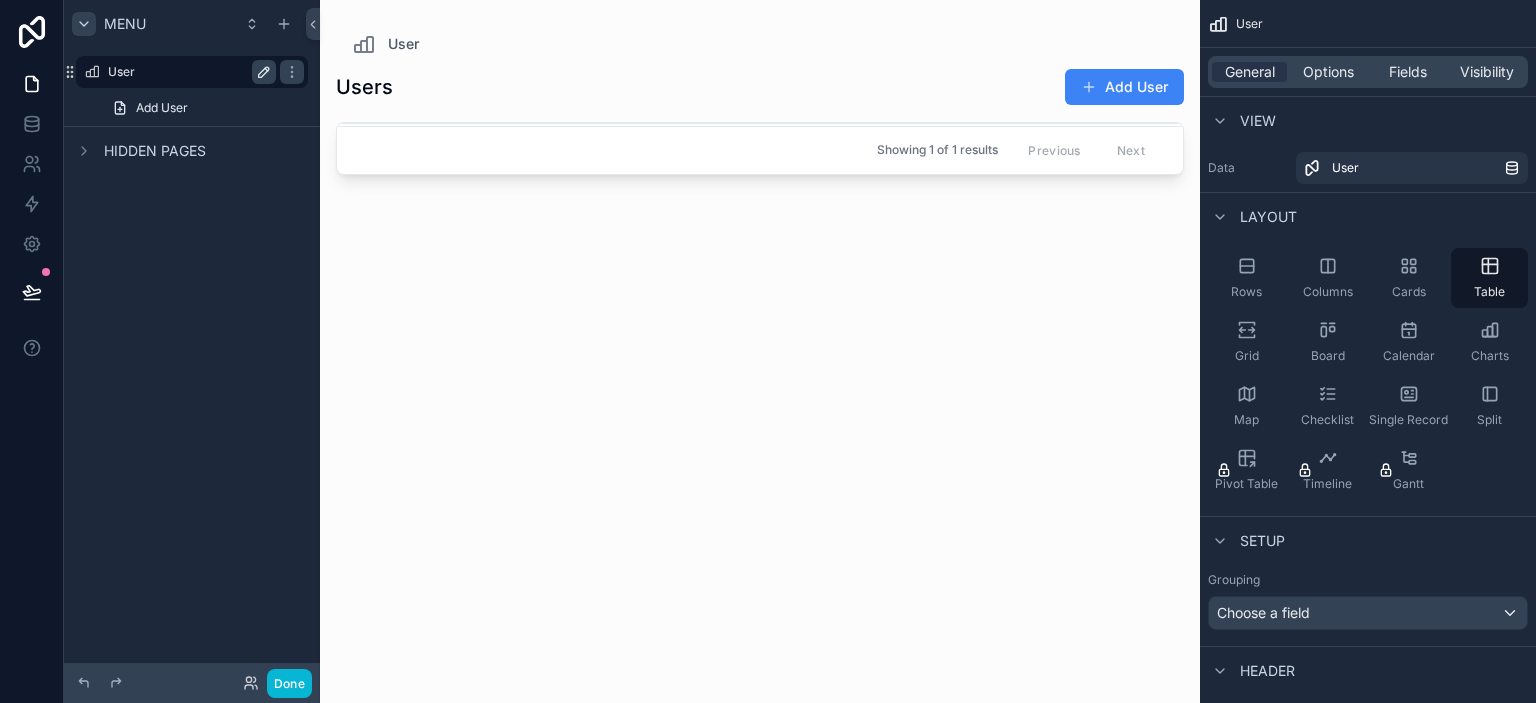 click 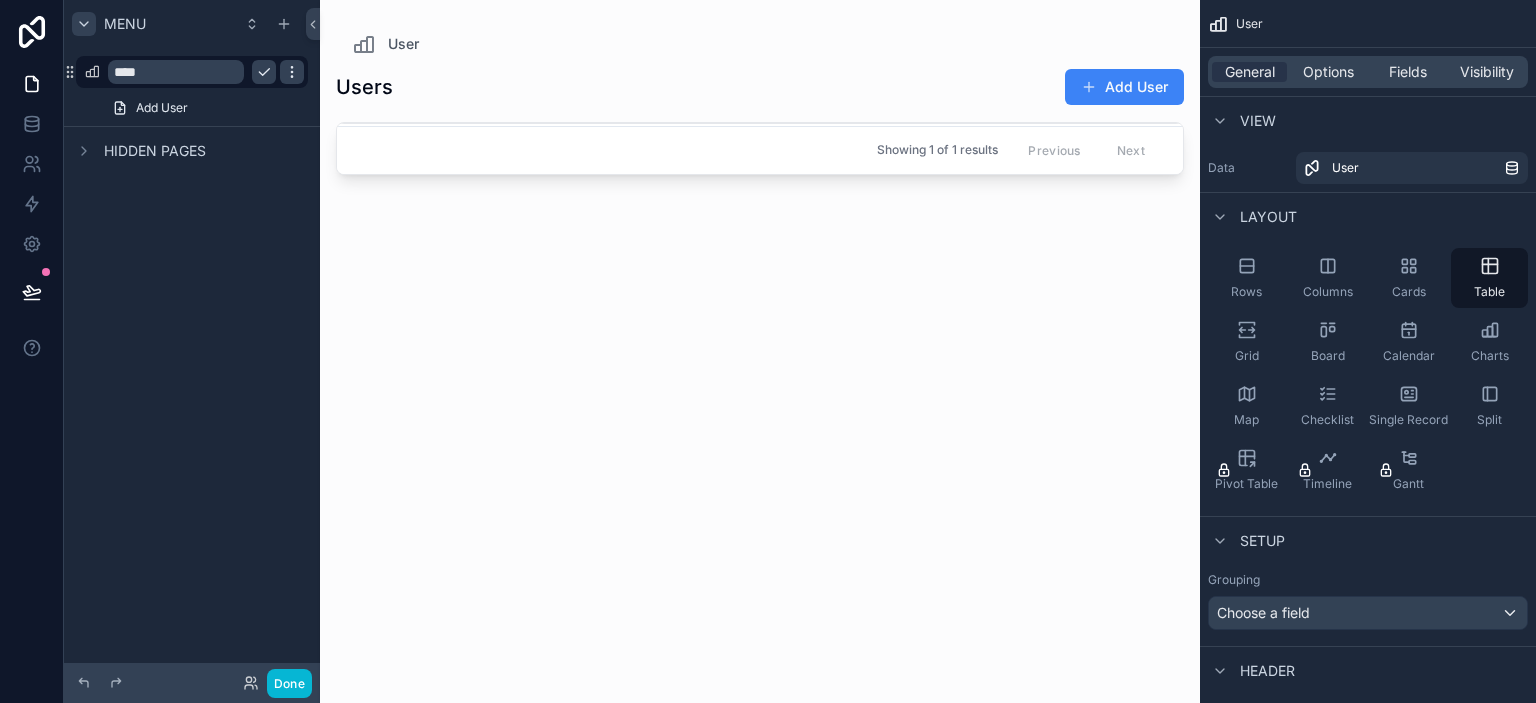click 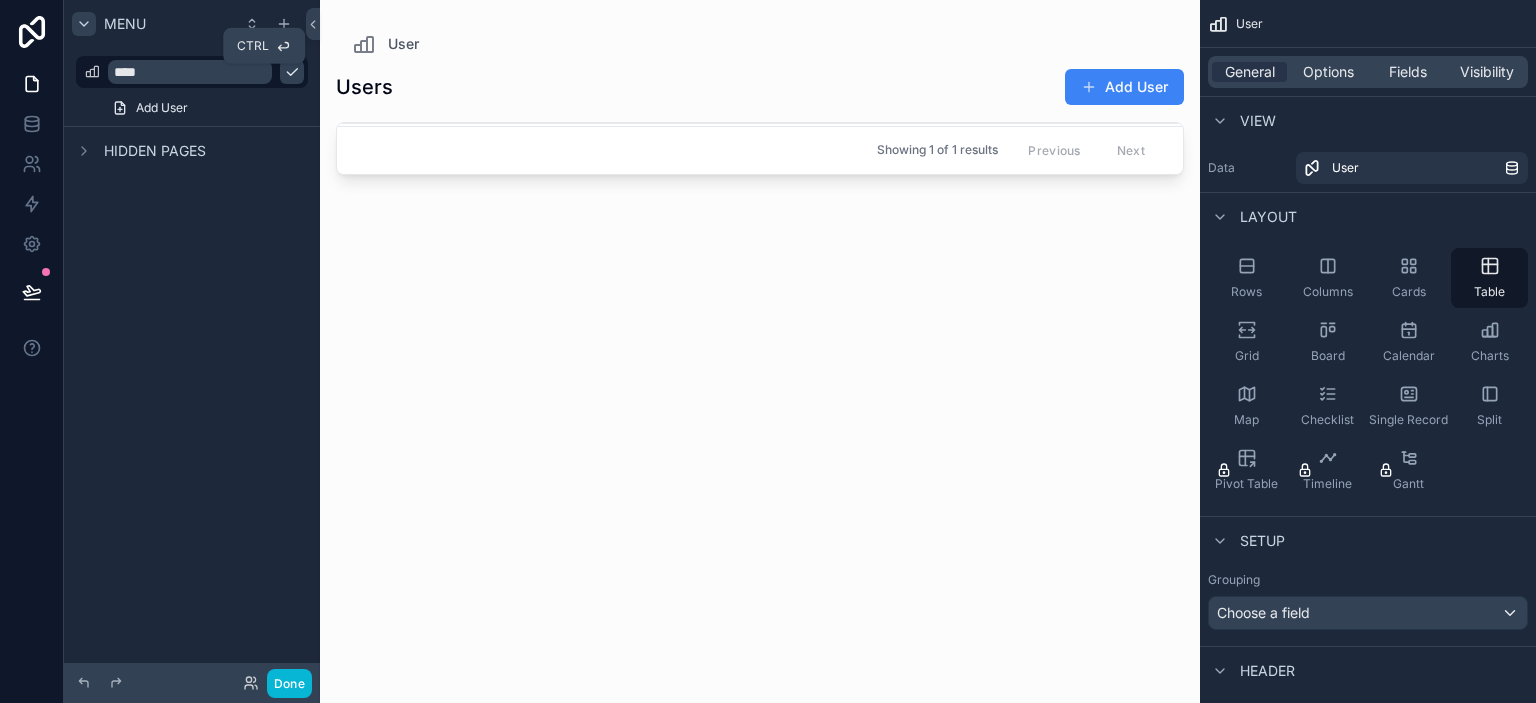 click 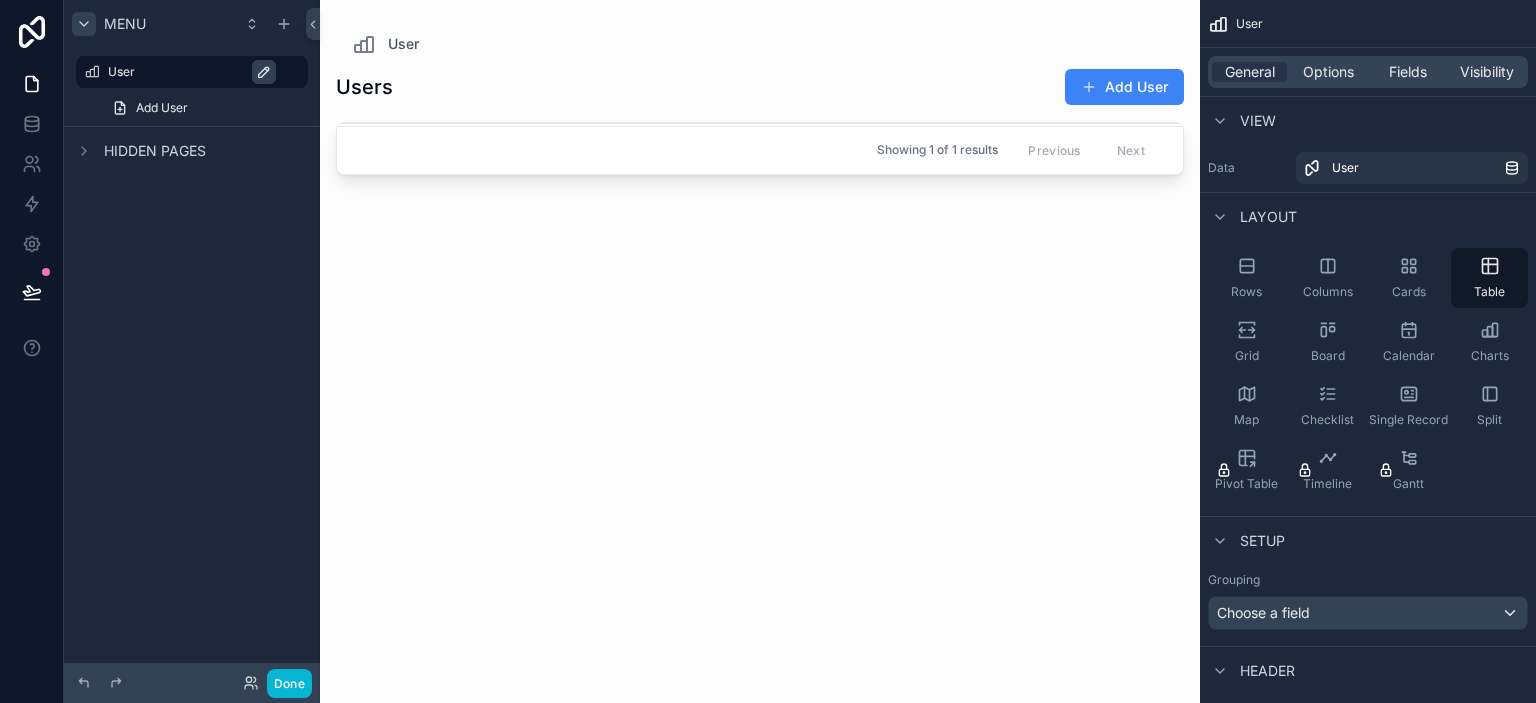 click 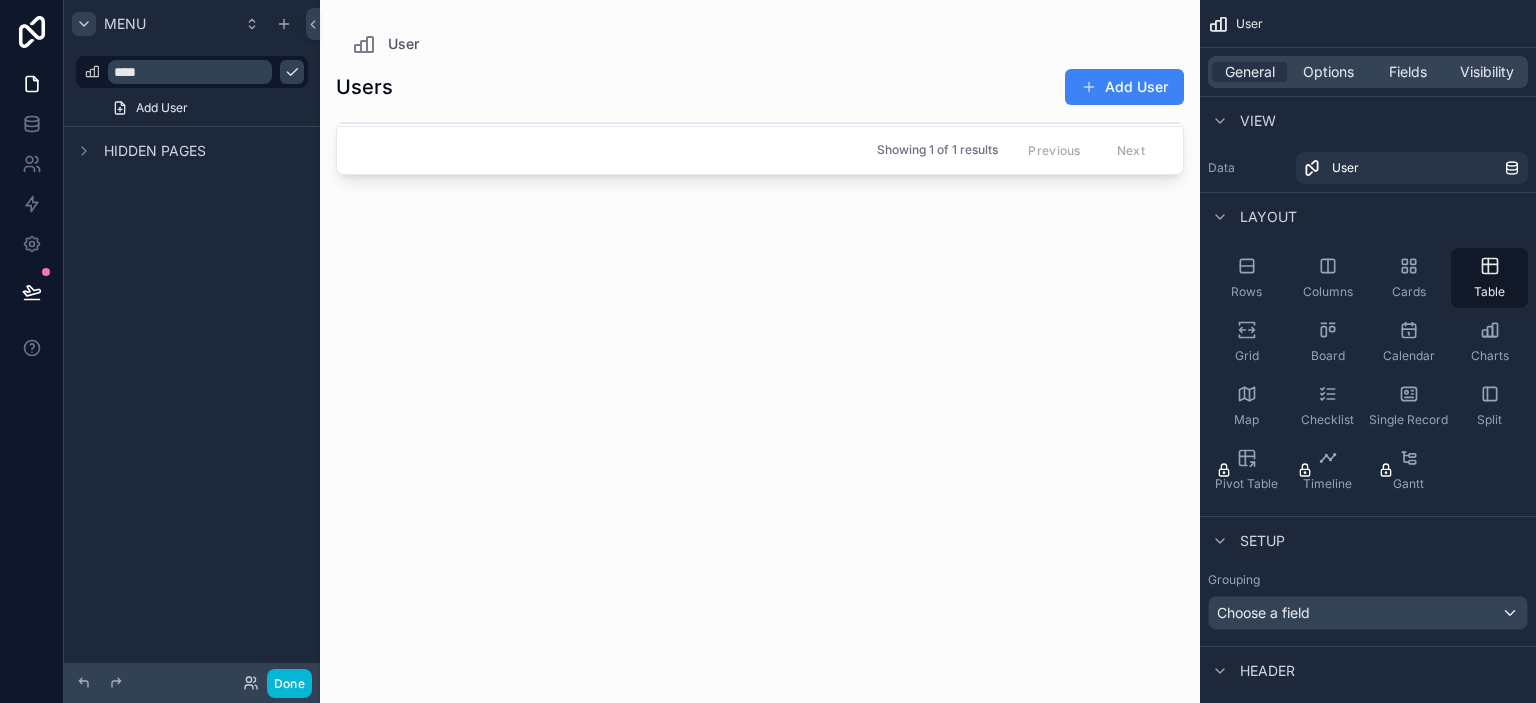 click at bounding box center [760, 339] 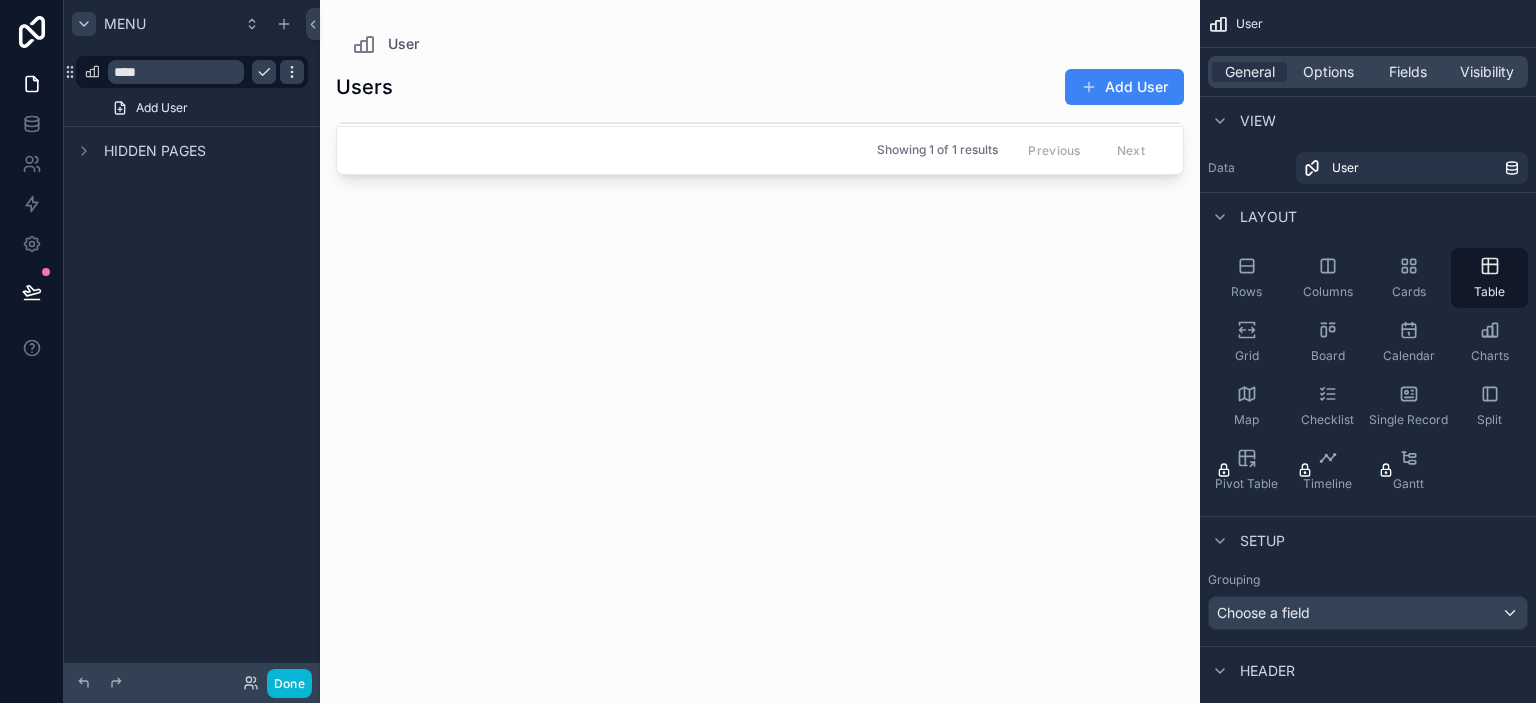 click 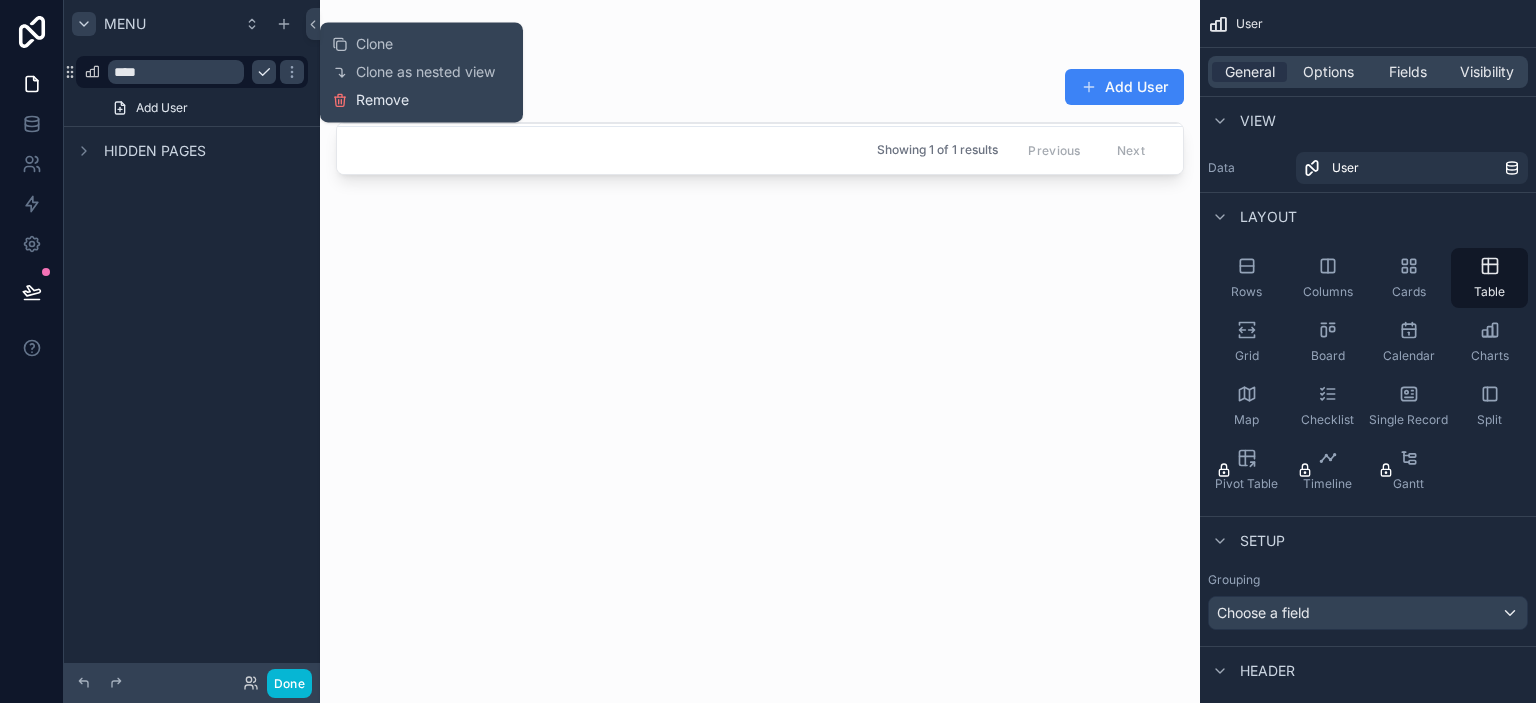 click on "Remove" at bounding box center (382, 100) 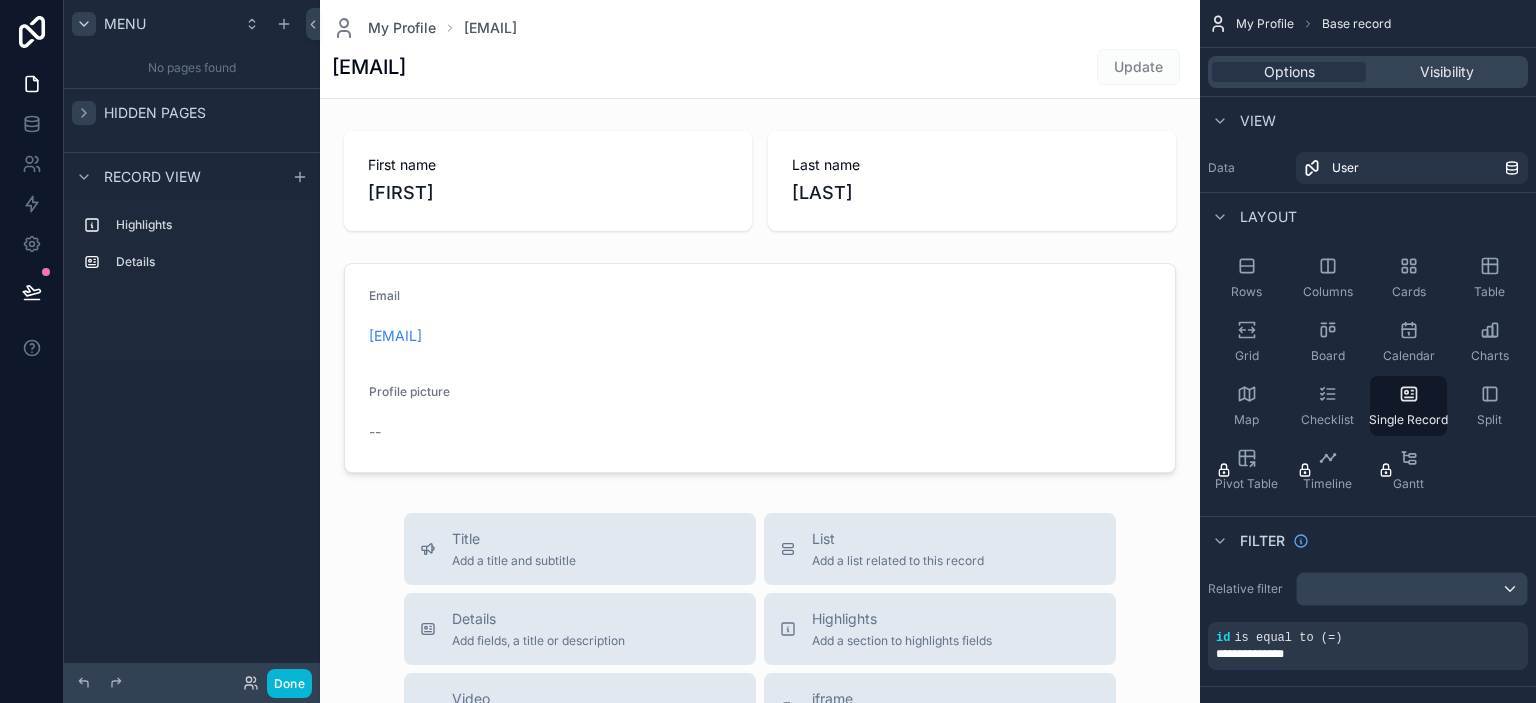 click 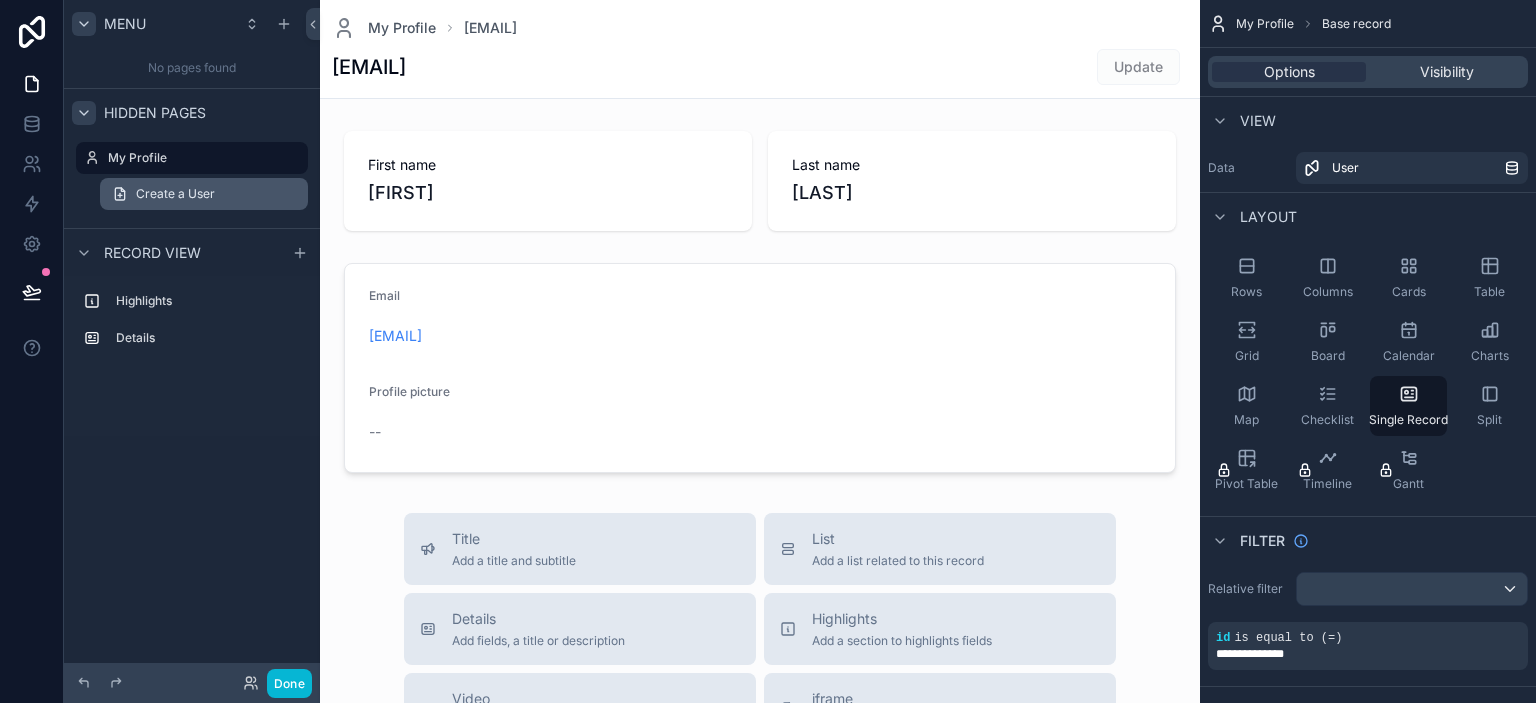 click on "Create a User" at bounding box center (175, 194) 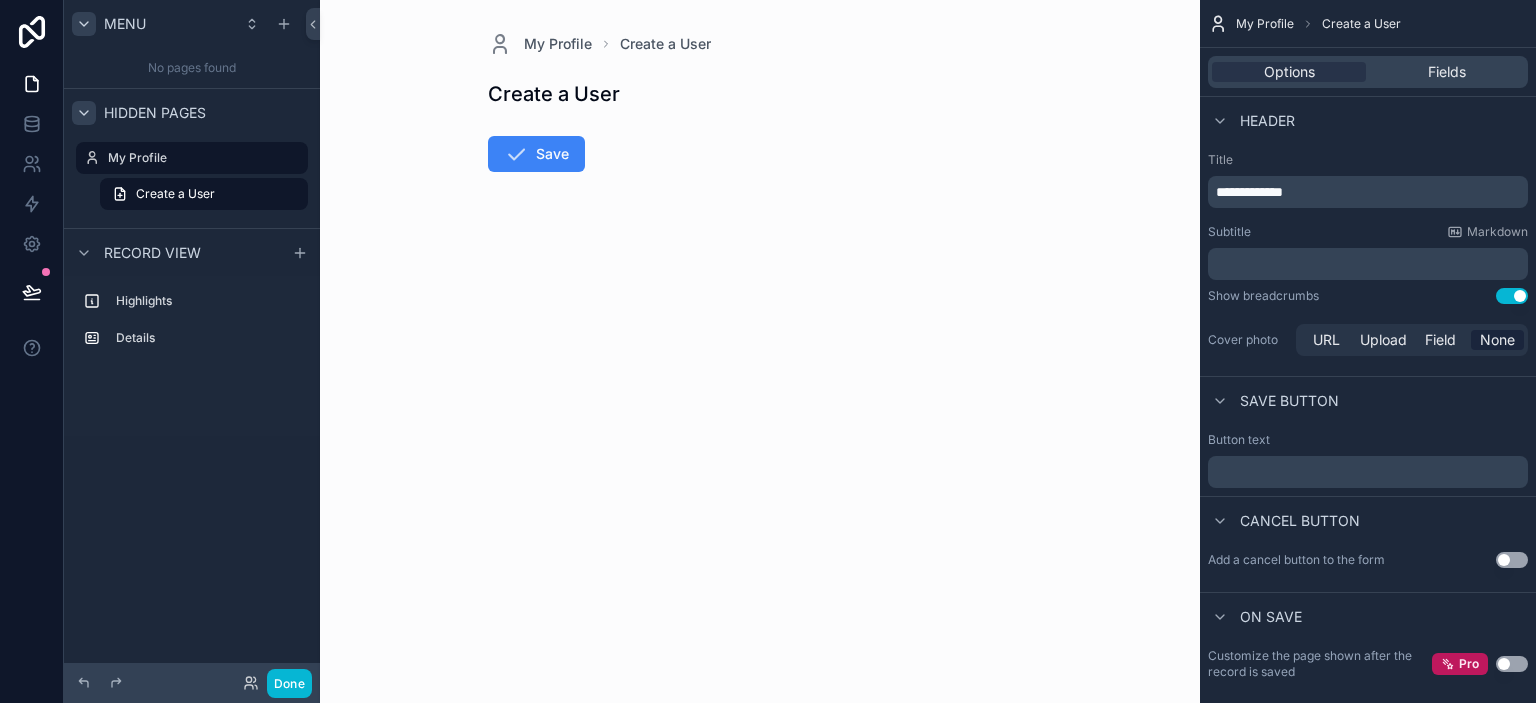 click 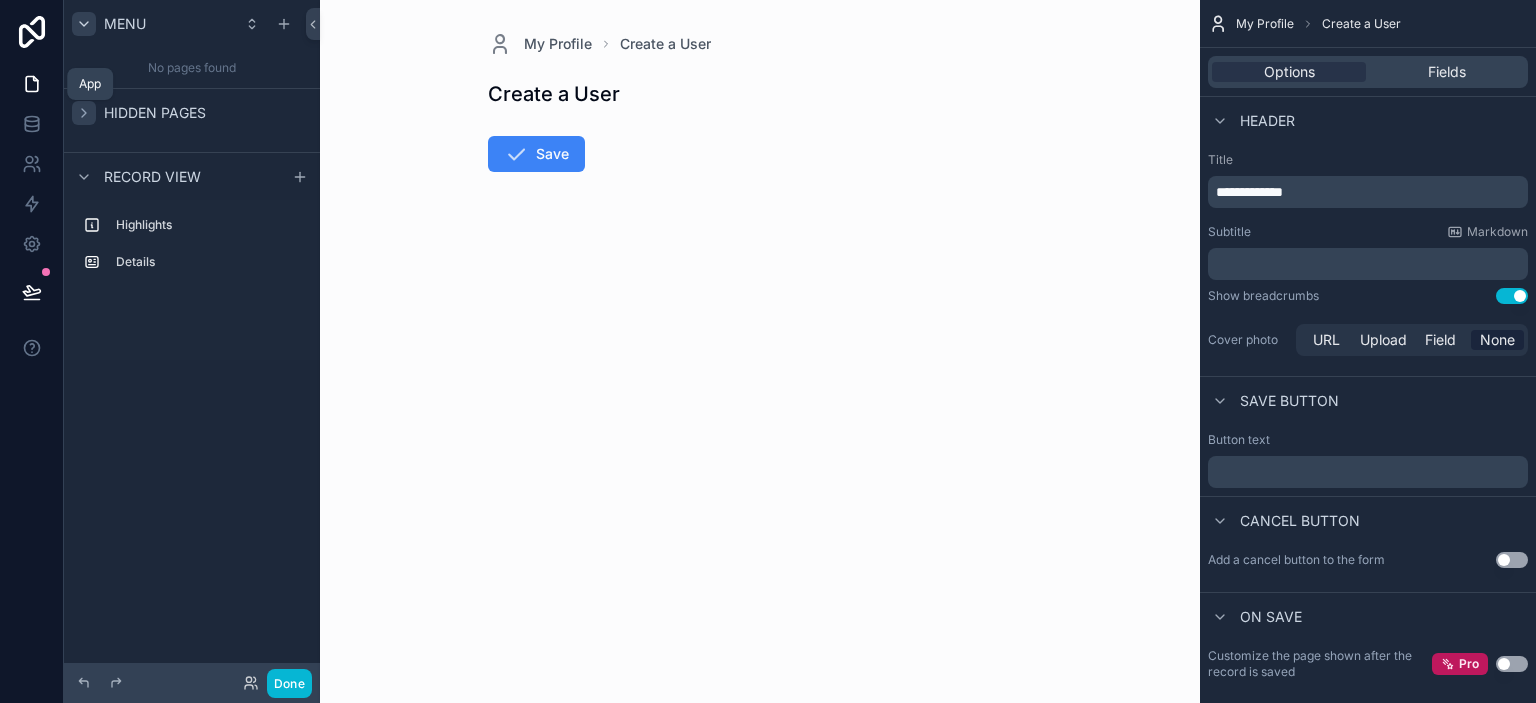 click 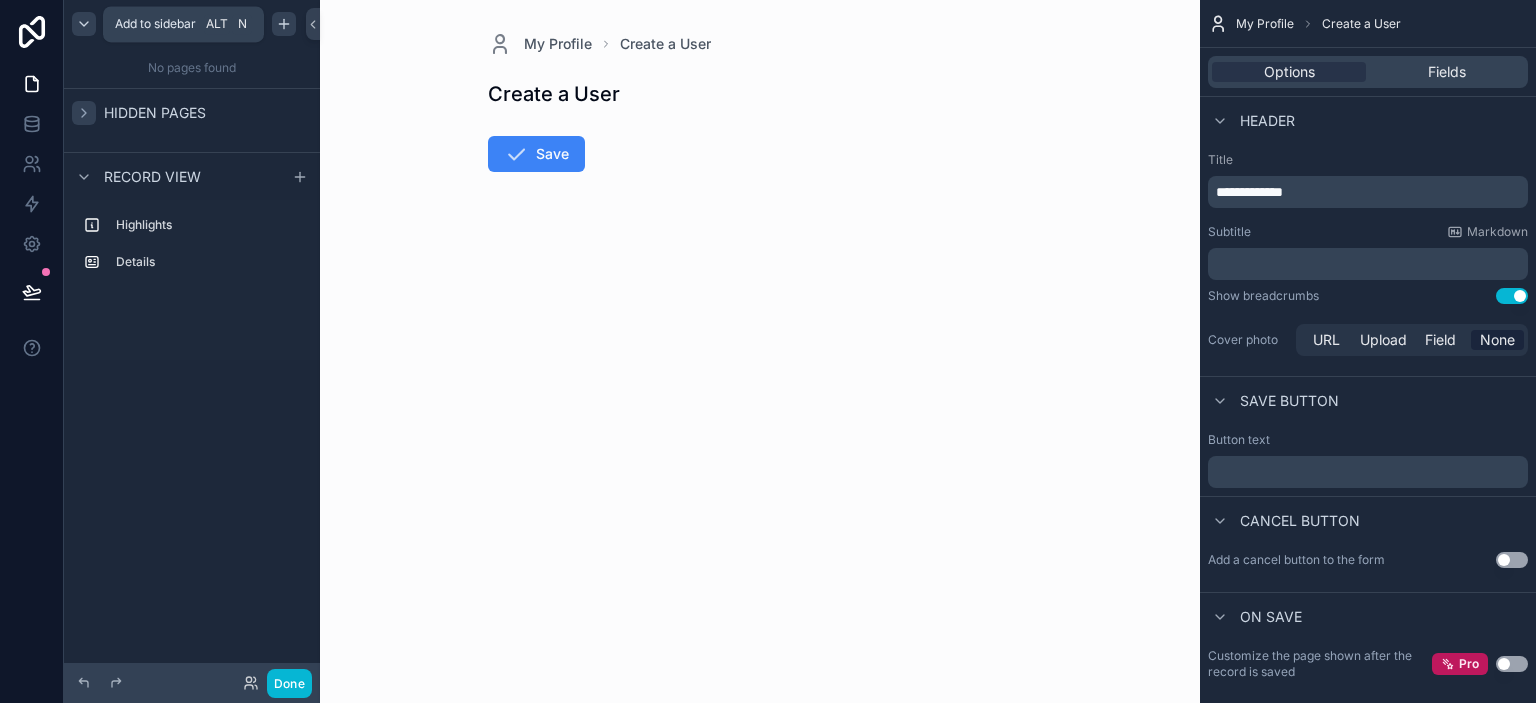 click 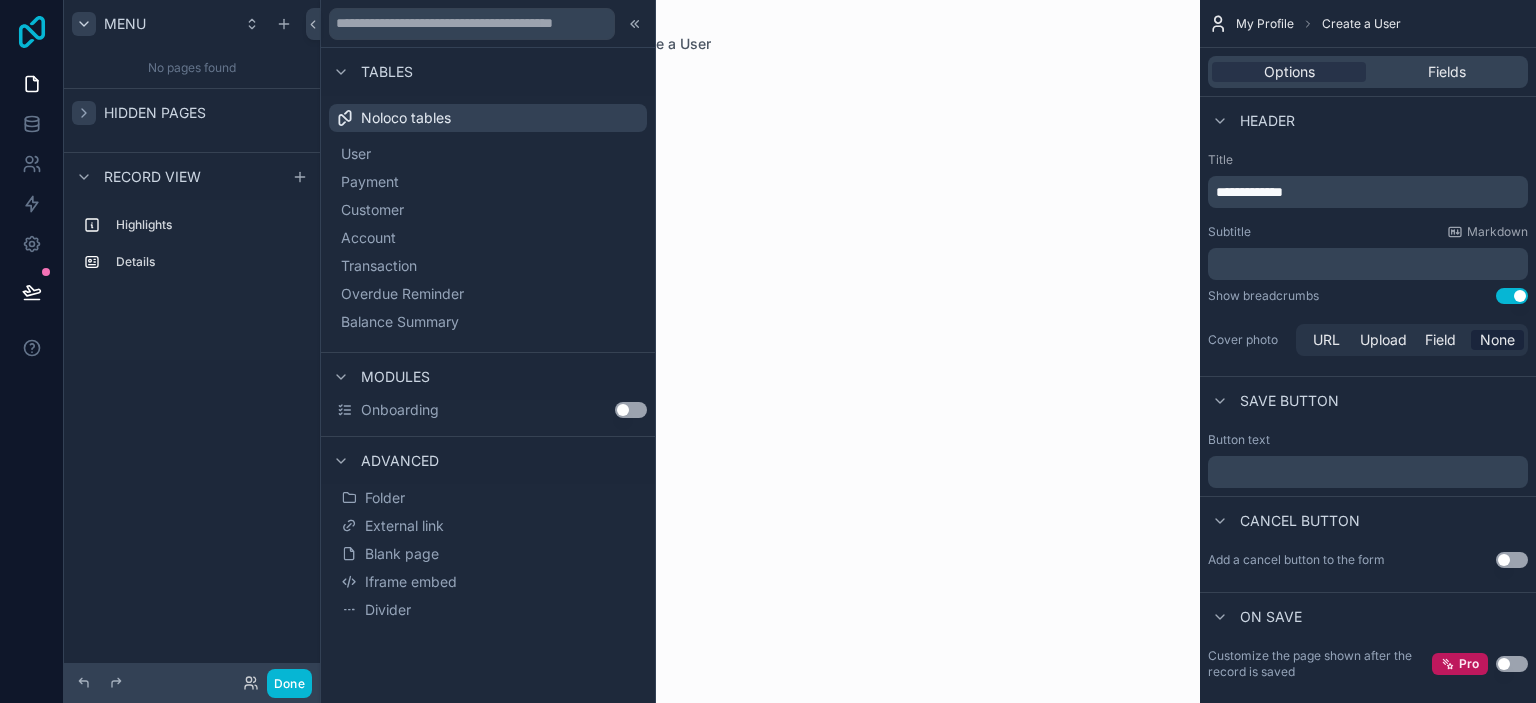 click 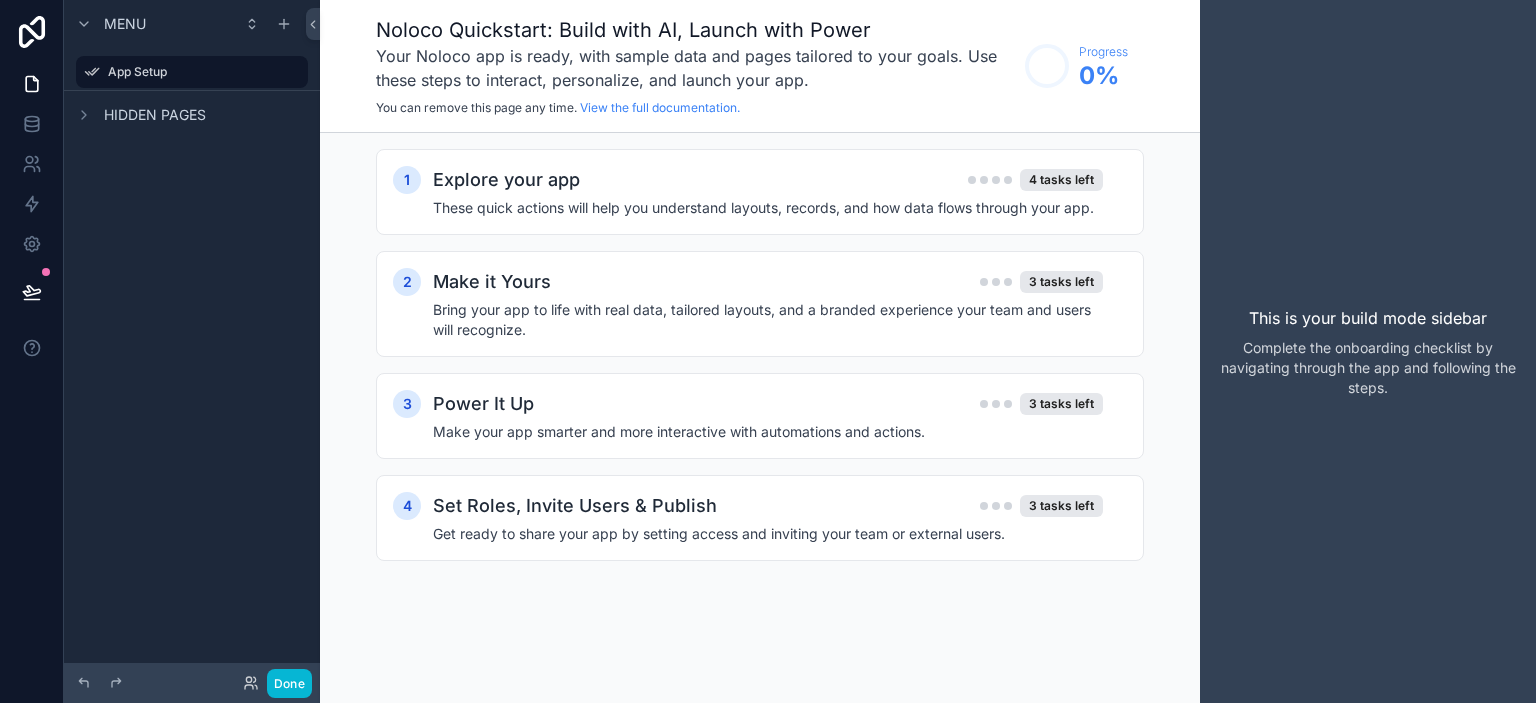 scroll, scrollTop: 0, scrollLeft: 0, axis: both 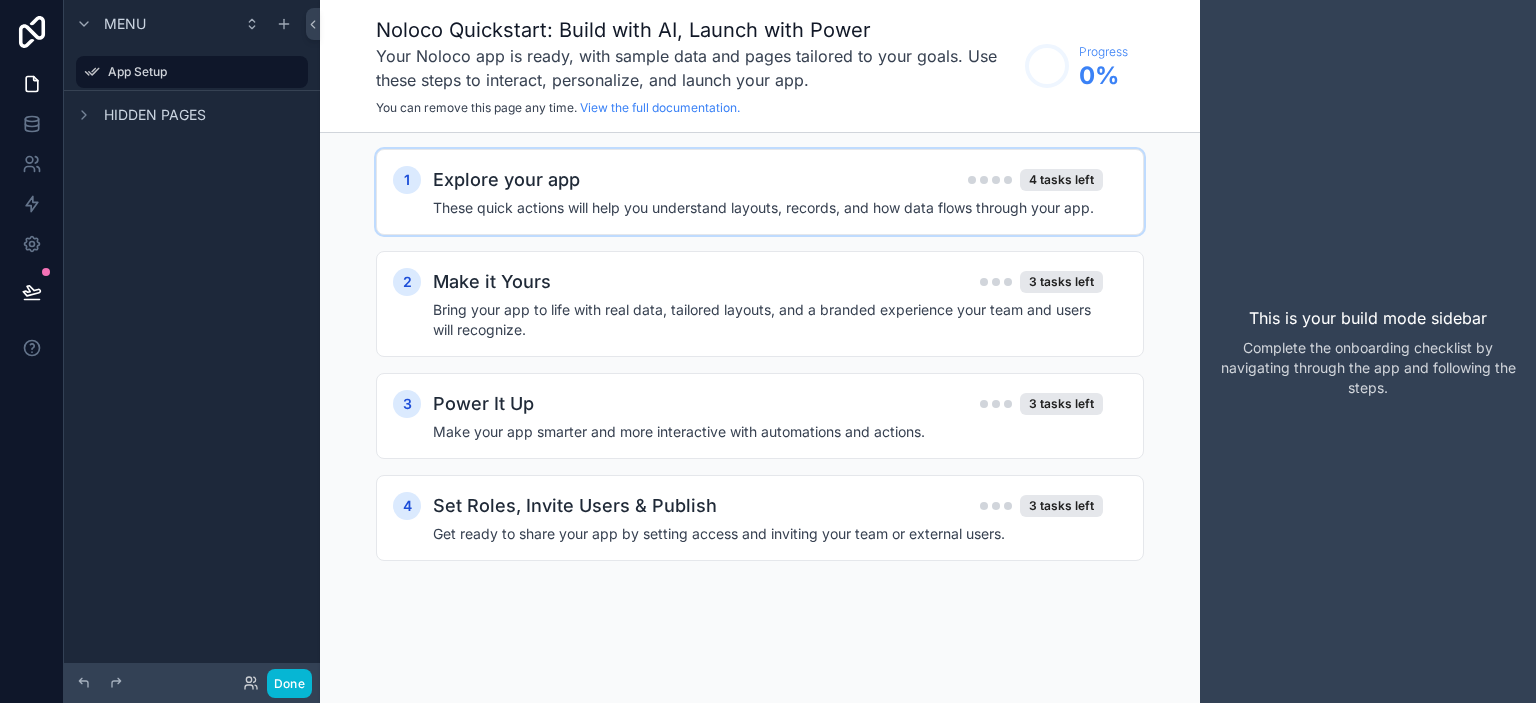 click on "Explore your app 4 tasks left" at bounding box center [768, 180] 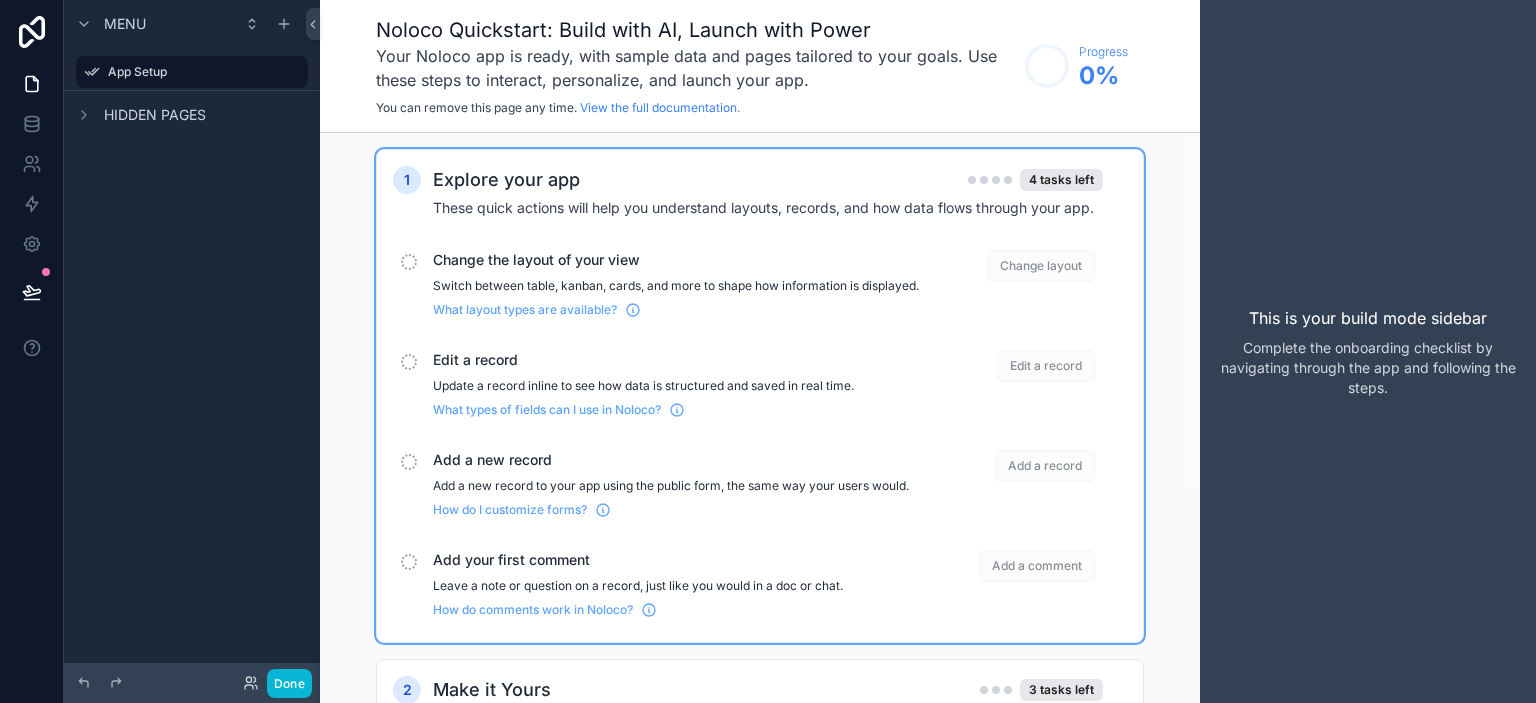 click on "Change the layout of your  view" at bounding box center (676, 260) 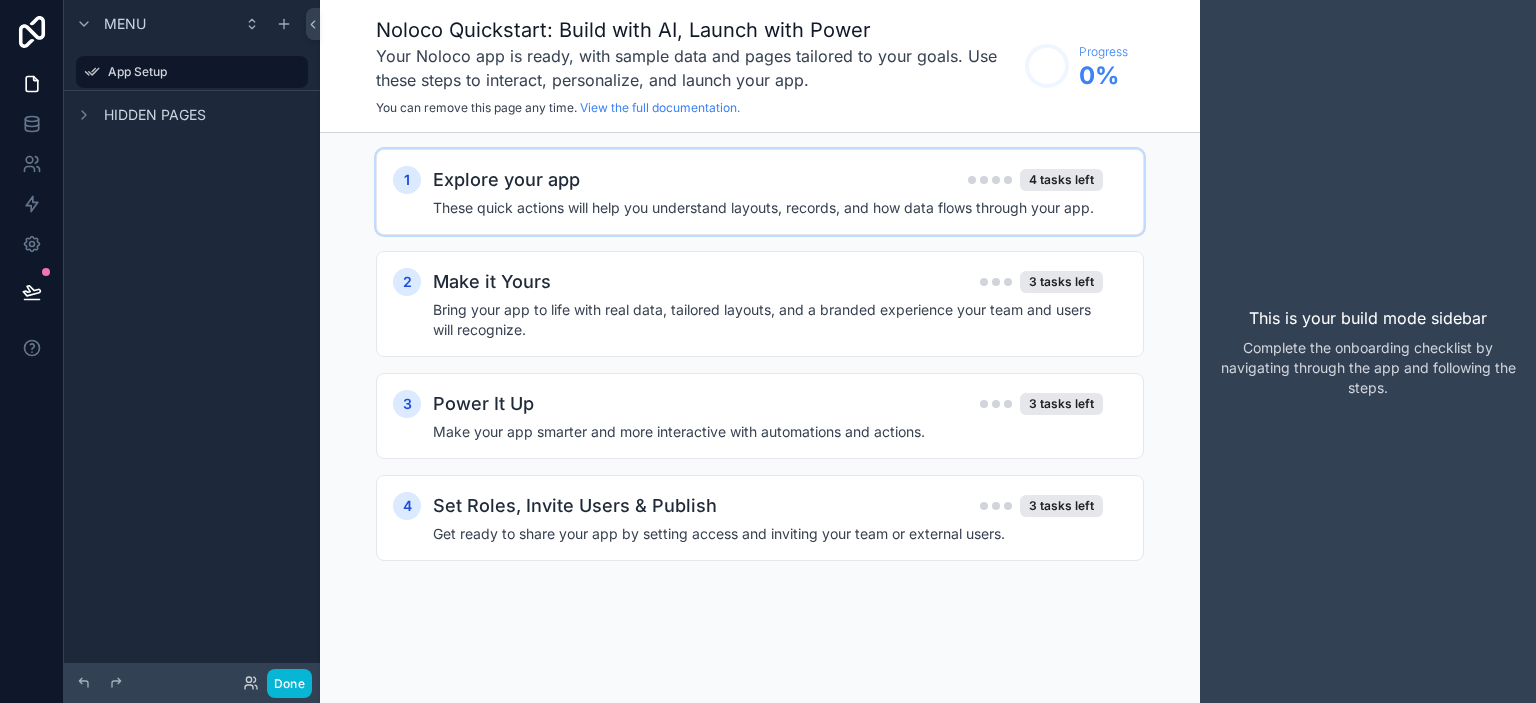 click on "Explore your app 4 tasks left" at bounding box center [768, 180] 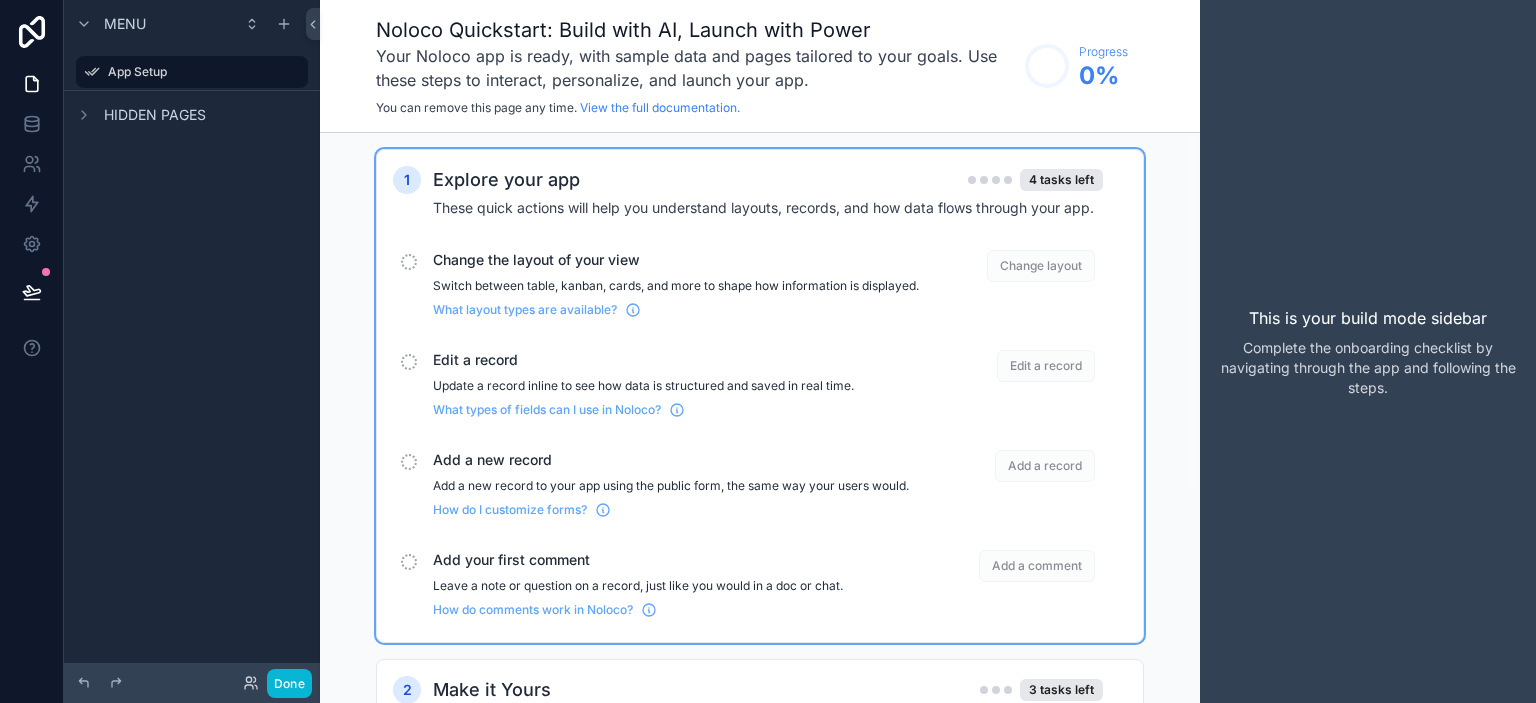 click on "Change layout" at bounding box center (1041, 266) 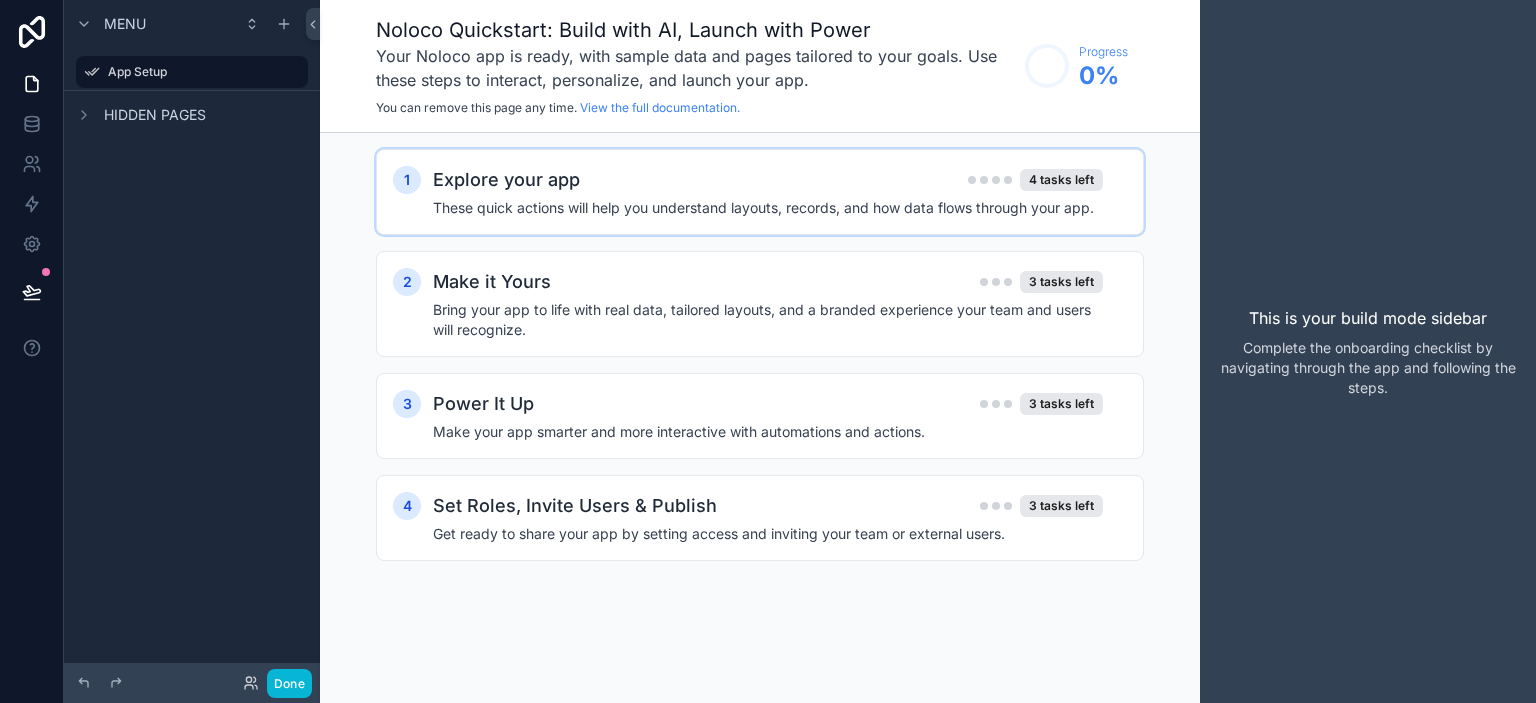 click on "Explore your app 4 tasks left" at bounding box center (768, 180) 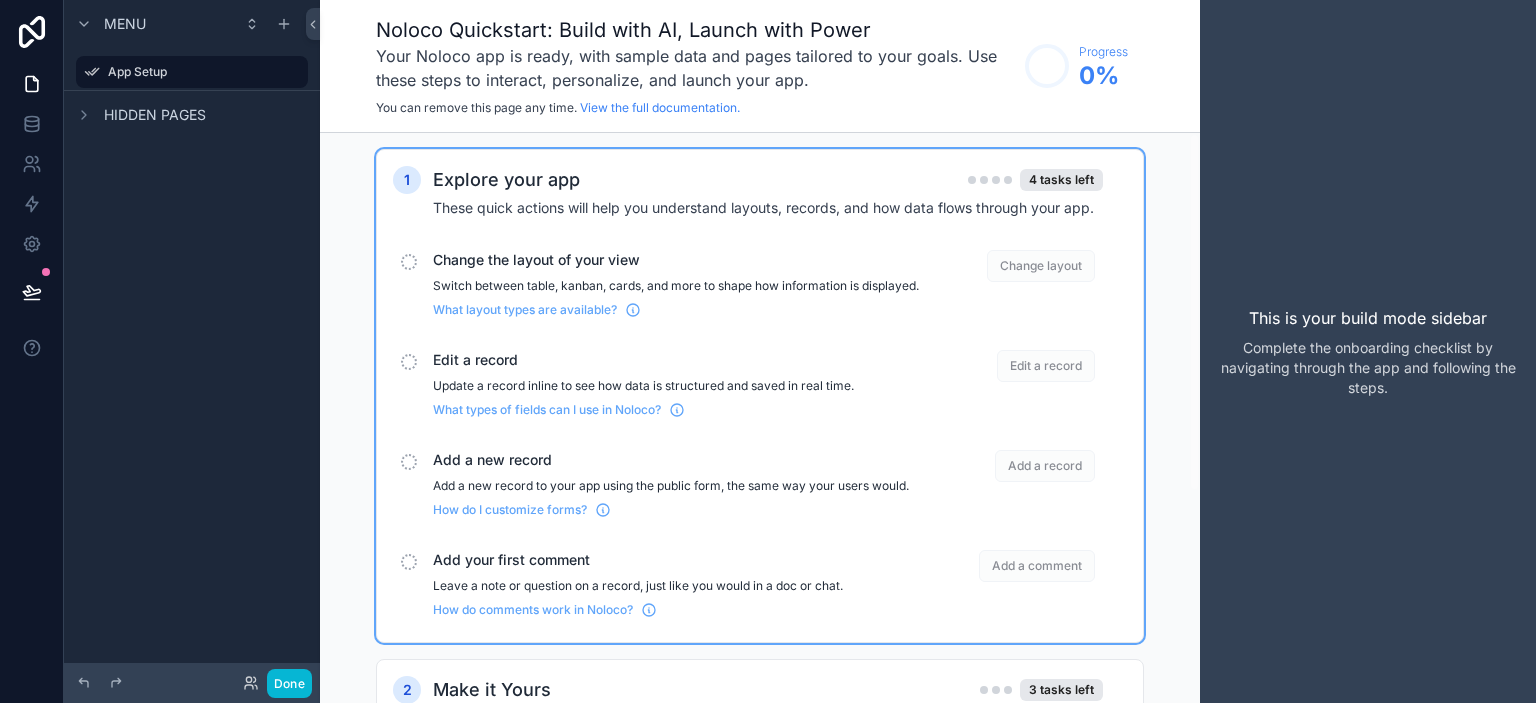 click on "Explore your app 4 tasks left" at bounding box center (768, 180) 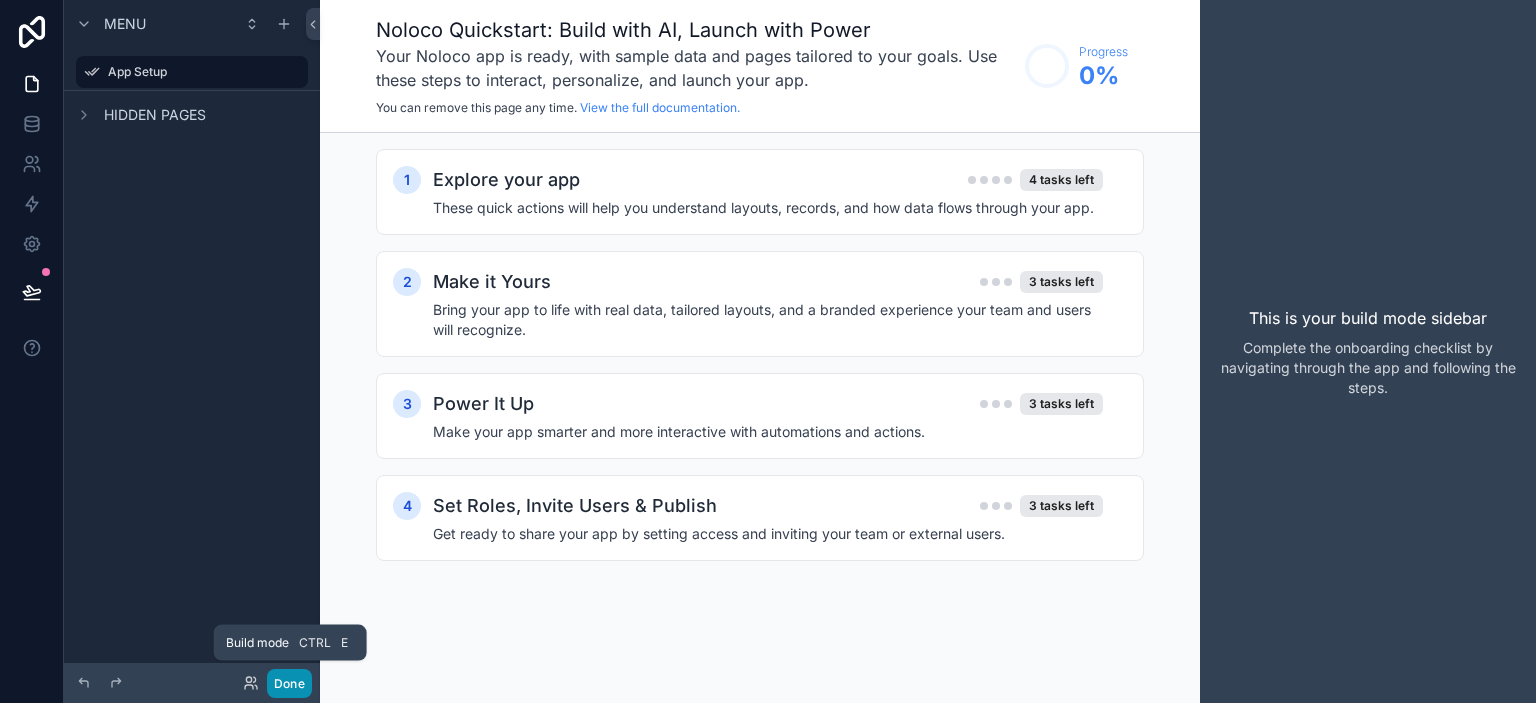 click on "Done" at bounding box center [289, 683] 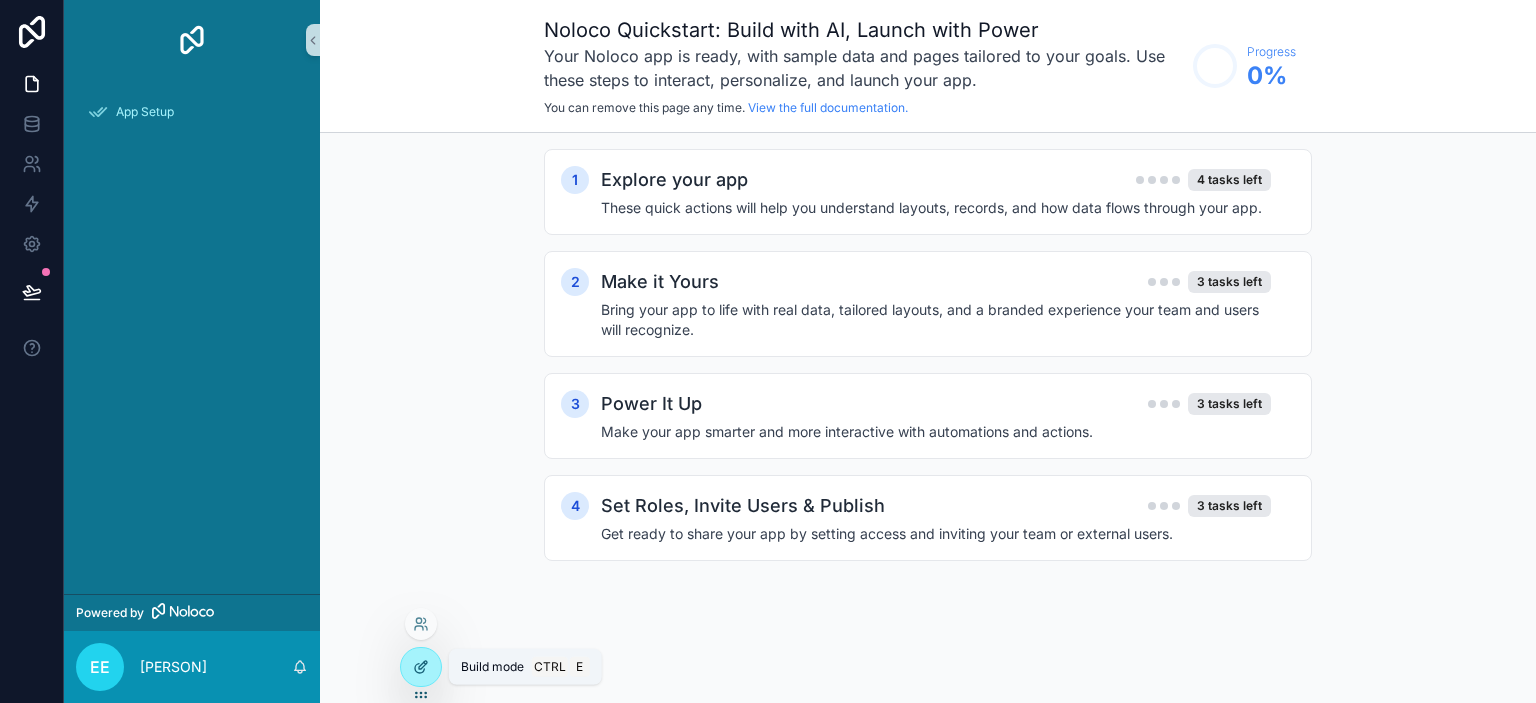 click at bounding box center [421, 667] 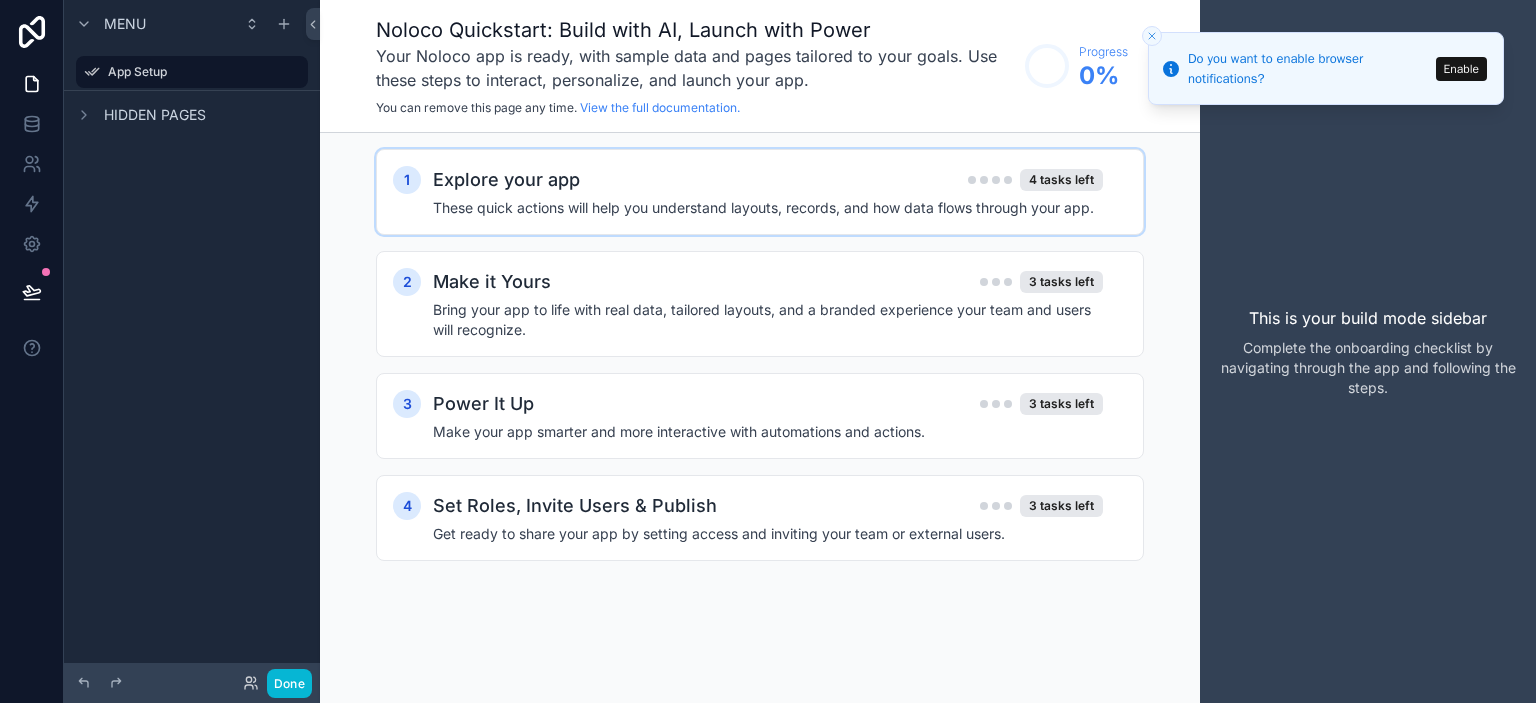 click on "These quick actions will help you understand layouts, records, and how data flows through your app." at bounding box center (768, 208) 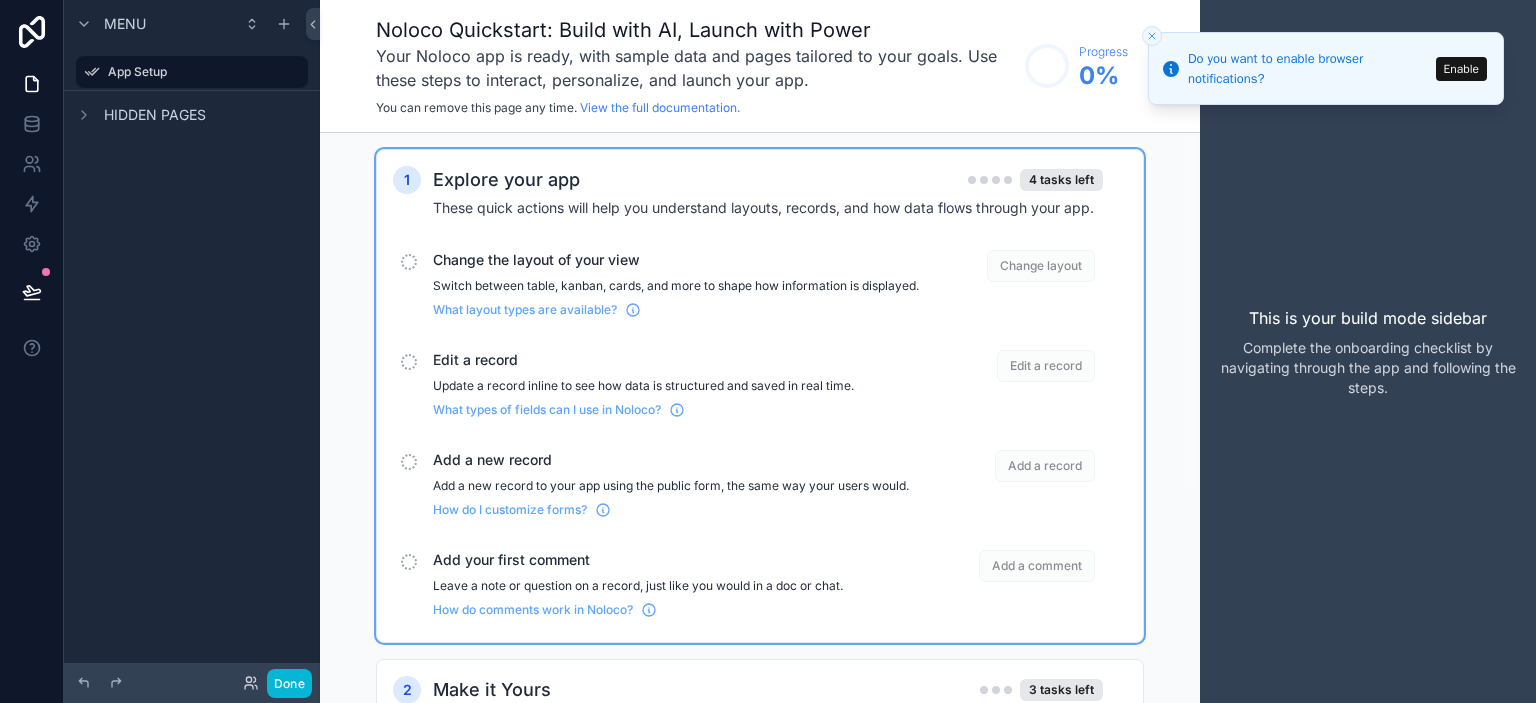click on "These quick actions will help you understand layouts, records, and how data flows through your app." at bounding box center [768, 208] 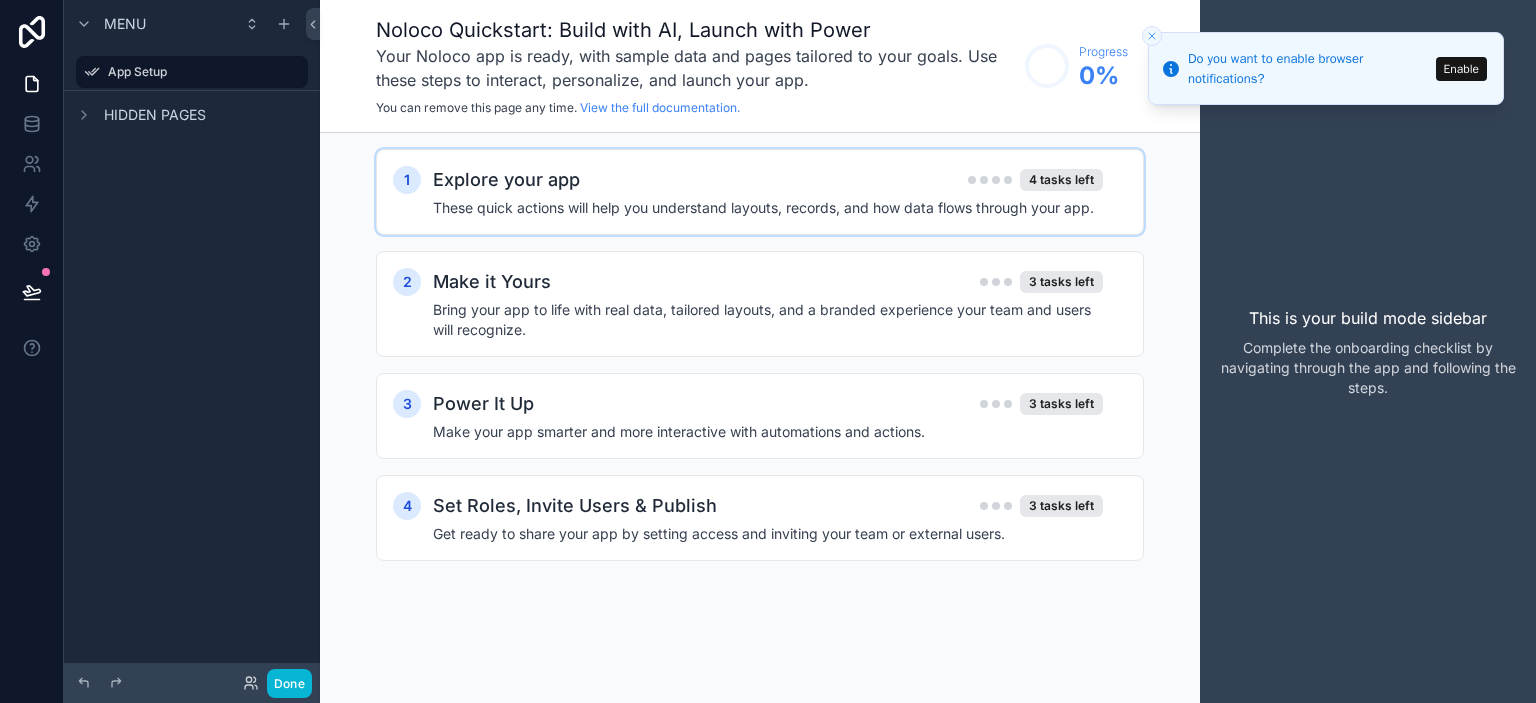 click on "These quick actions will help you understand layouts, records, and how data flows through your app." at bounding box center [768, 208] 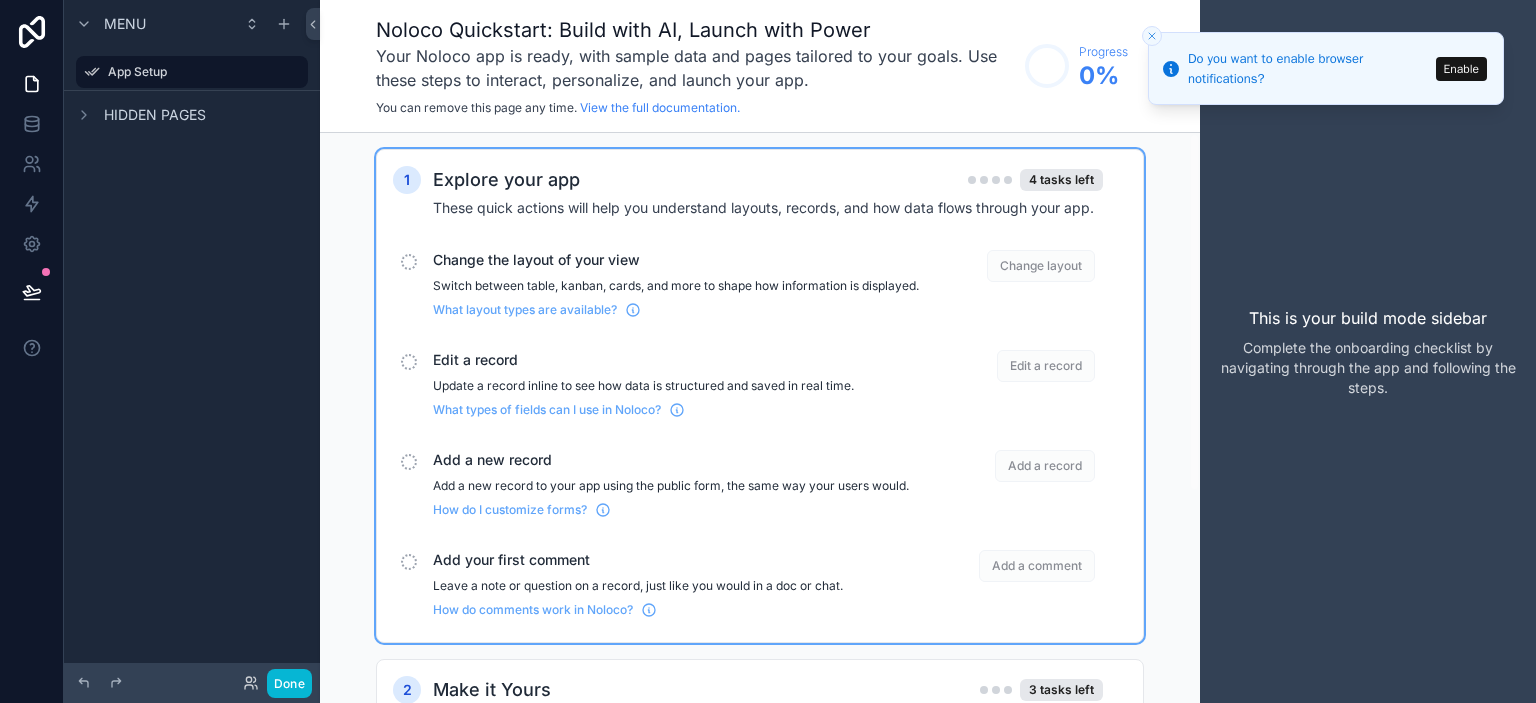 click on "Change layout" at bounding box center [1041, 266] 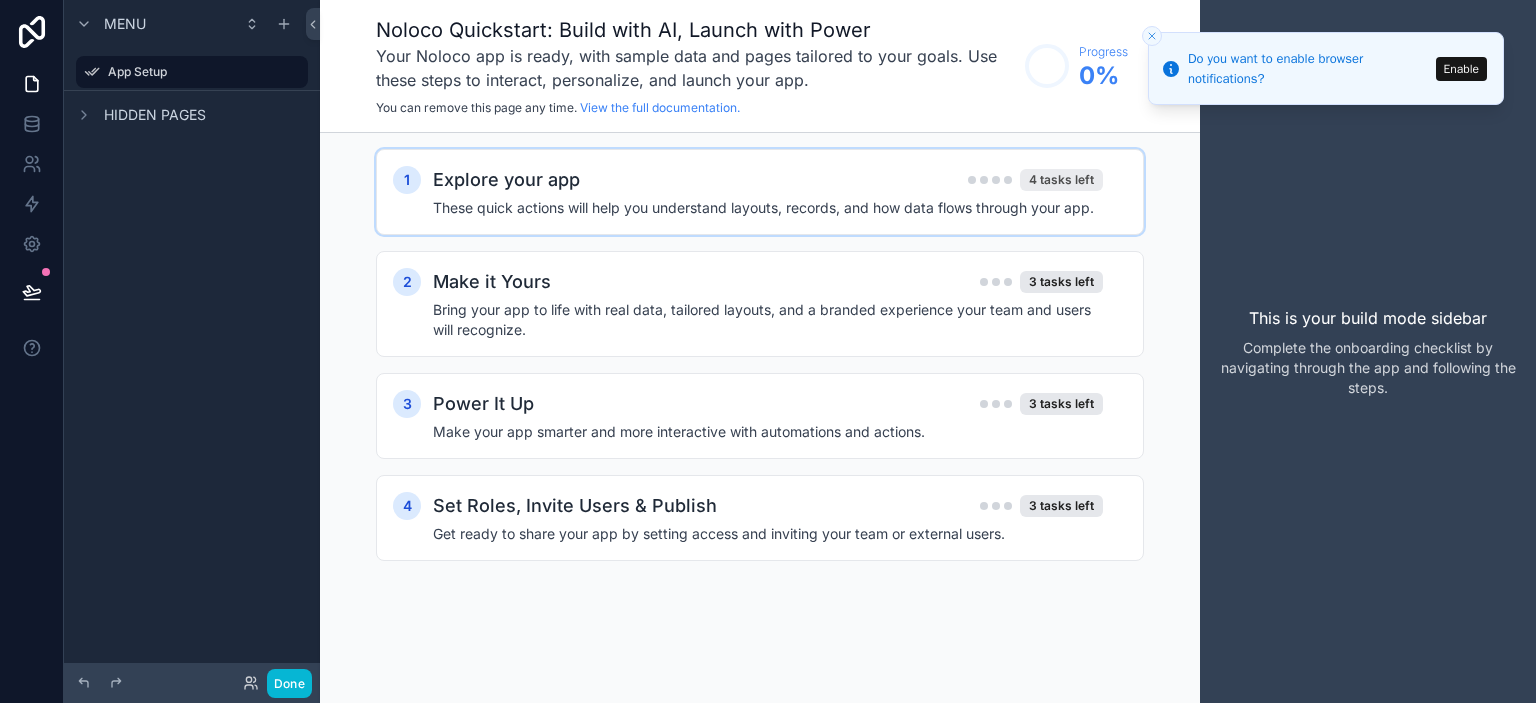 click on "4 tasks left" at bounding box center [1061, 180] 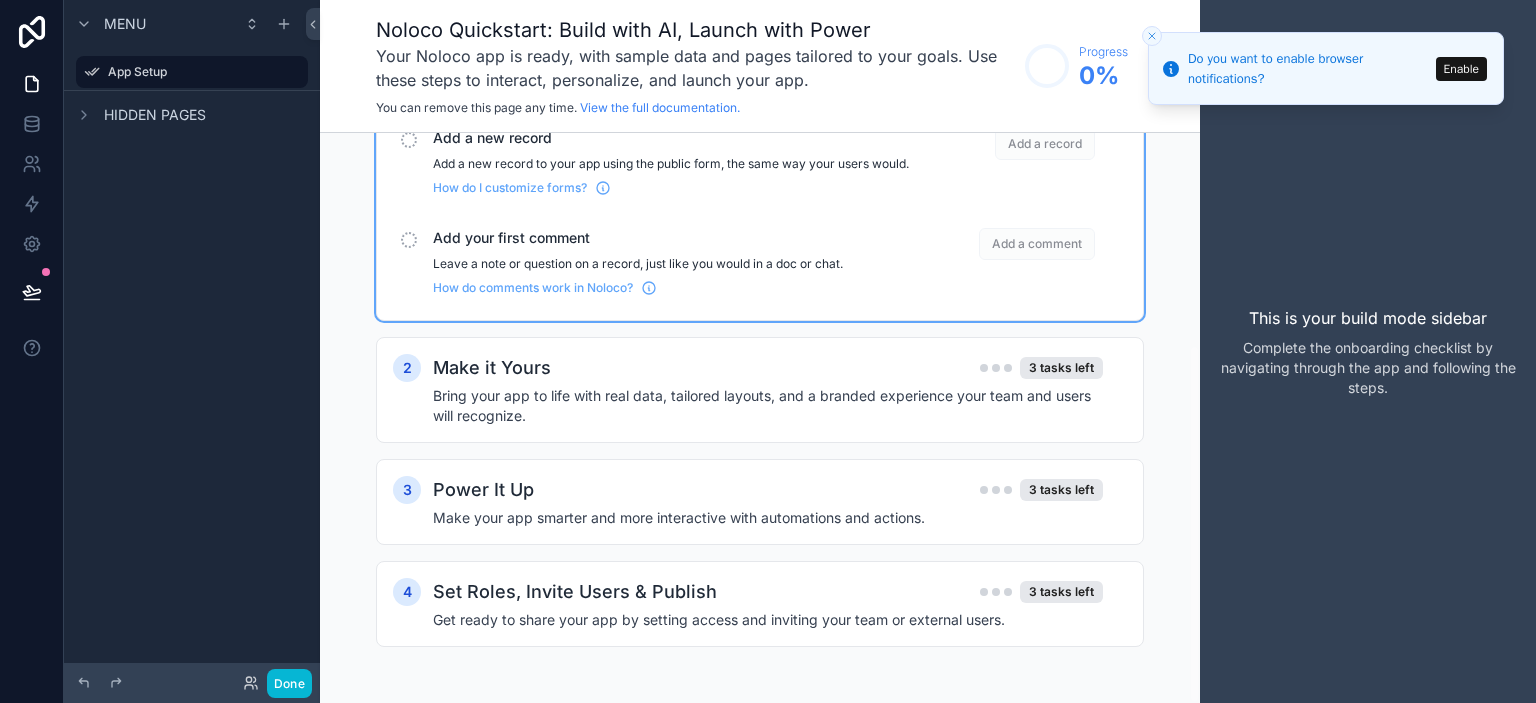 scroll, scrollTop: 0, scrollLeft: 0, axis: both 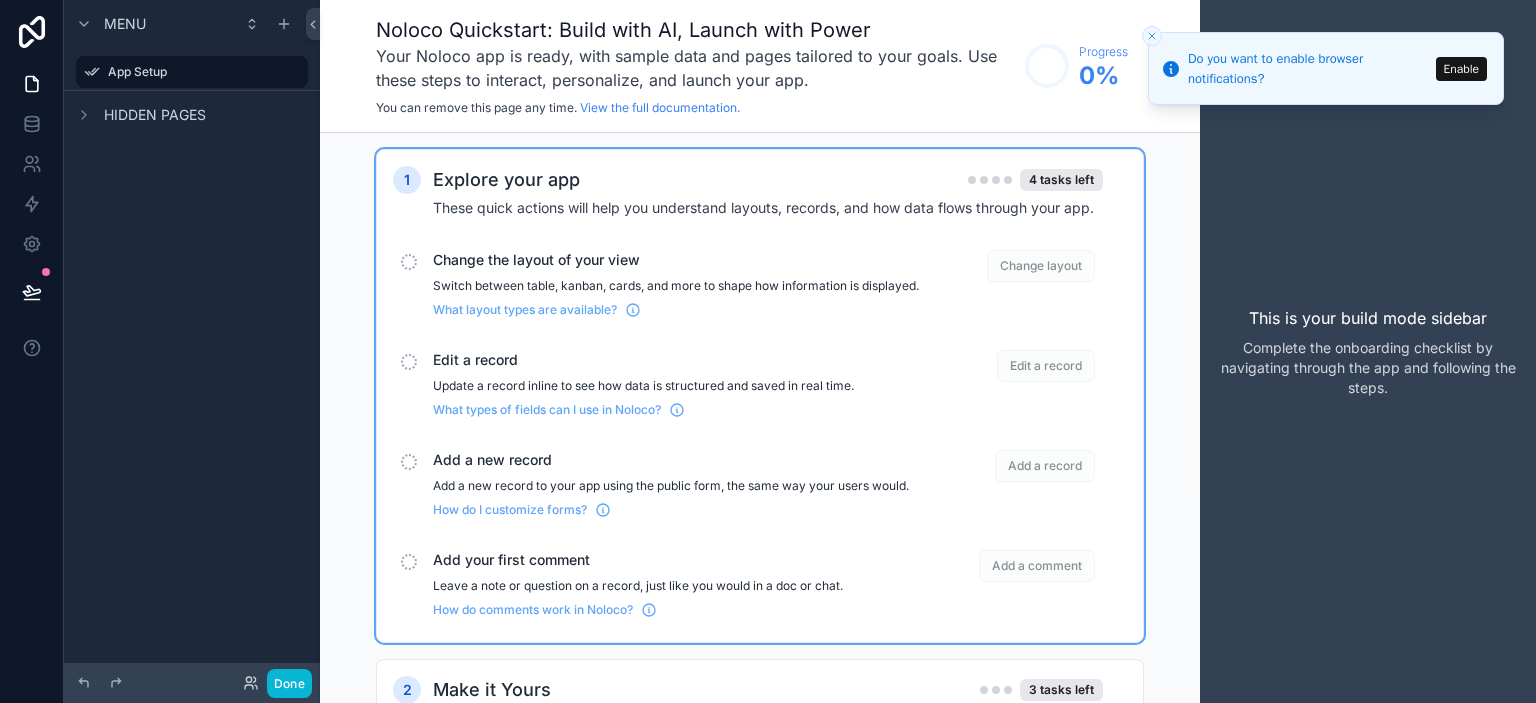 click on "Noloco Quickstart: Build with AI, Launch with Power Your Noloco app is ready, with sample data and pages tailored to your goals. Use these steps to interact, personalize, and launch your app. You can remove this page any time.   View the full documentation." at bounding box center [695, 66] 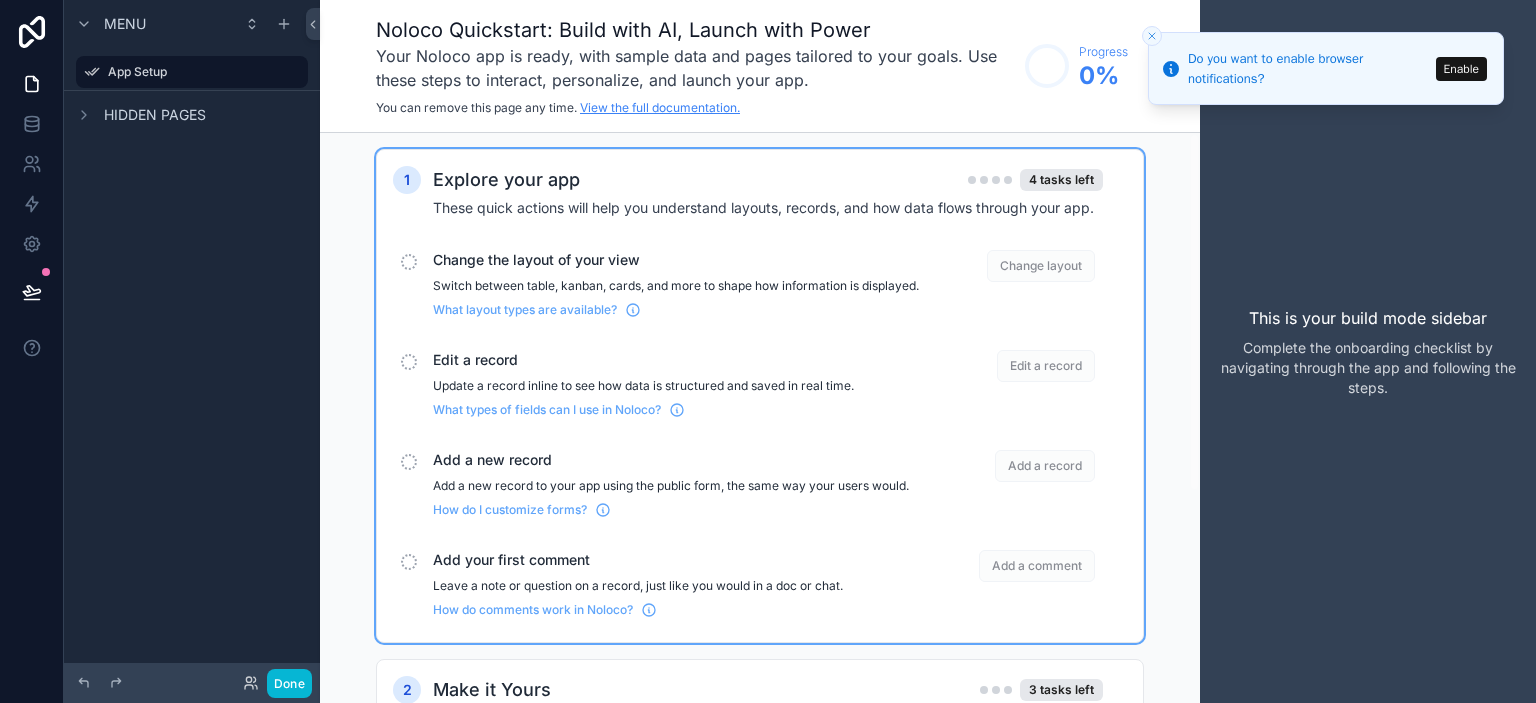 click on "View the full documentation." at bounding box center (660, 107) 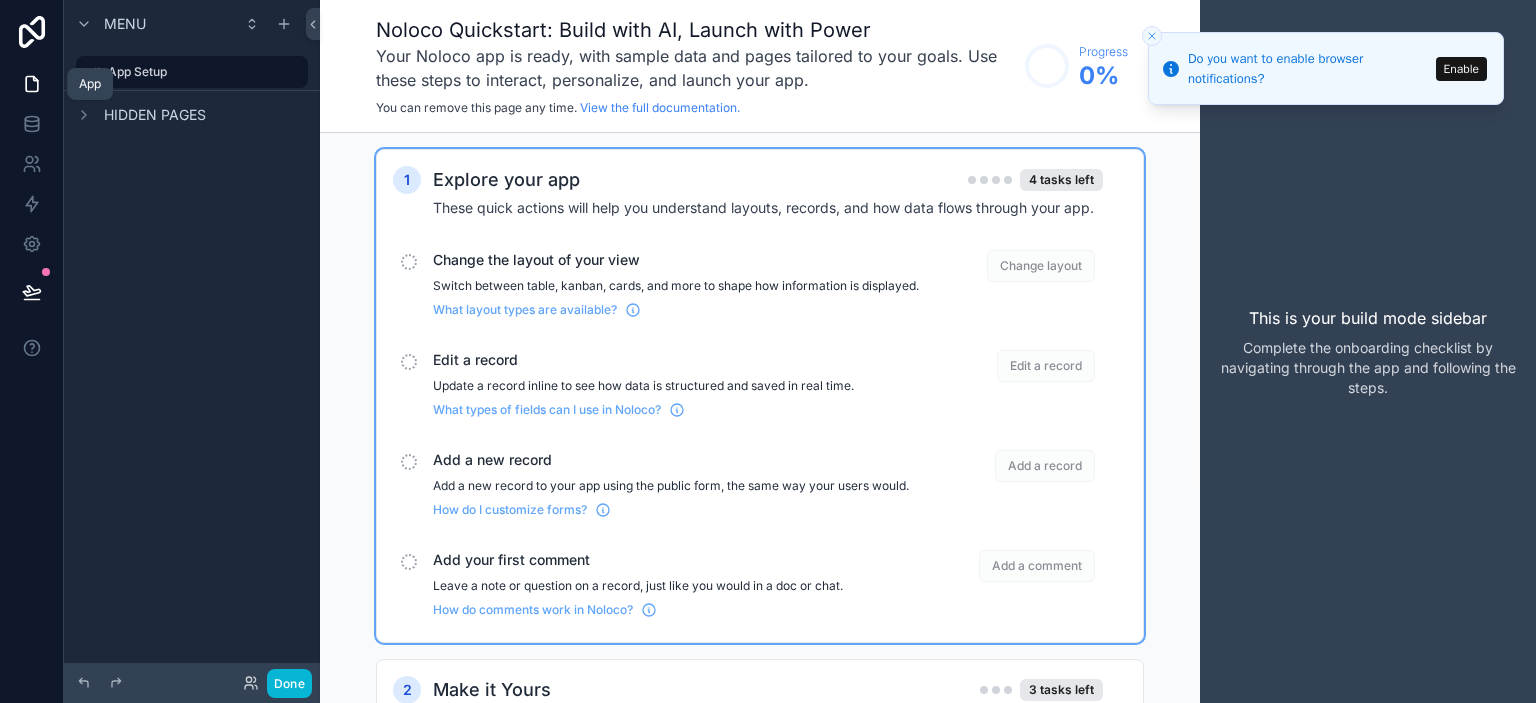 click 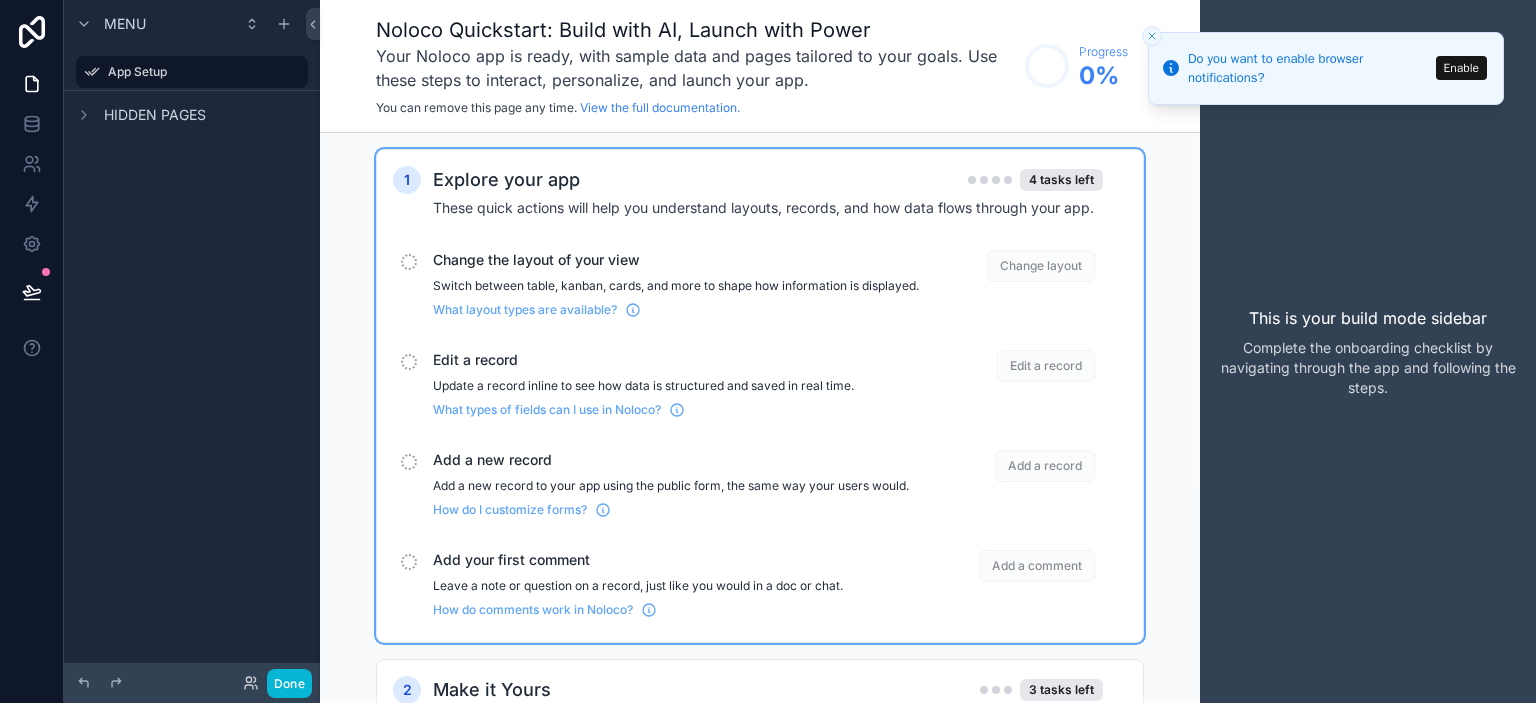 click 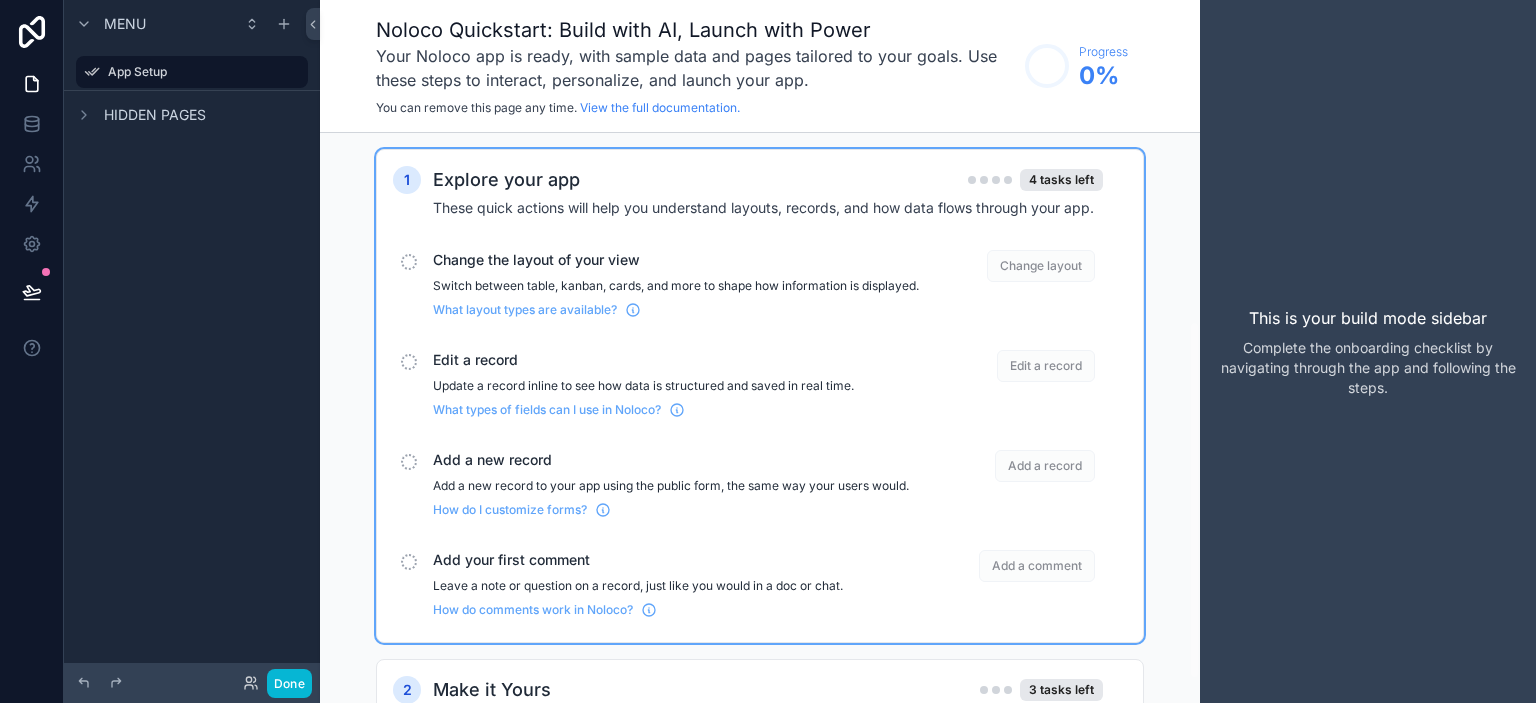 scroll, scrollTop: 336, scrollLeft: 0, axis: vertical 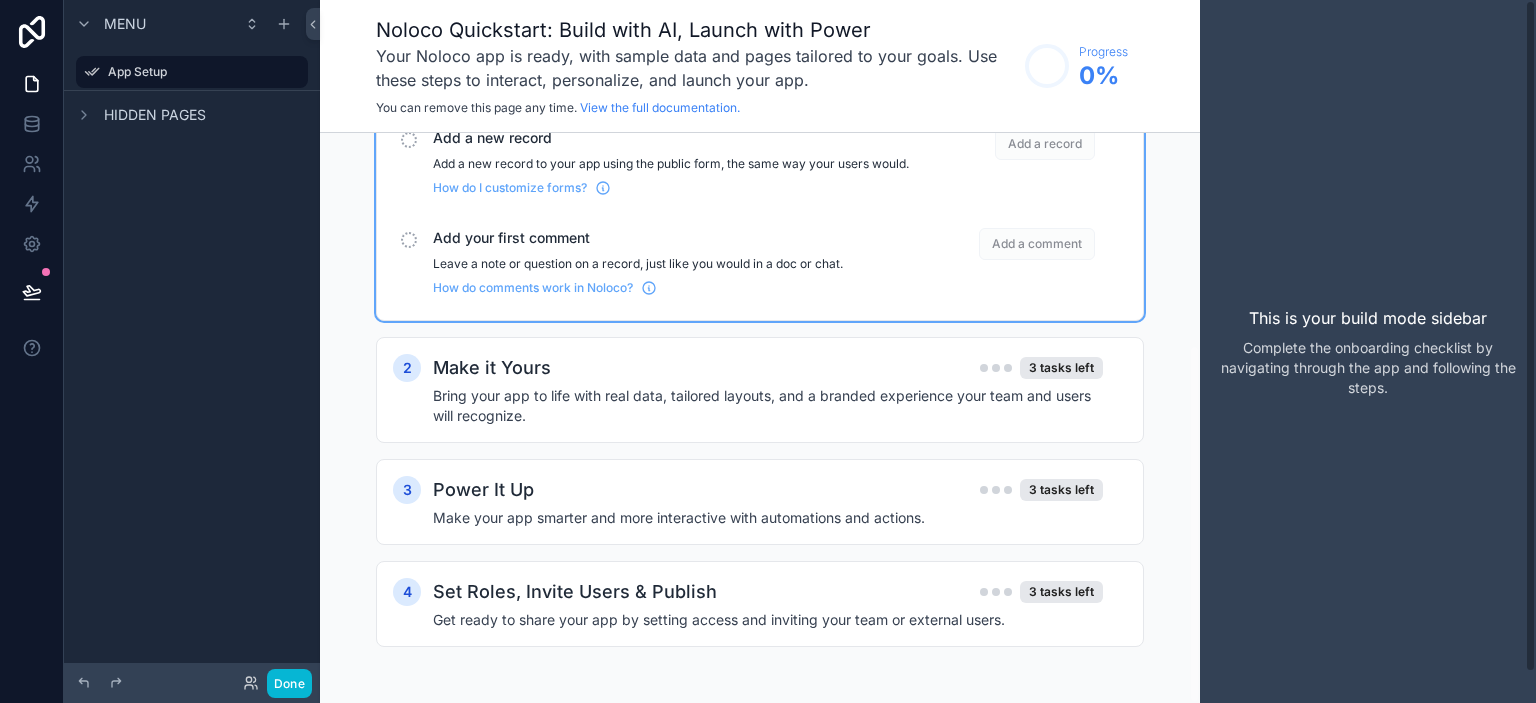drag, startPoint x: 860, startPoint y: 241, endPoint x: 882, endPoint y: 227, distance: 26.076809 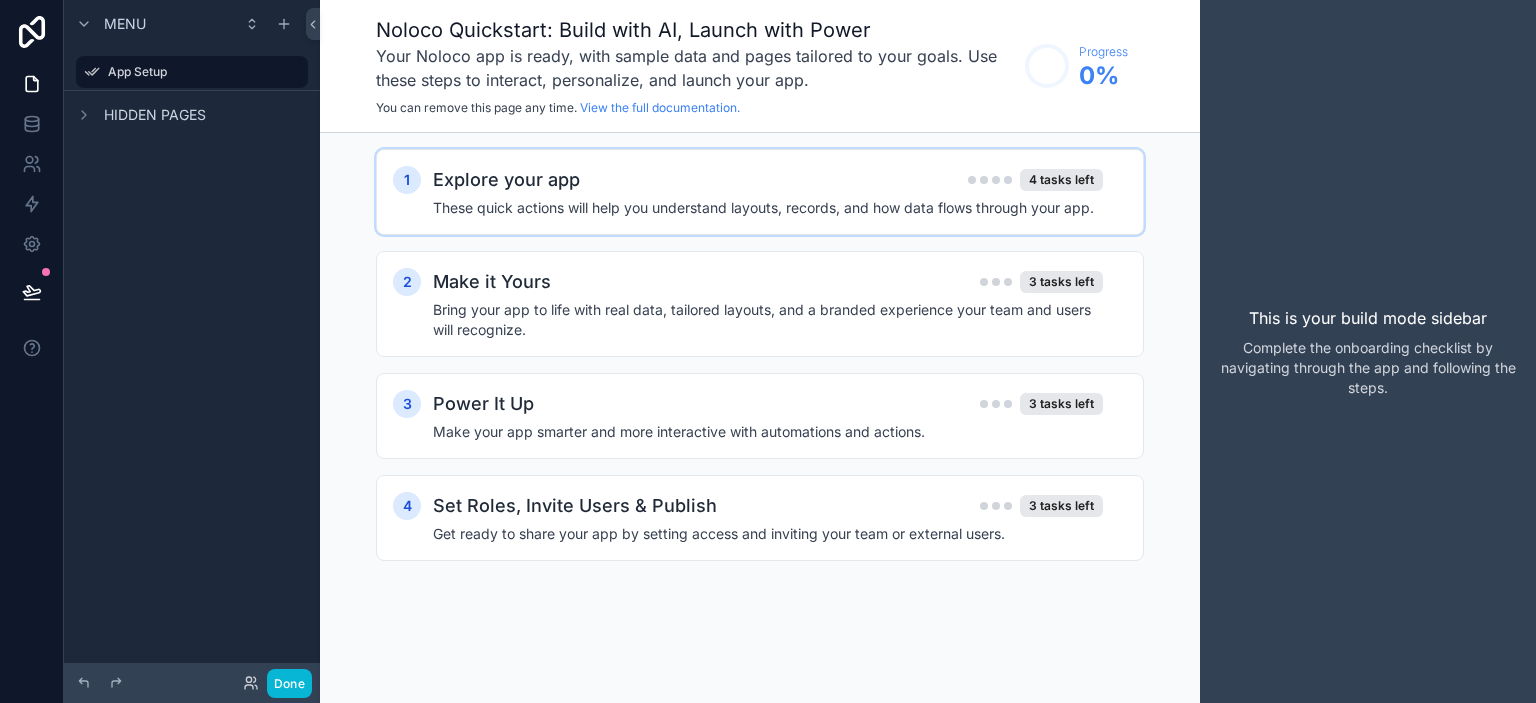 click on "Explore your app" at bounding box center (506, 180) 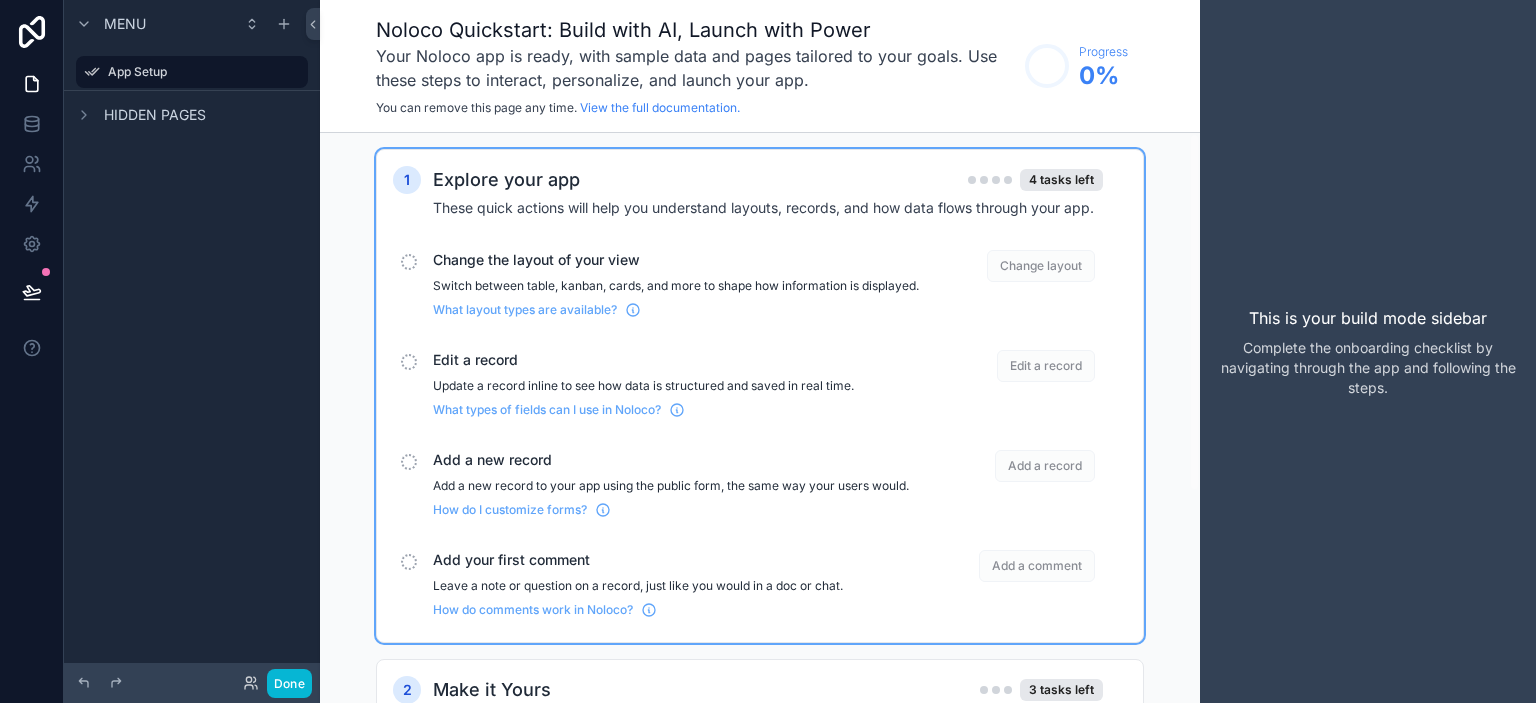 click on "Explore your app" at bounding box center (506, 180) 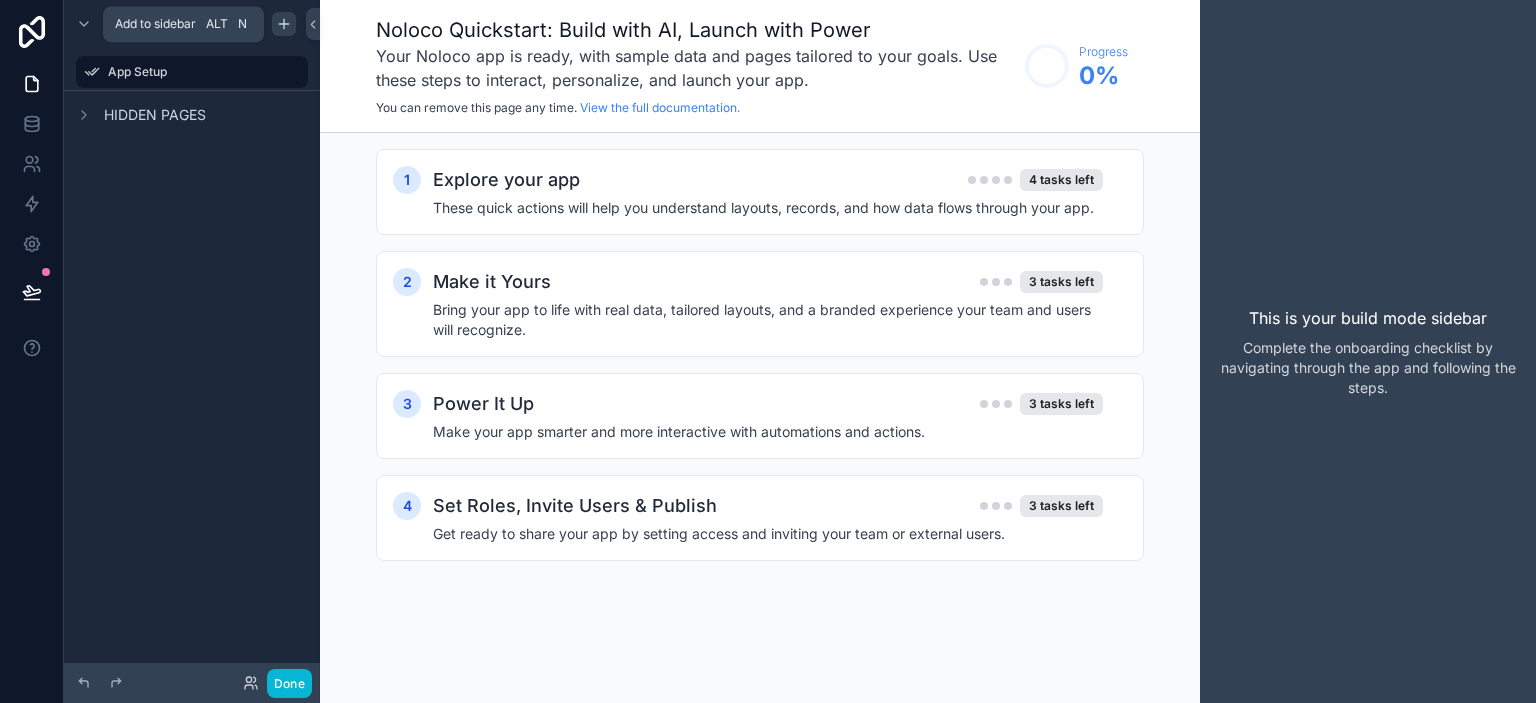 click 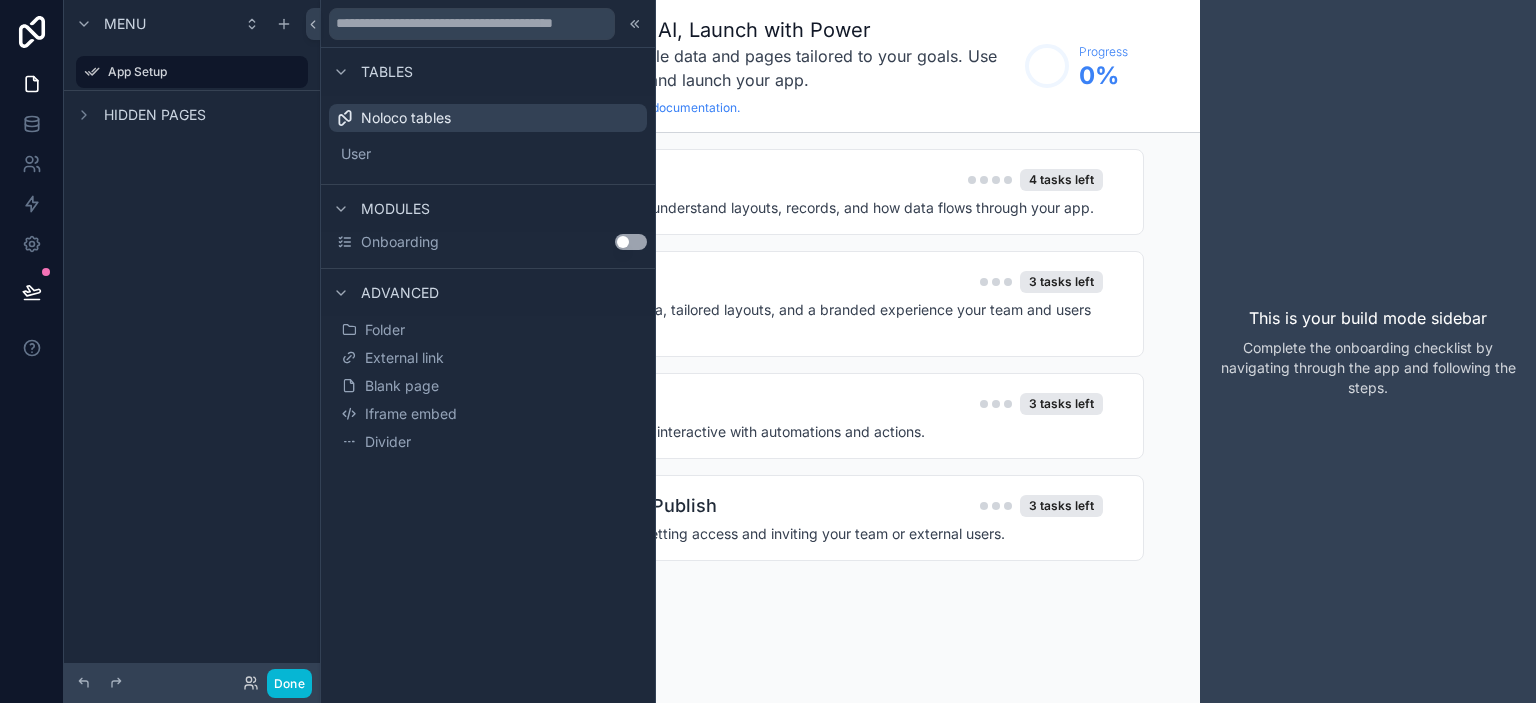click on "Noloco tables" at bounding box center [406, 118] 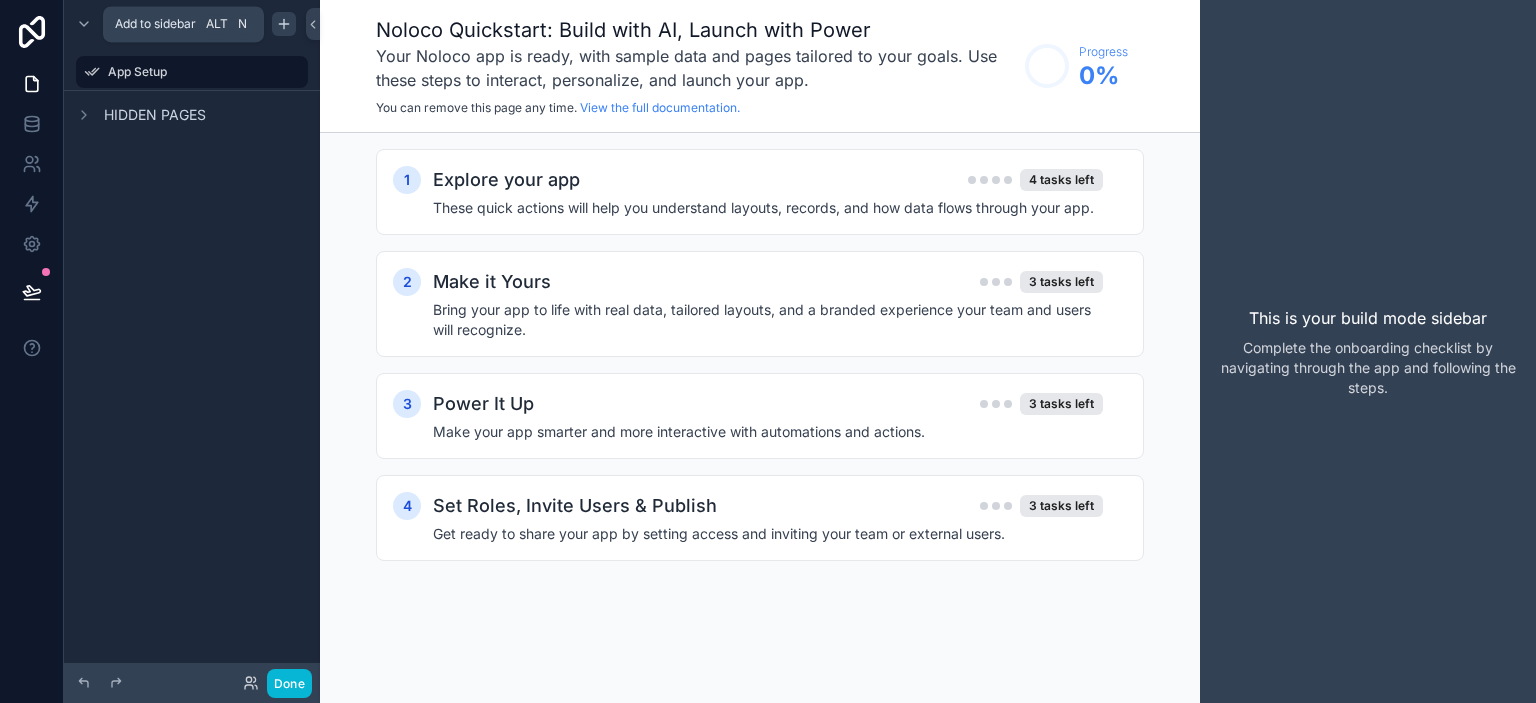 click 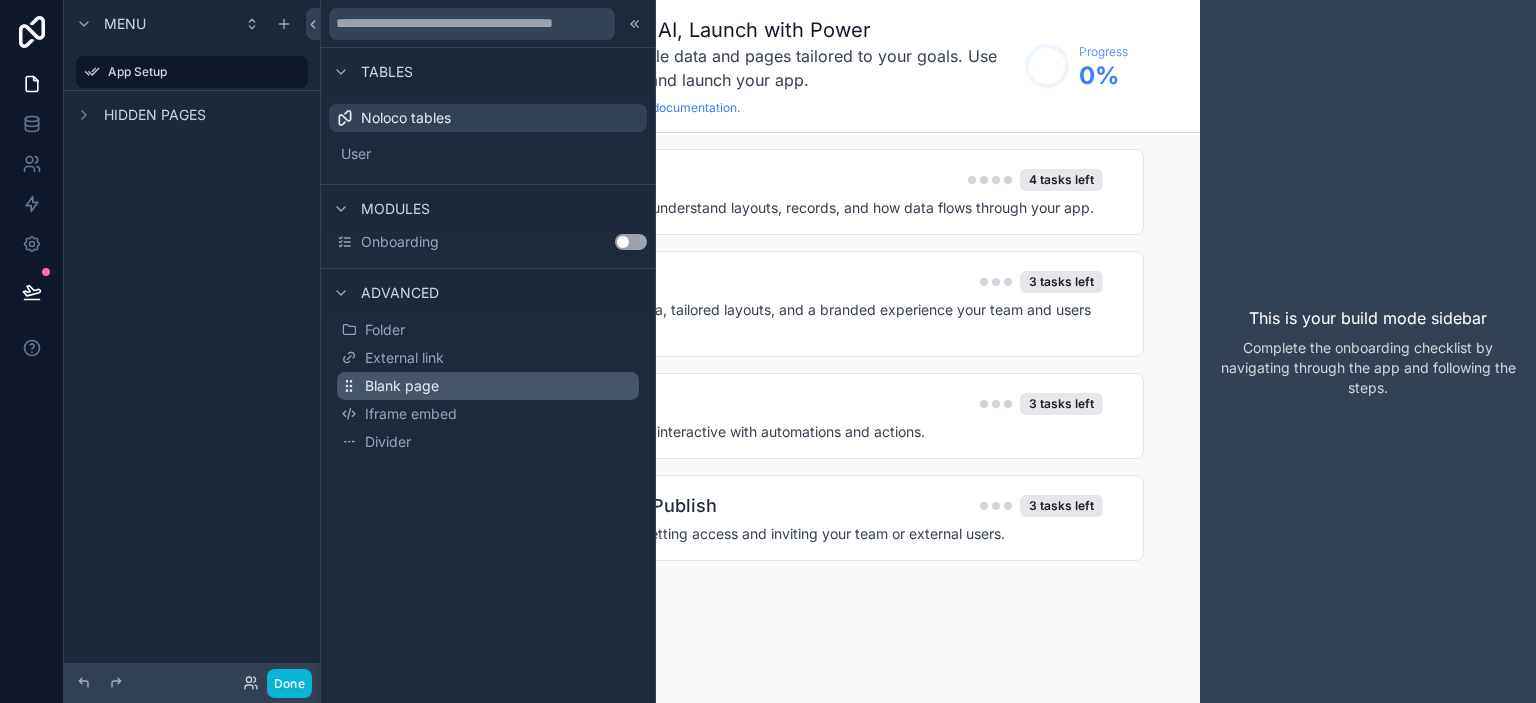 click on "Blank page" at bounding box center [402, 386] 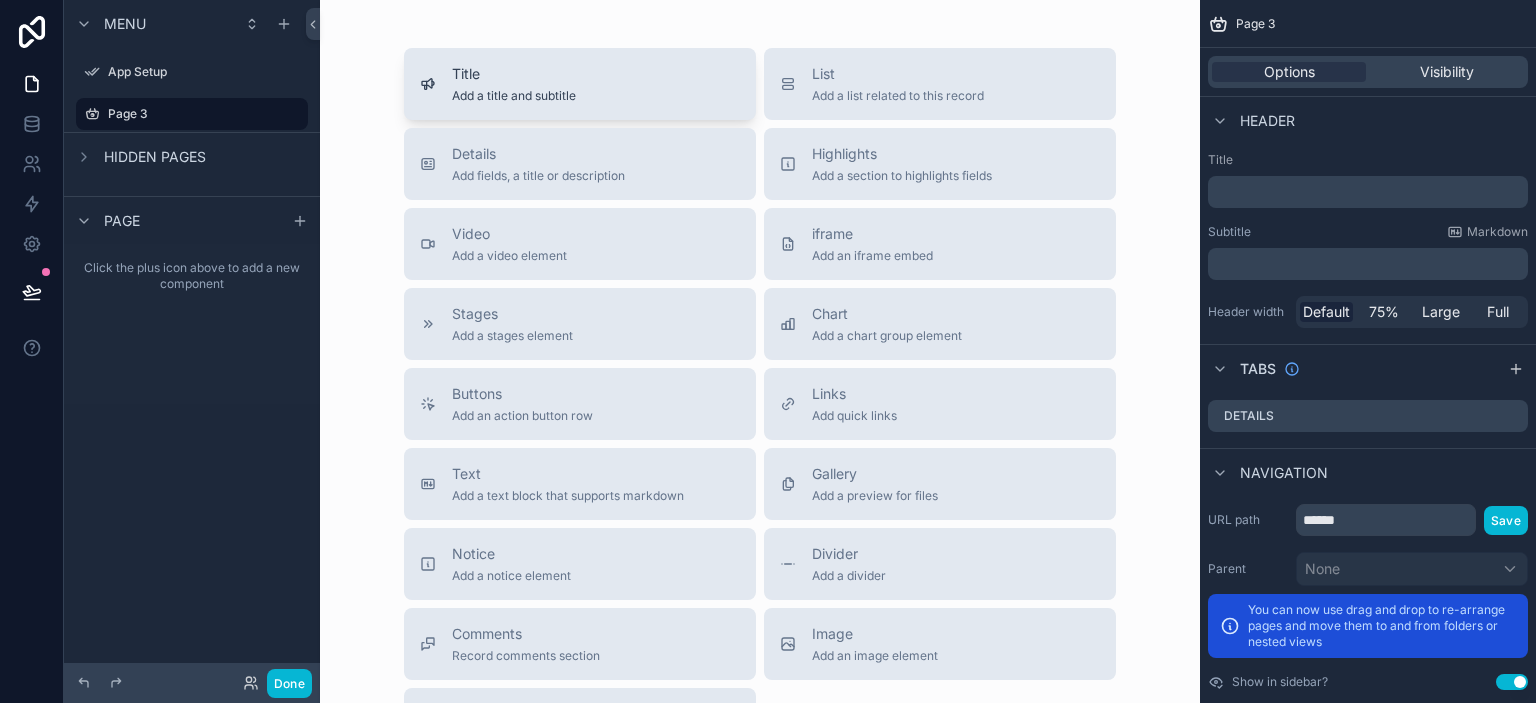 click on "Add a title and subtitle" at bounding box center (514, 96) 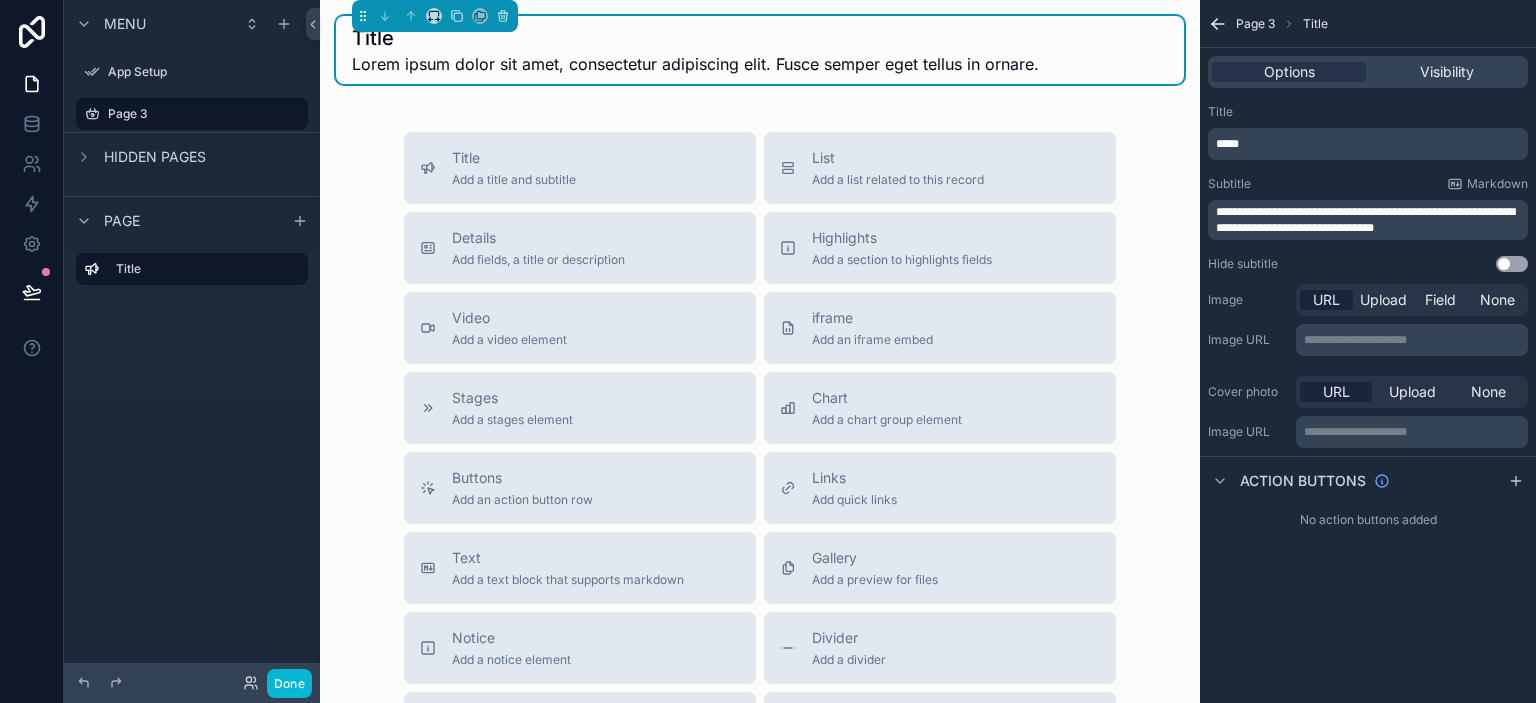 click on "Title Lorem ipsum dolor sit amet, consectetur adipiscing elit. Fusce semper eget tellus in ornare." at bounding box center [760, 50] 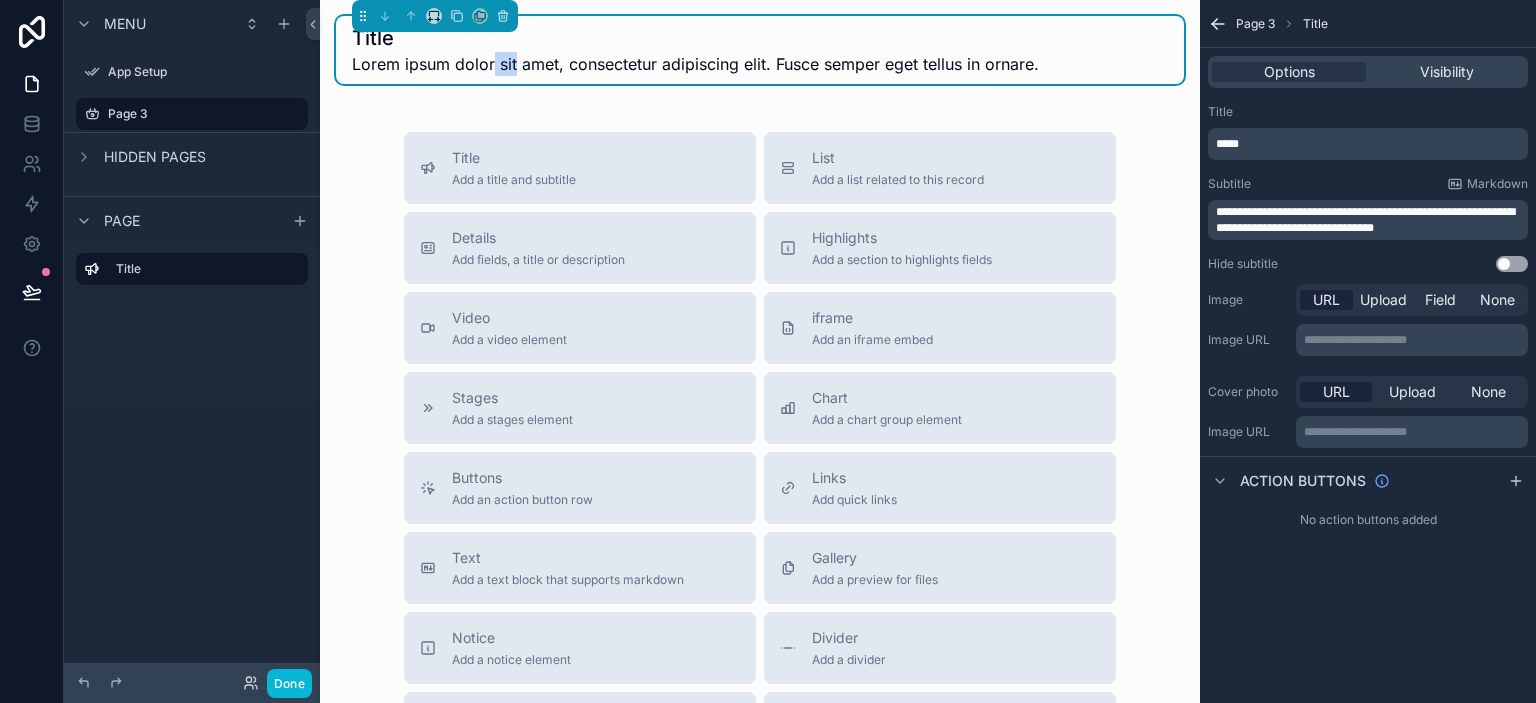 drag, startPoint x: 502, startPoint y: 77, endPoint x: 489, endPoint y: 69, distance: 15.264338 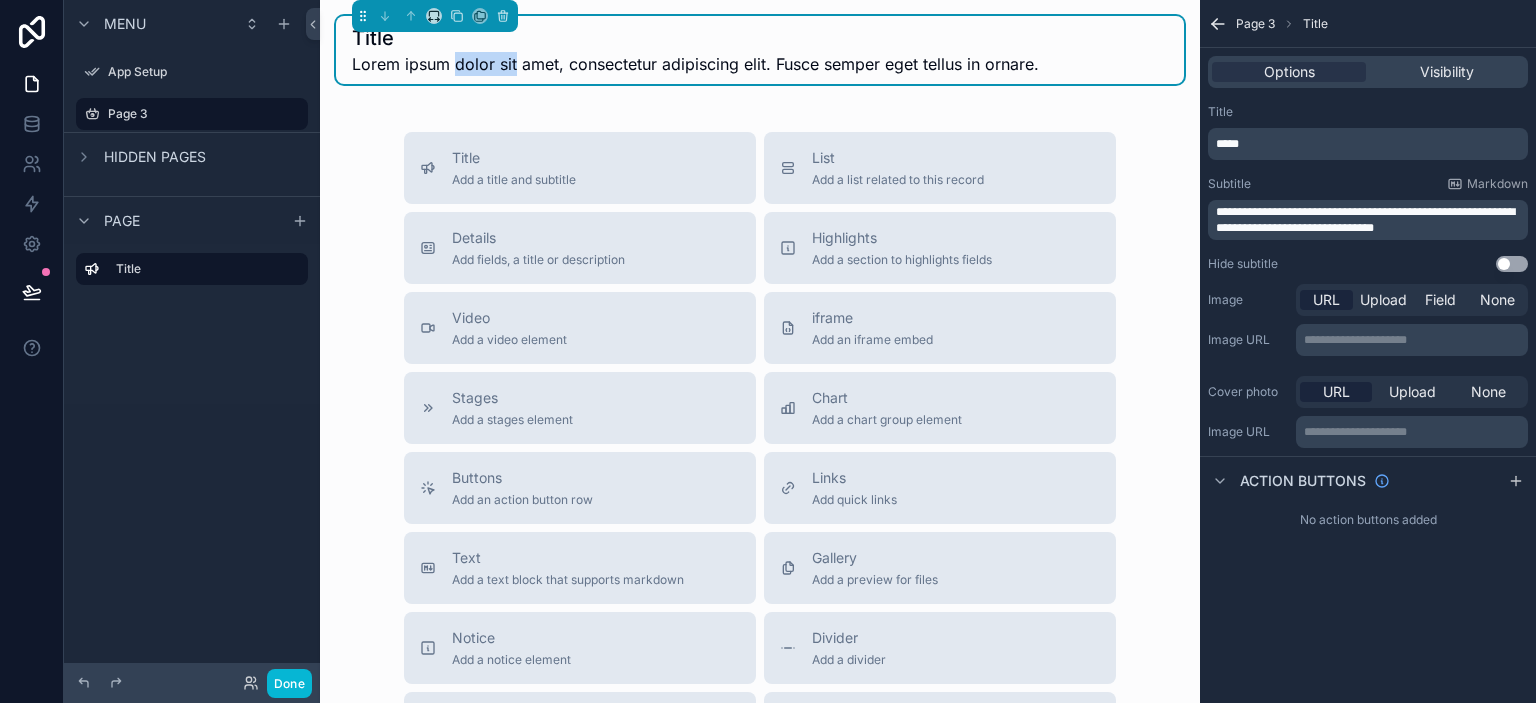 click on "Lorem ipsum dolor sit amet, consectetur adipiscing elit. Fusce semper eget tellus in ornare." at bounding box center [695, 64] 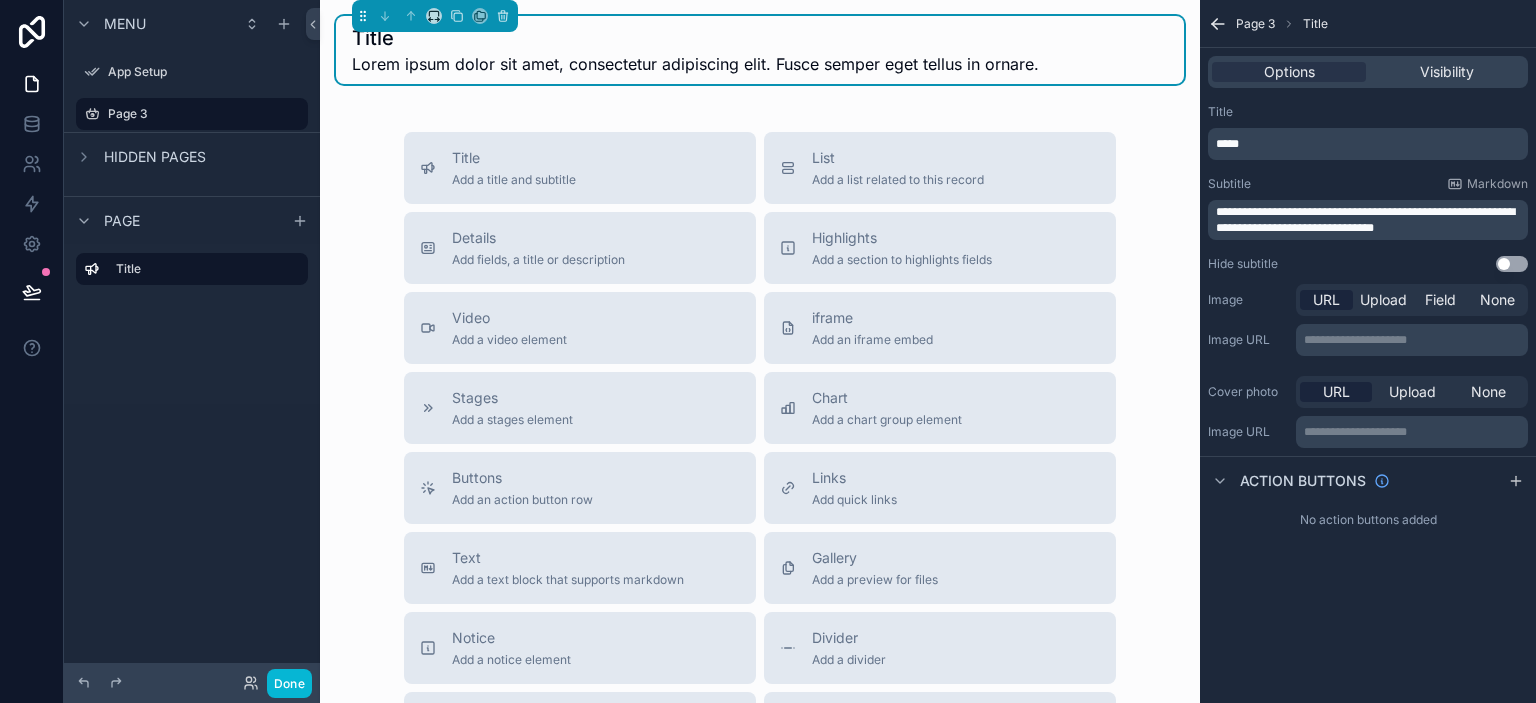 click on "Title" at bounding box center (695, 38) 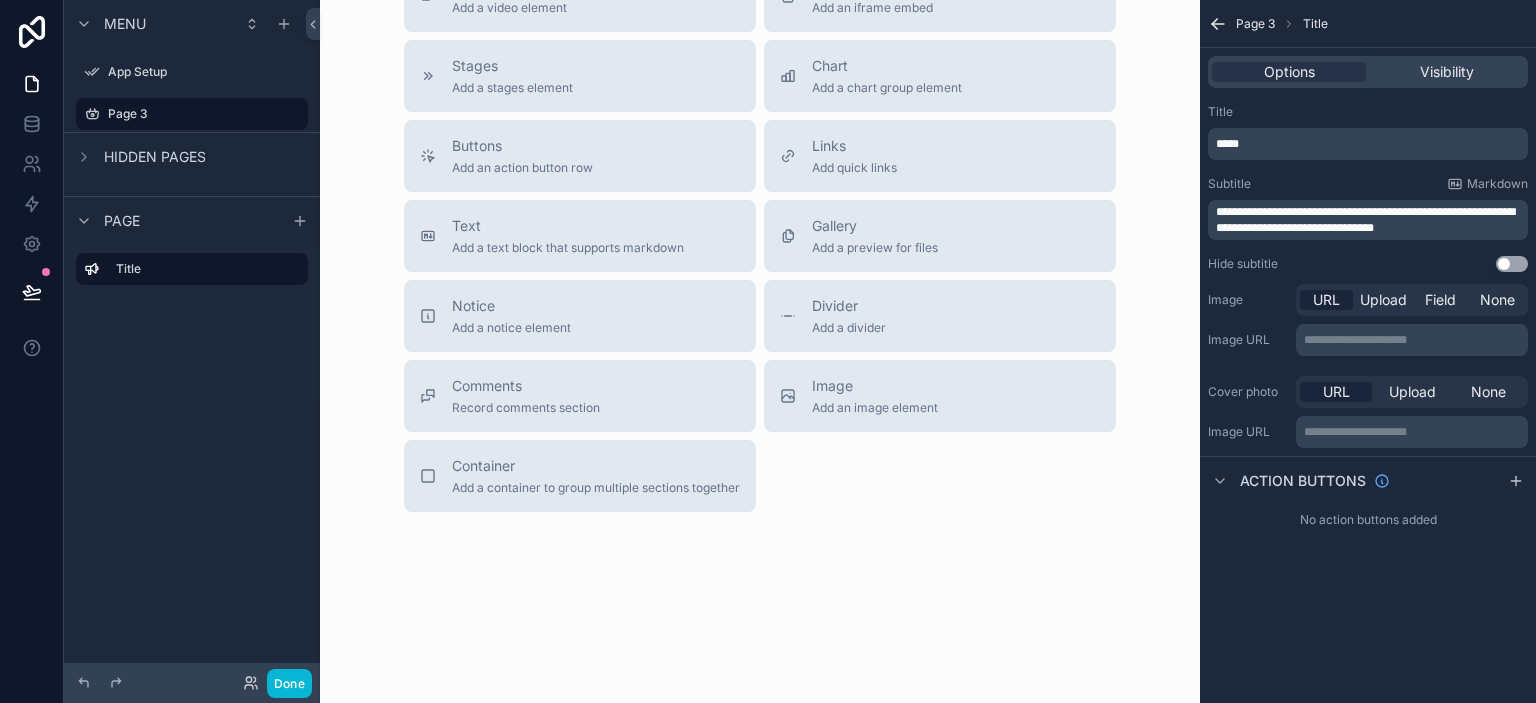 scroll, scrollTop: 0, scrollLeft: 0, axis: both 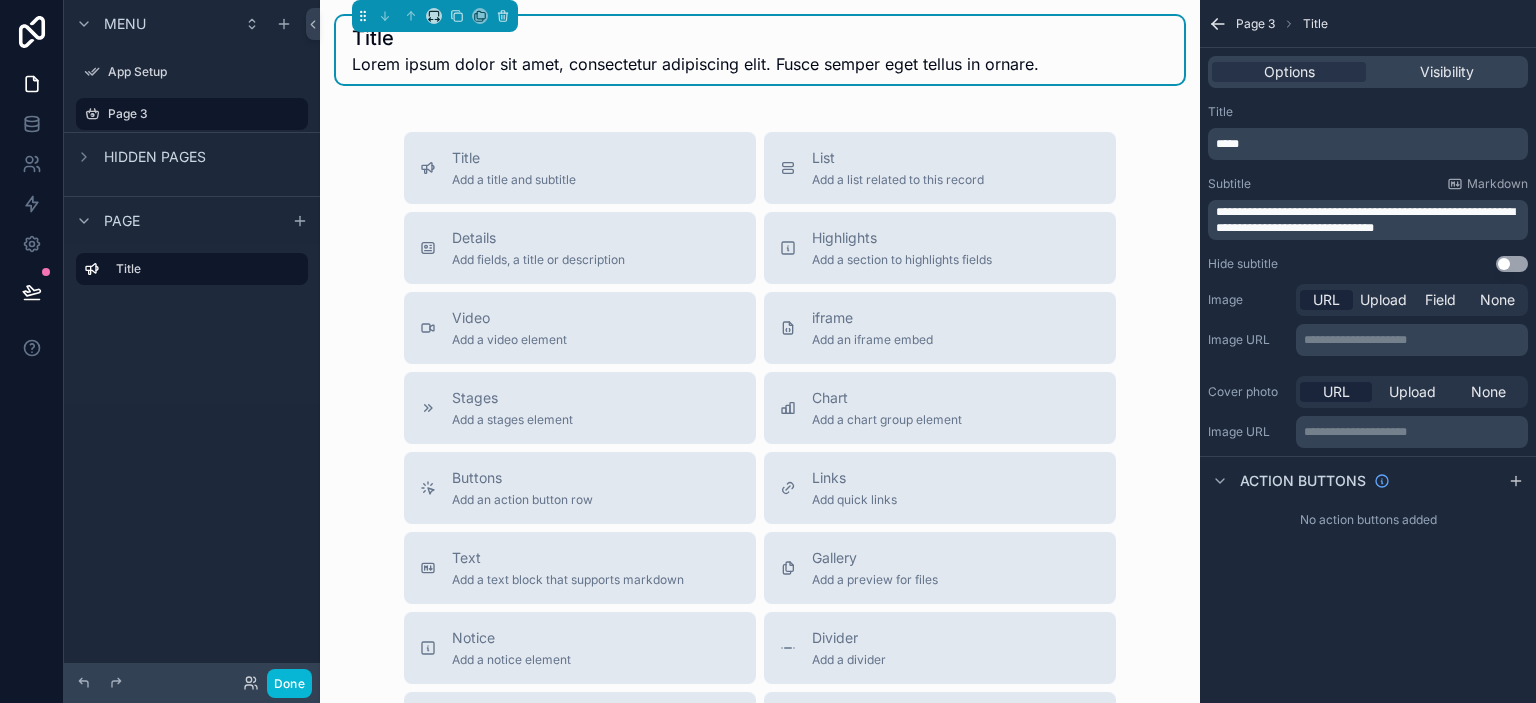 click on "Lorem ipsum dolor sit amet, consectetur adipiscing elit. Fusce semper eget tellus in ornare." at bounding box center (695, 64) 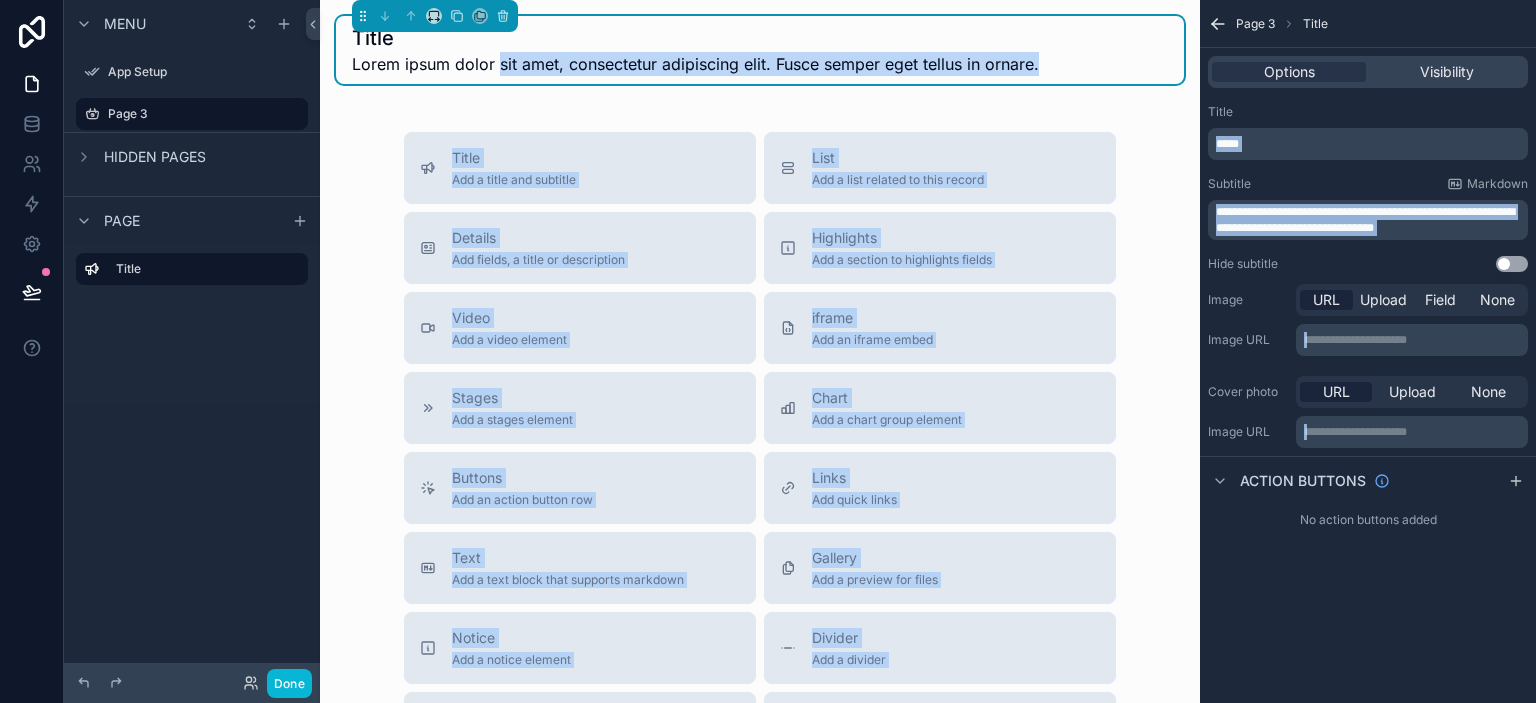 click on "**********" at bounding box center (768, 351) 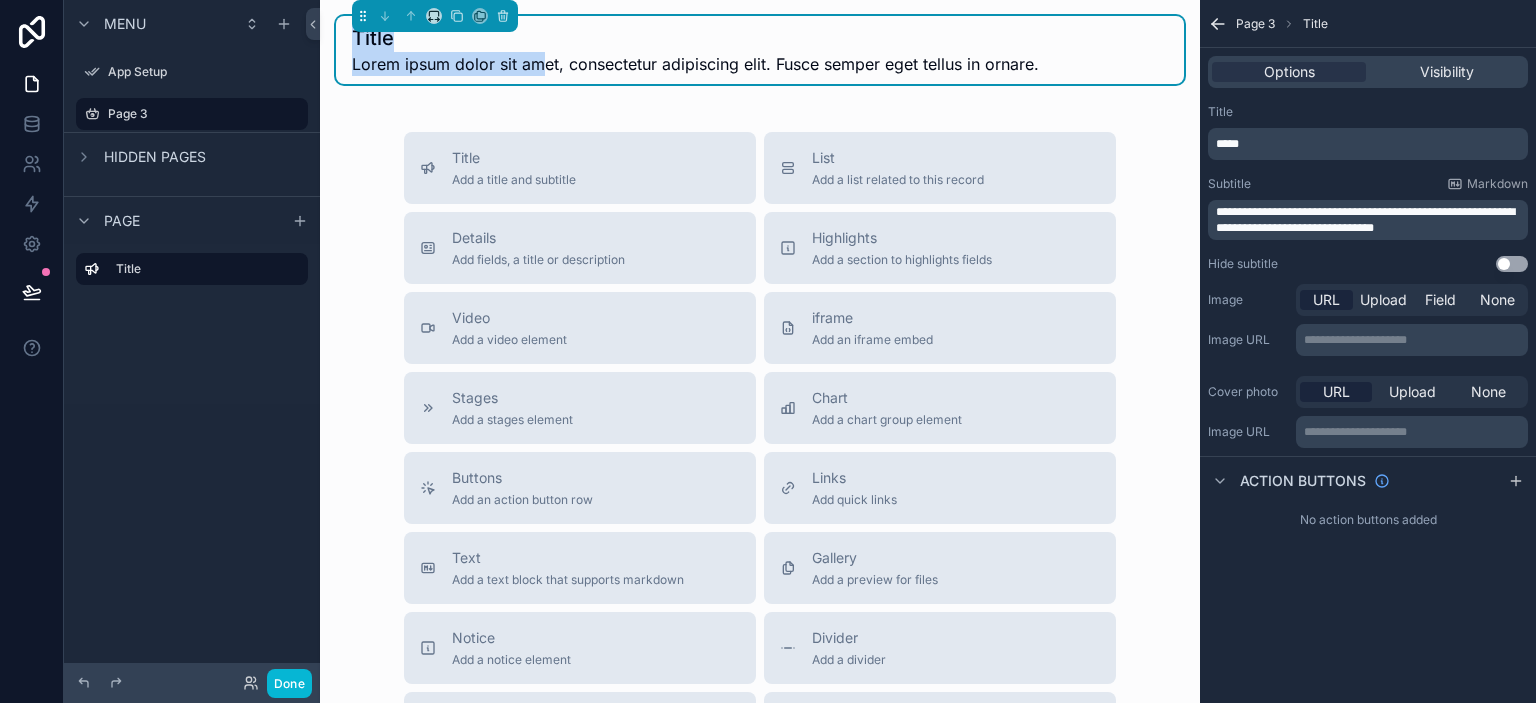 drag, startPoint x: 547, startPoint y: 71, endPoint x: 337, endPoint y: 30, distance: 213.96495 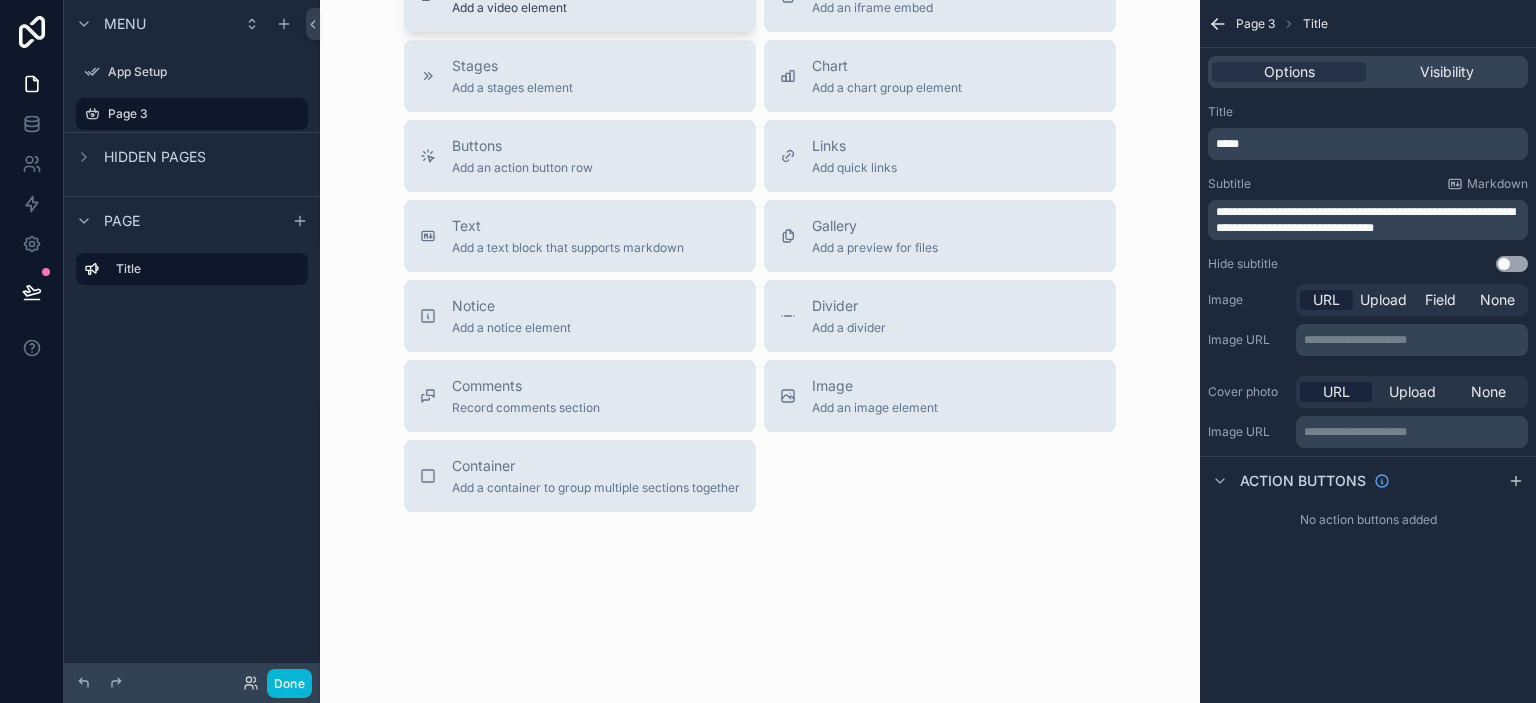 scroll, scrollTop: 0, scrollLeft: 0, axis: both 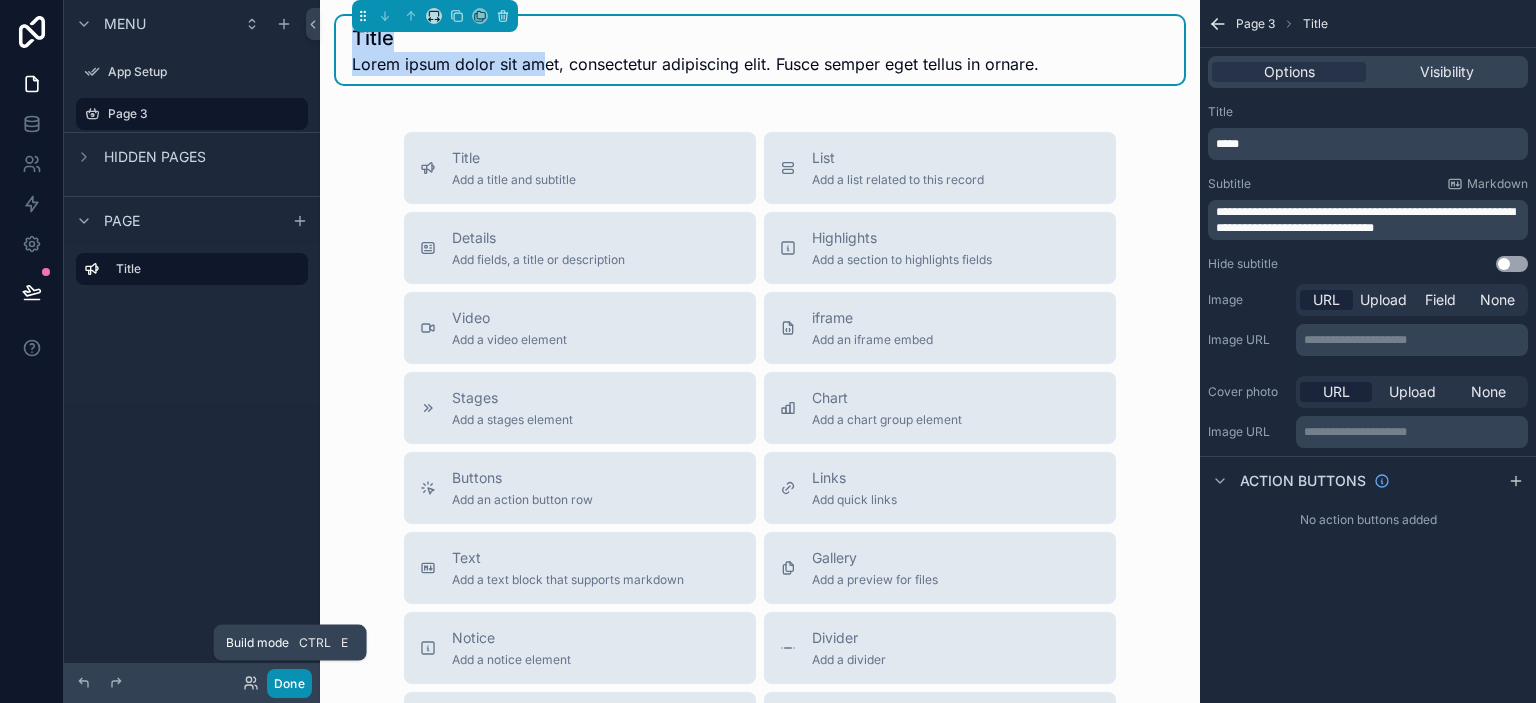 click on "Done" at bounding box center [289, 683] 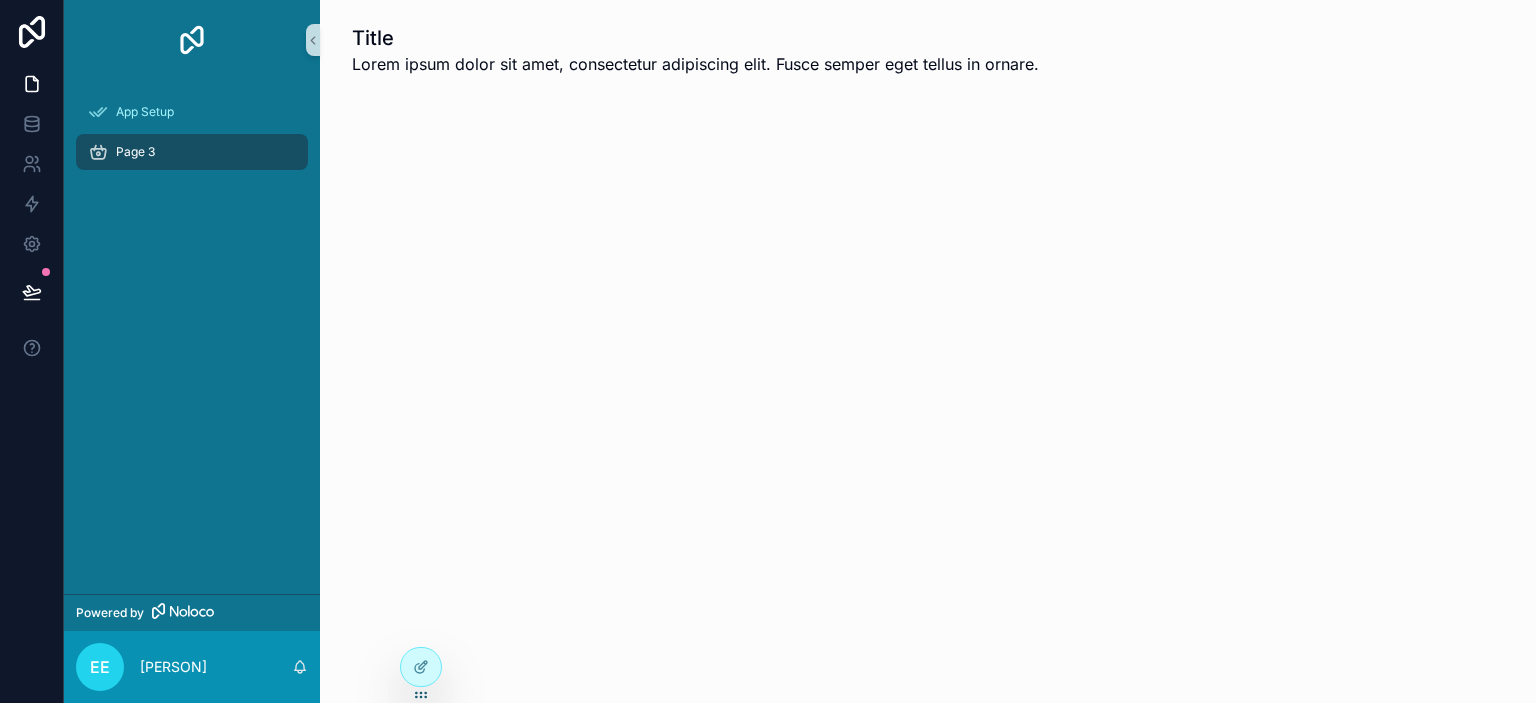 click on "Page 3" at bounding box center (192, 152) 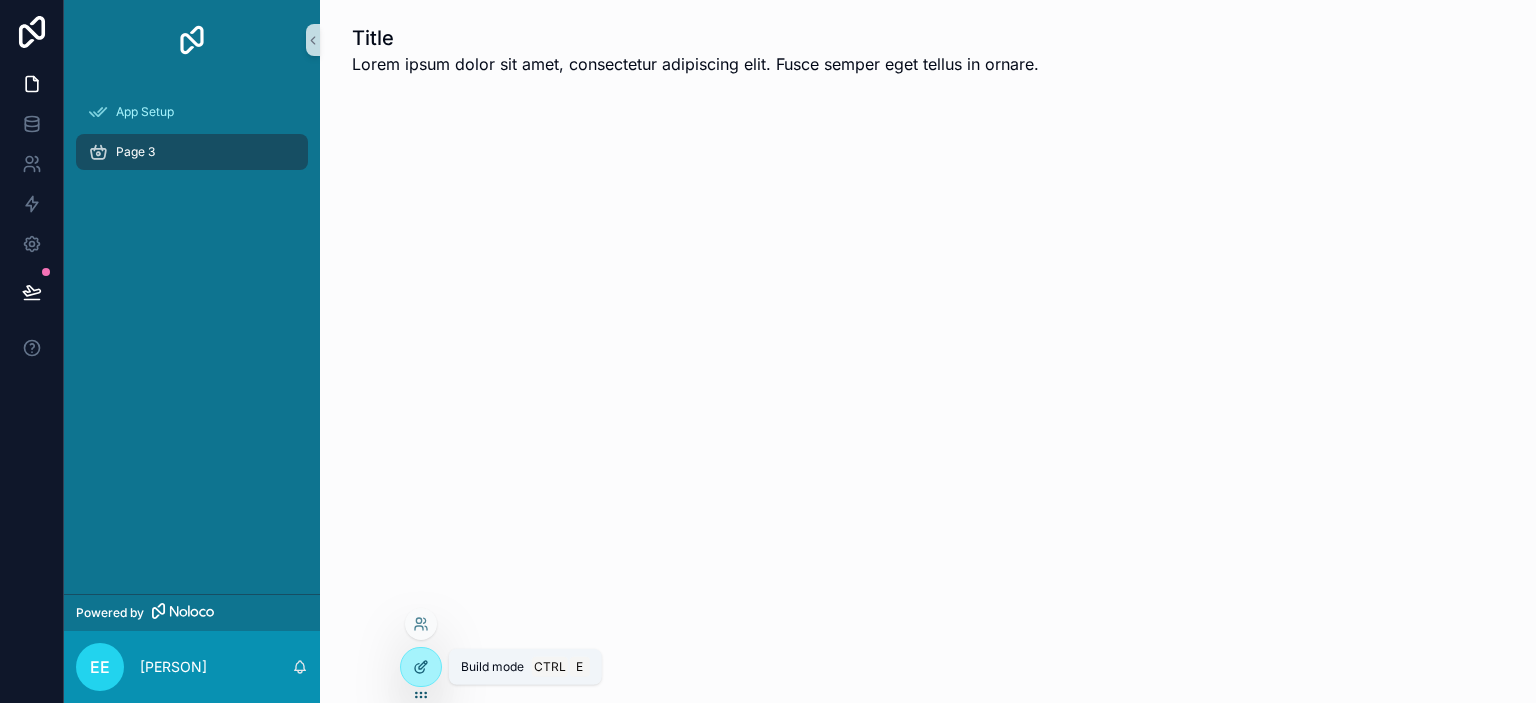 click 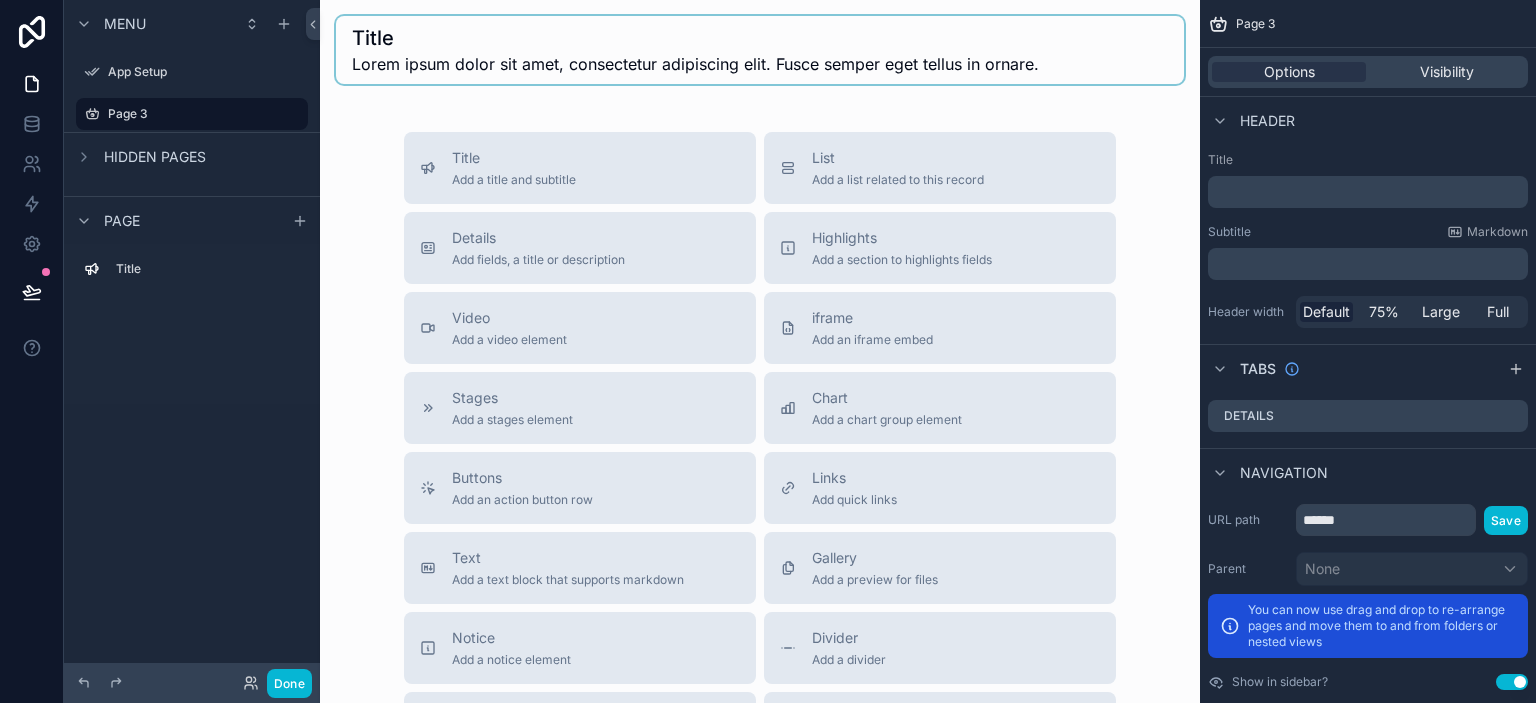 click at bounding box center (760, 50) 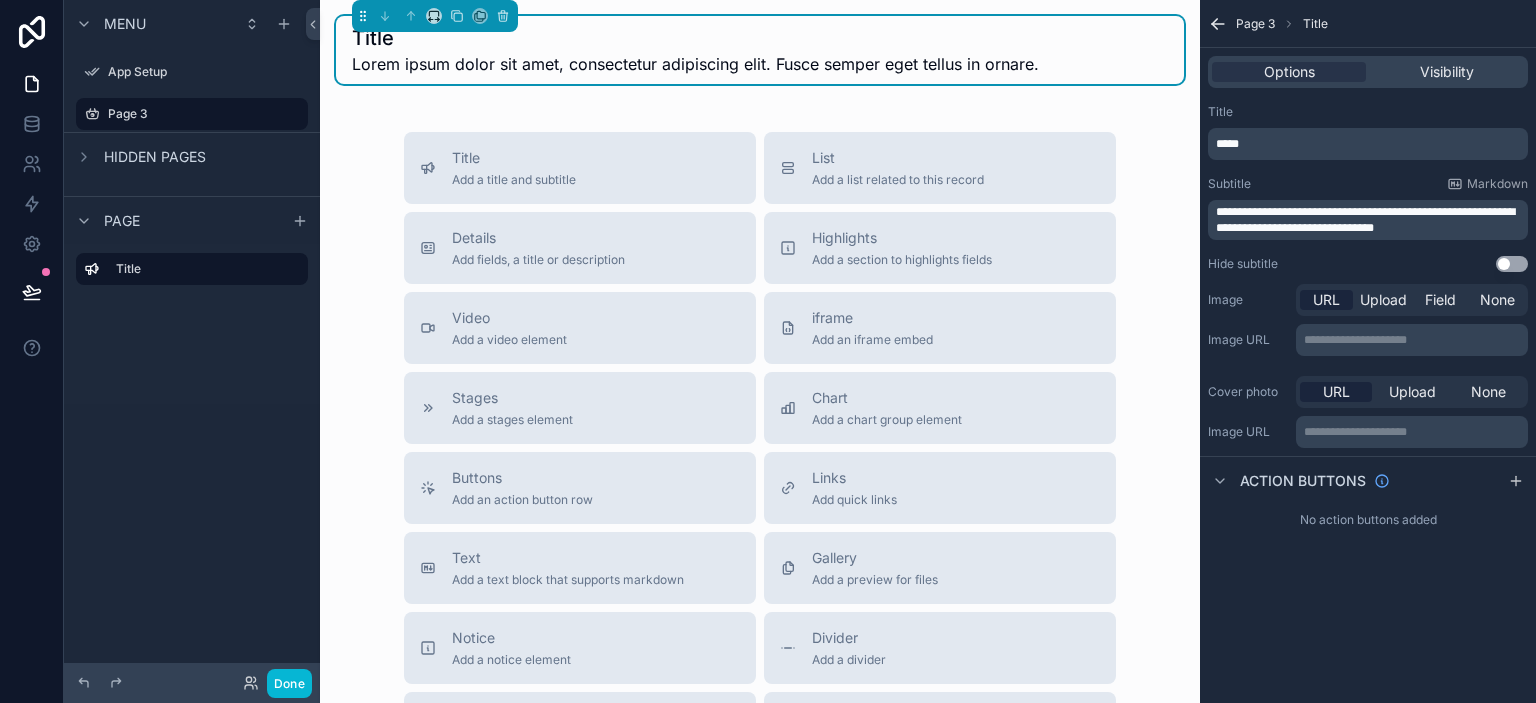 drag, startPoint x: 384, startPoint y: 63, endPoint x: 368, endPoint y: 60, distance: 16.27882 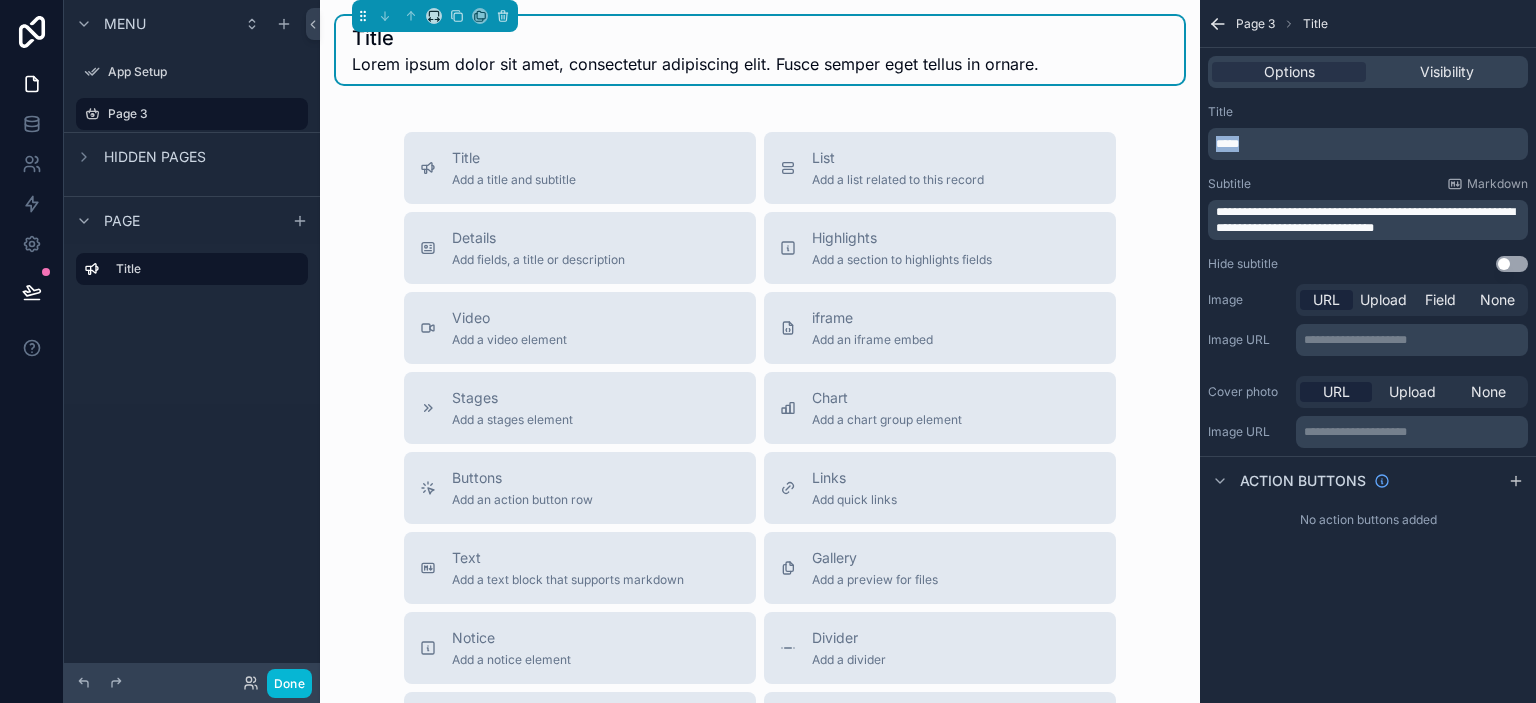drag, startPoint x: 1243, startPoint y: 143, endPoint x: 1113, endPoint y: 89, distance: 140.76932 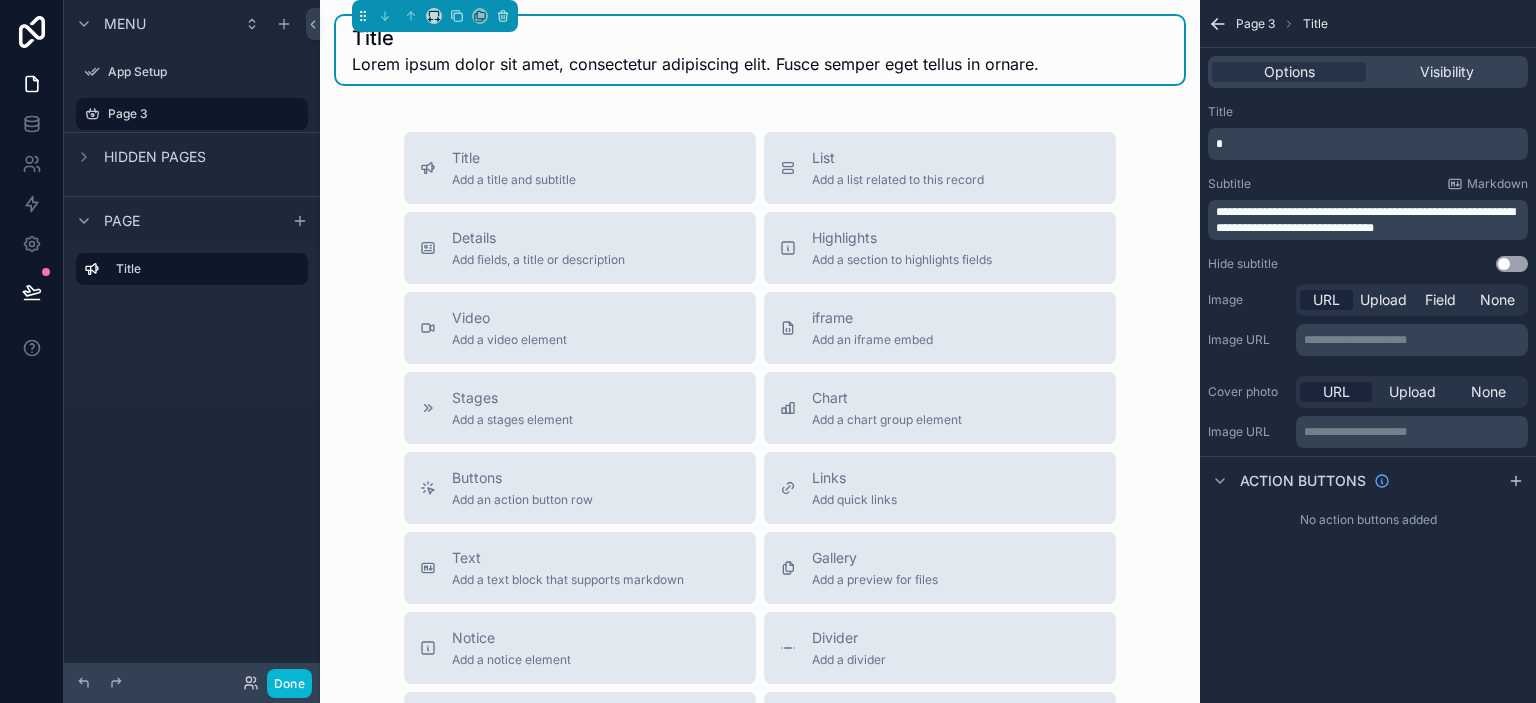 type 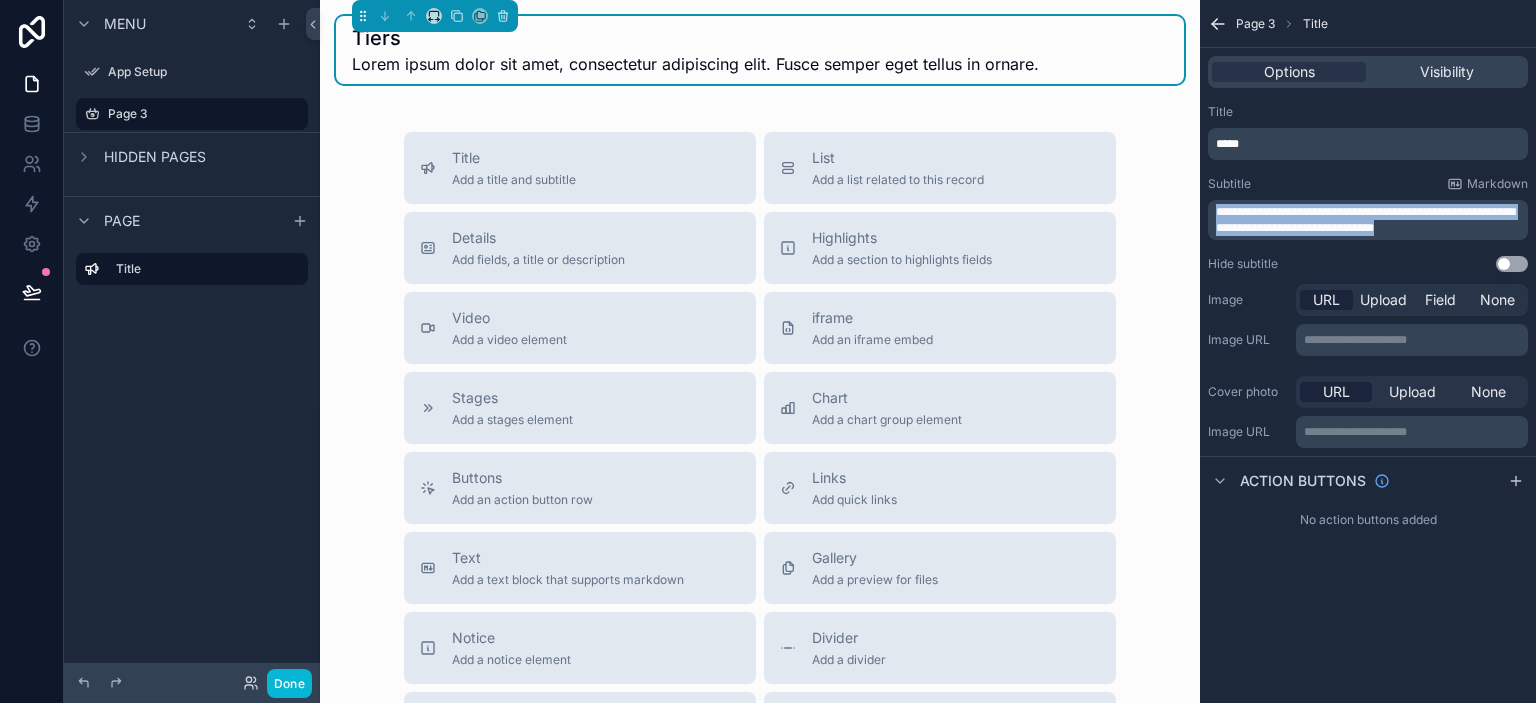 drag, startPoint x: 1444, startPoint y: 223, endPoint x: 1192, endPoint y: 151, distance: 262.08395 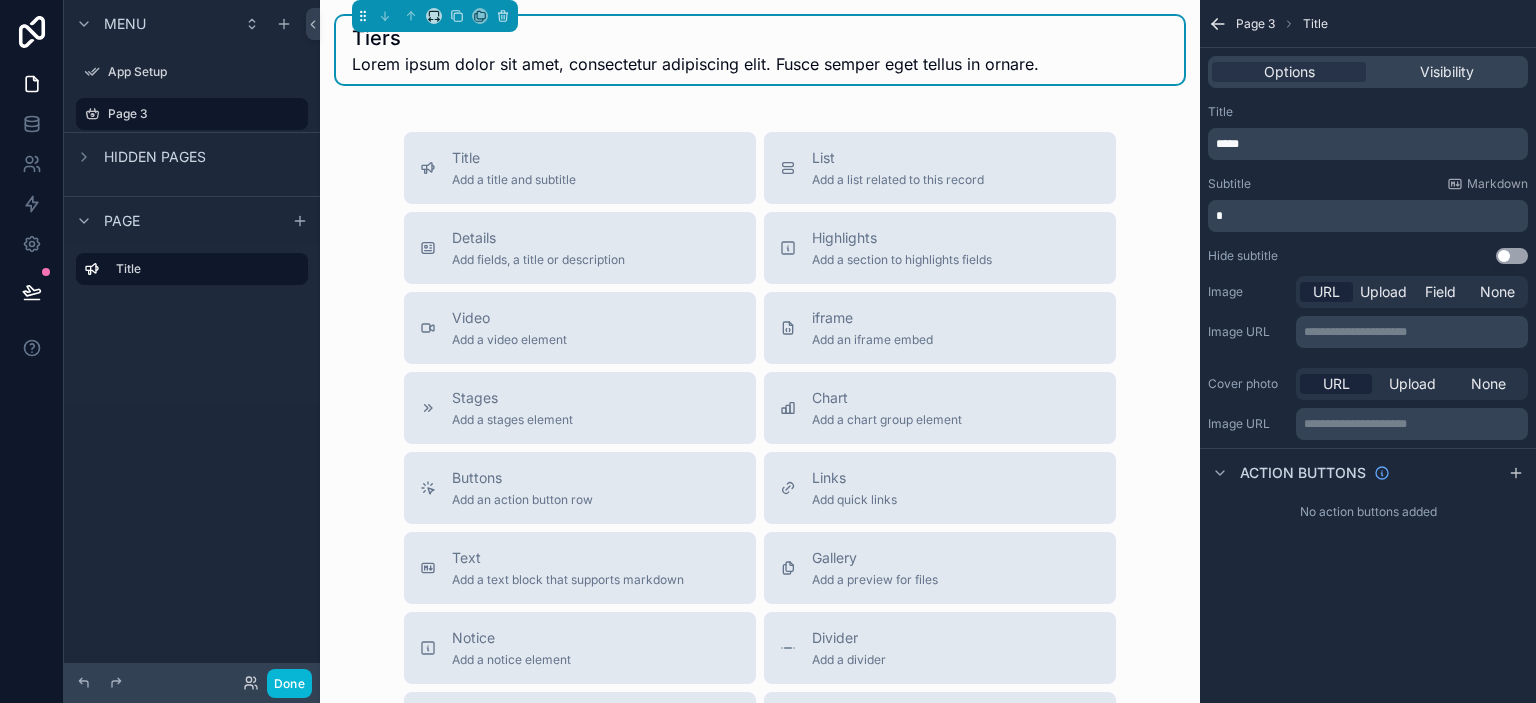type 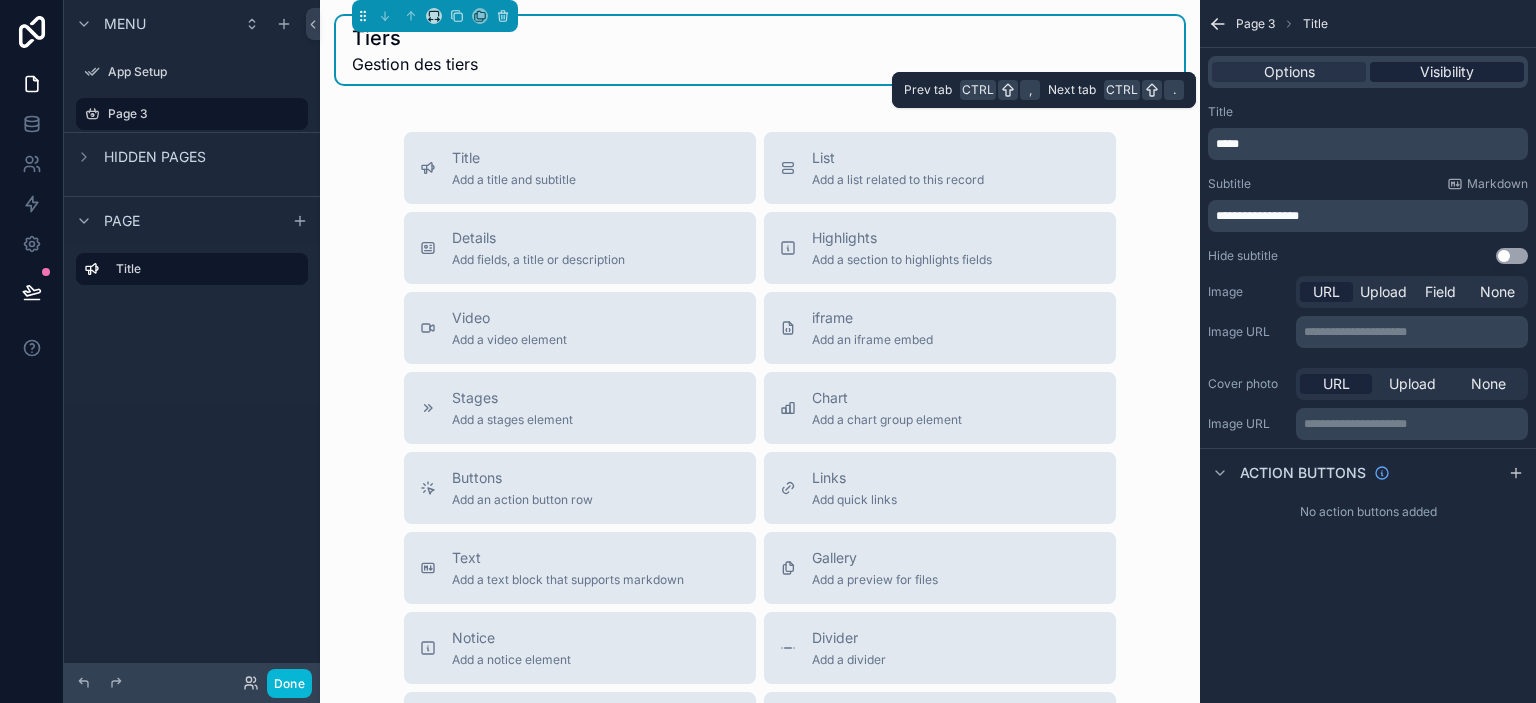 click on "Visibility" at bounding box center (1447, 72) 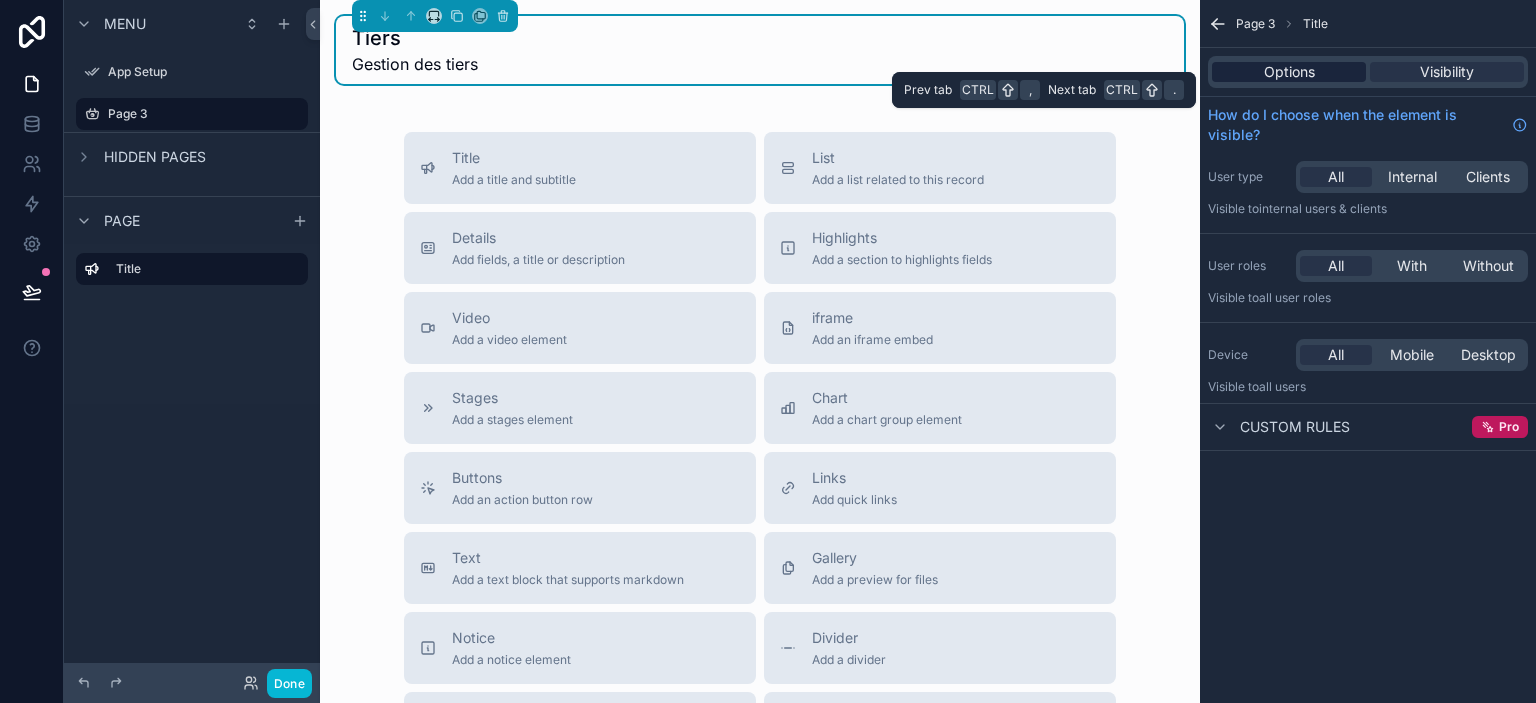 click on "Options" at bounding box center [1289, 72] 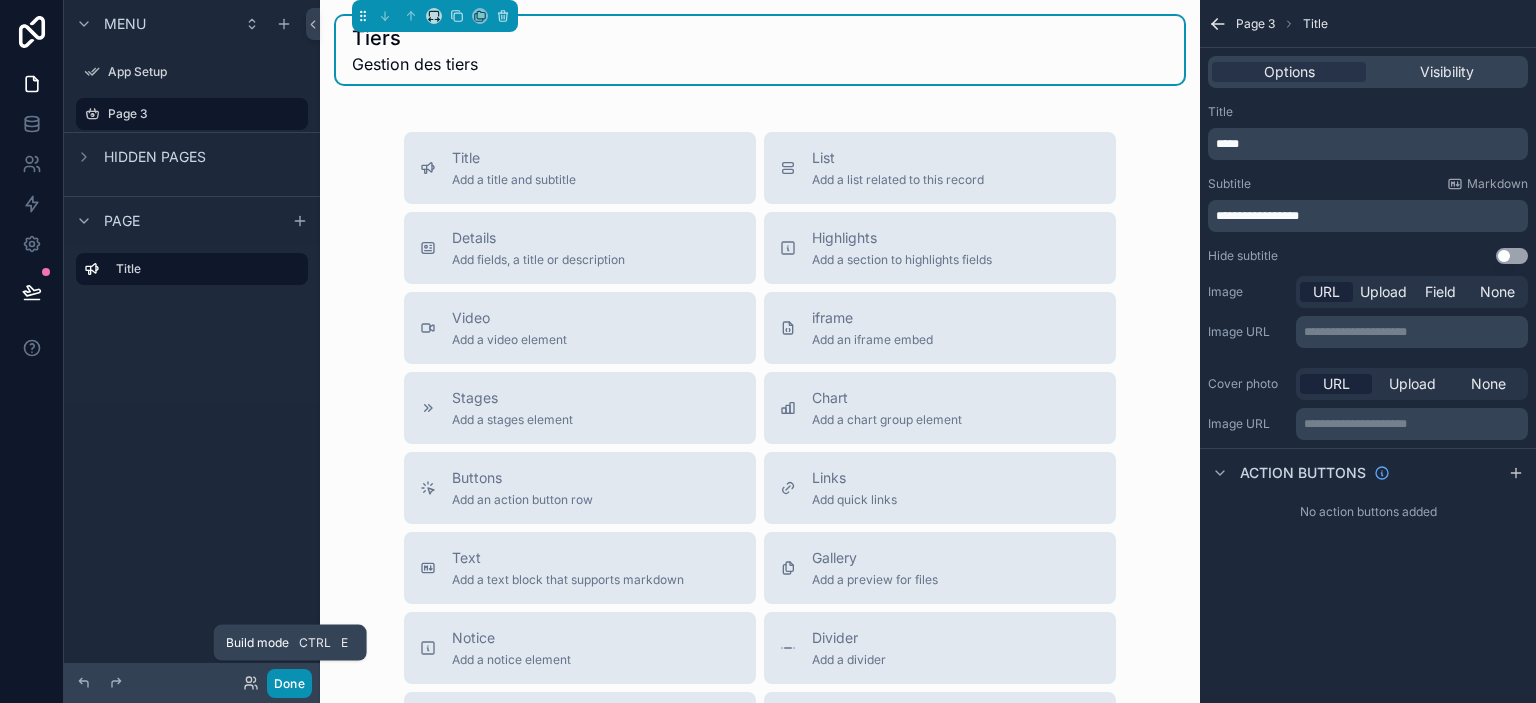 click on "Done" at bounding box center [289, 683] 